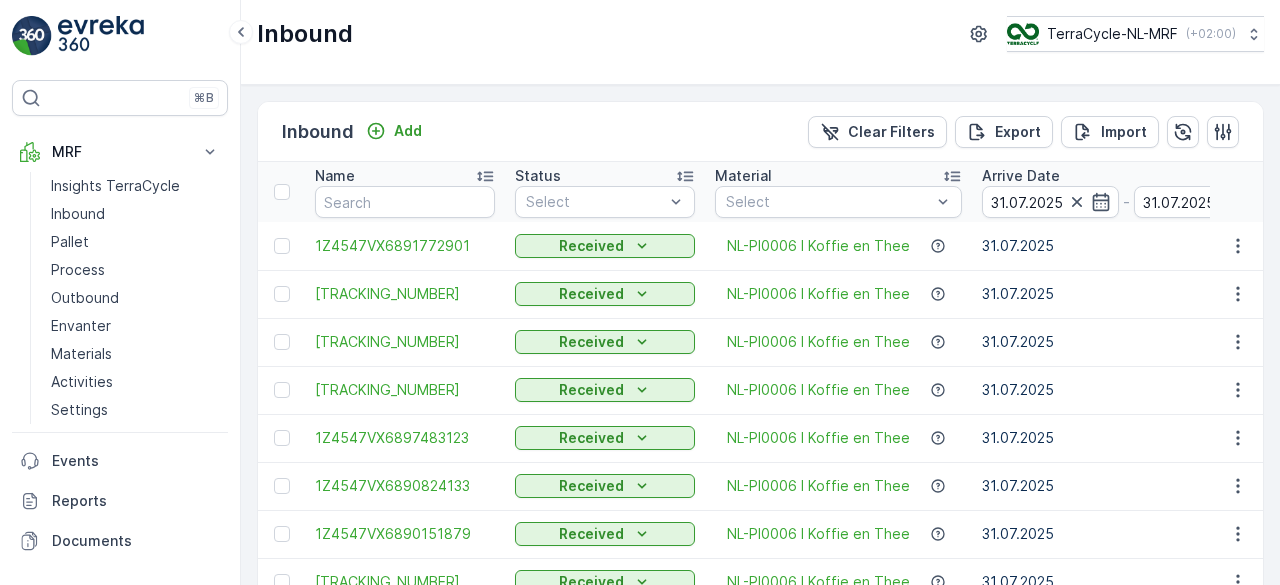 scroll, scrollTop: 0, scrollLeft: 0, axis: both 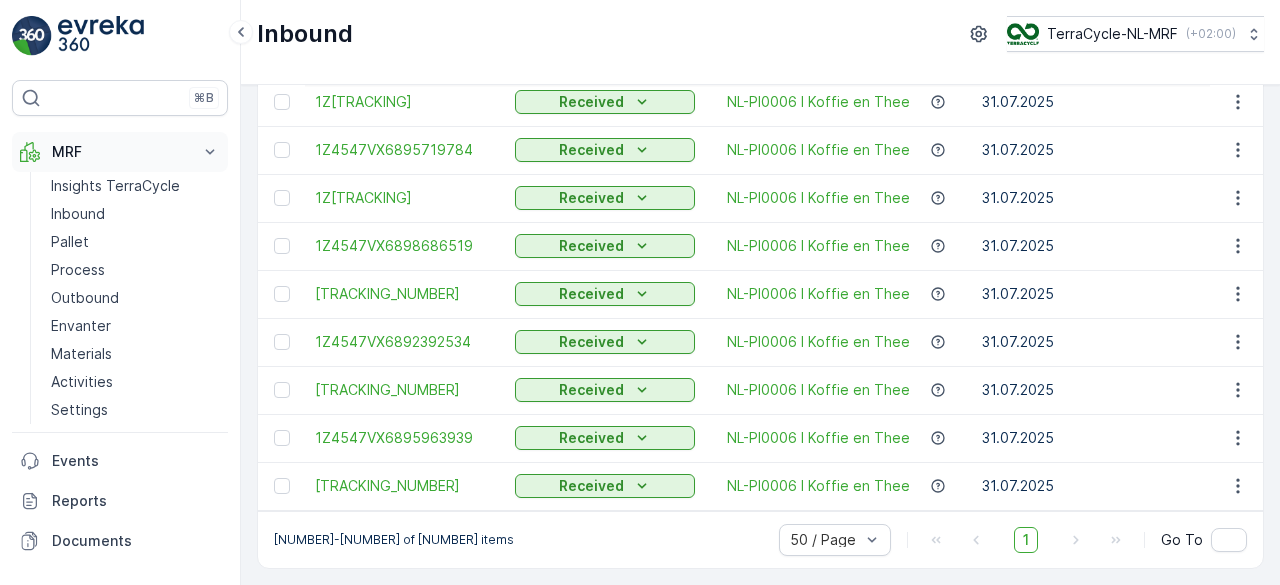 click on "MRF" at bounding box center (120, 152) 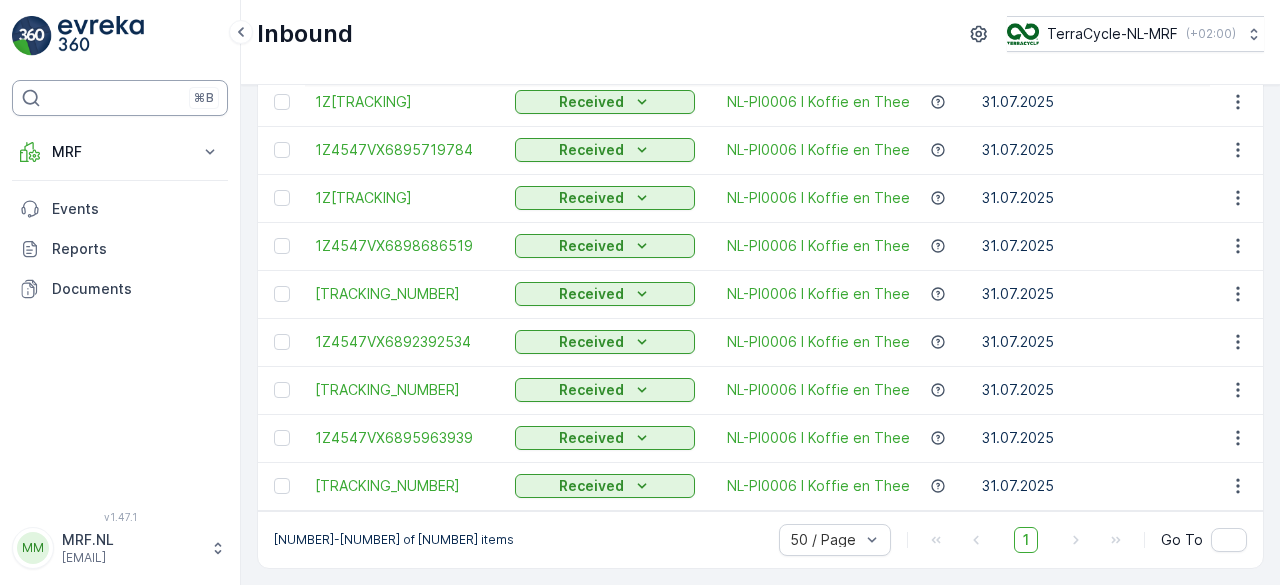 click on "⌘B" at bounding box center (120, 98) 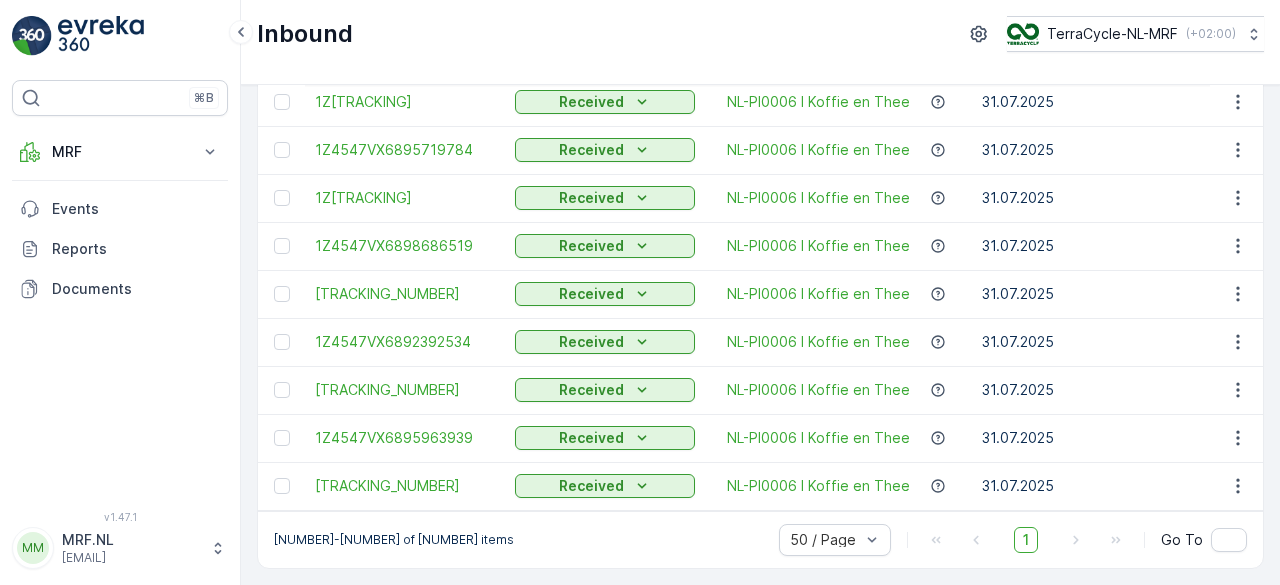 click at bounding box center [101, 36] 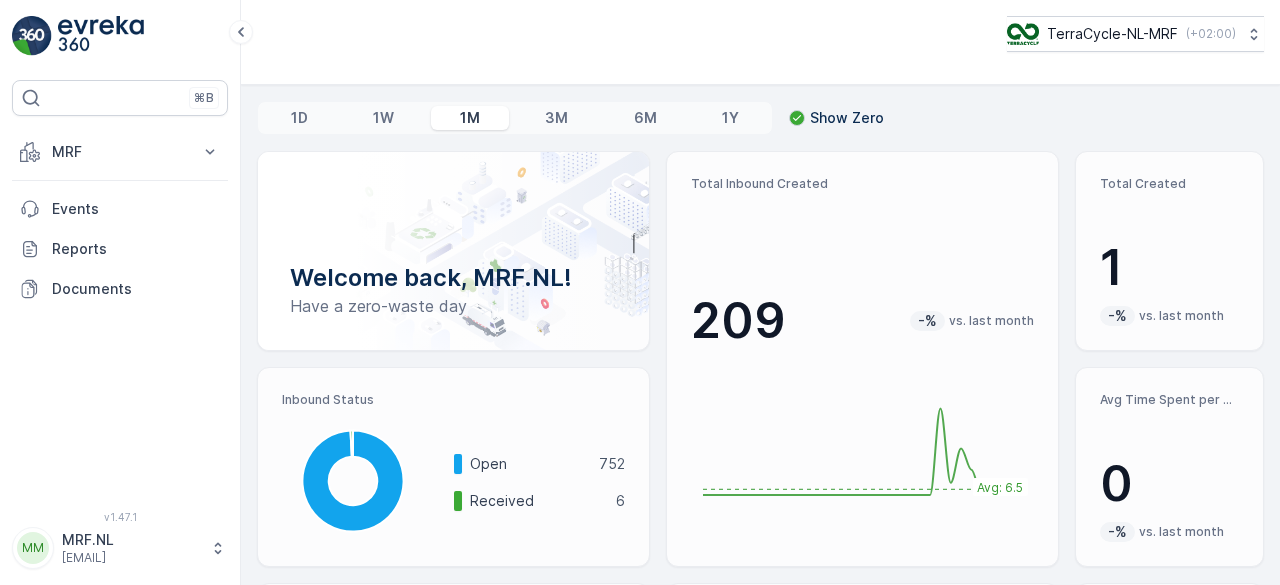 click on "⌘B MRF Insights TerraCycle Inbound Pallet Process Outbound Envanter Materials Activities Settings Events Reports Documents" at bounding box center (120, 283) 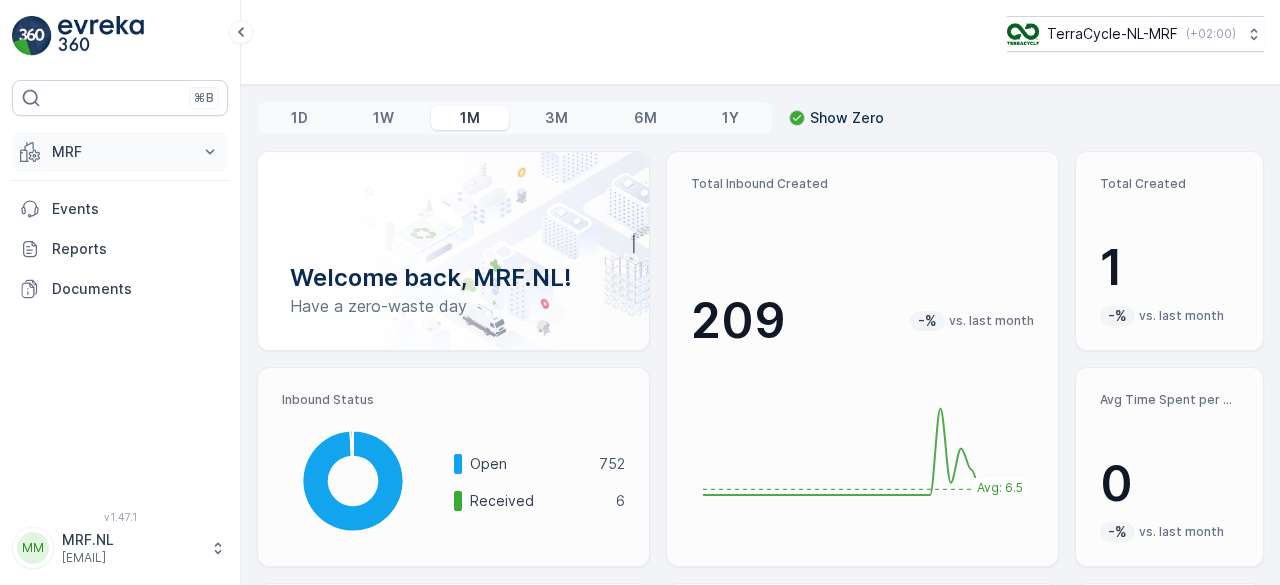 click on "MRF" at bounding box center (120, 152) 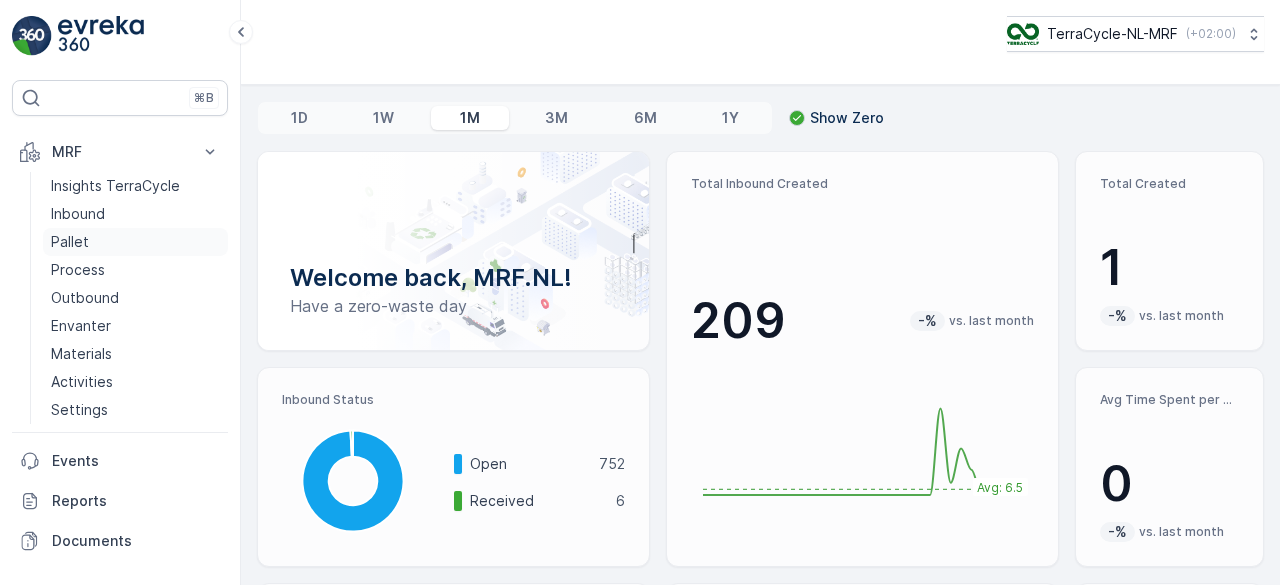 click on "Pallet" at bounding box center [70, 242] 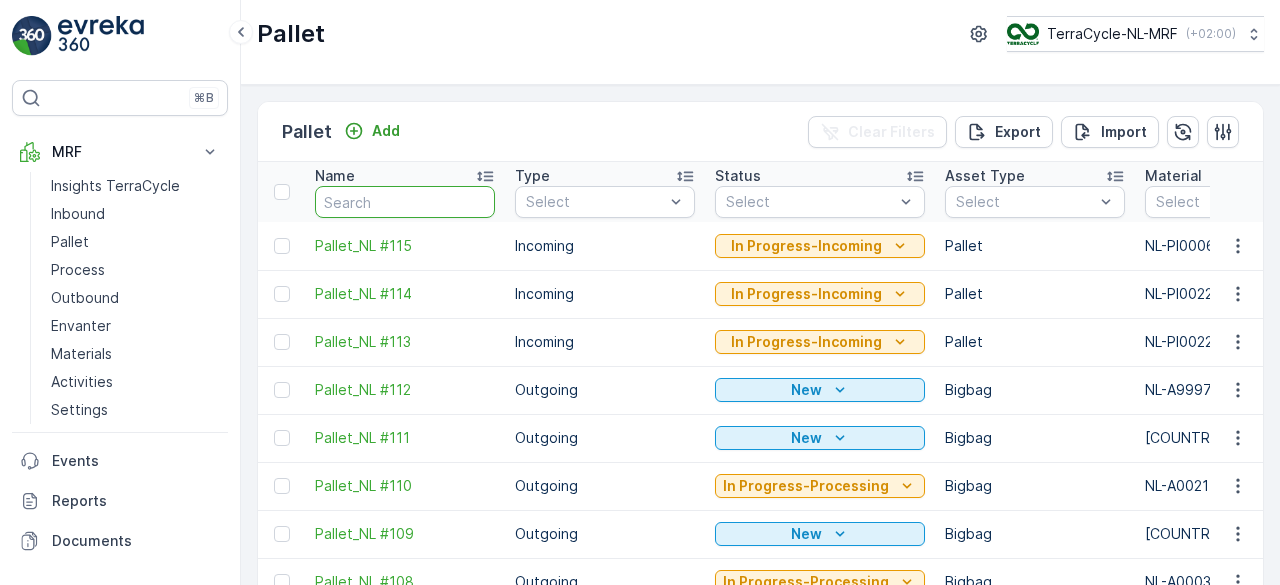 click at bounding box center (405, 202) 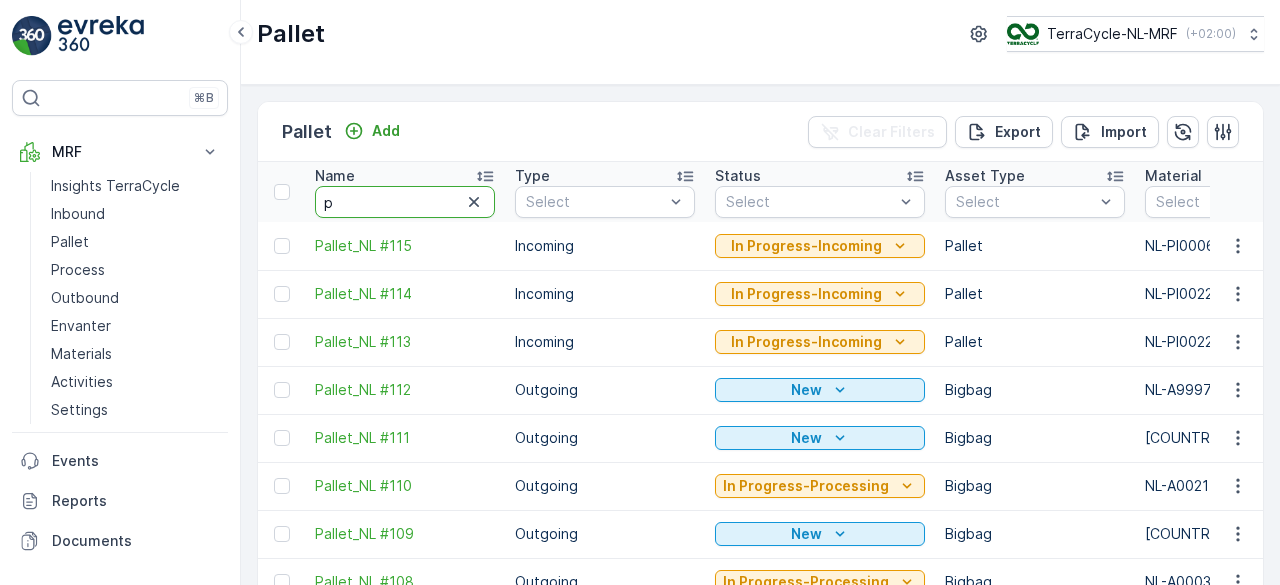 type on "pa" 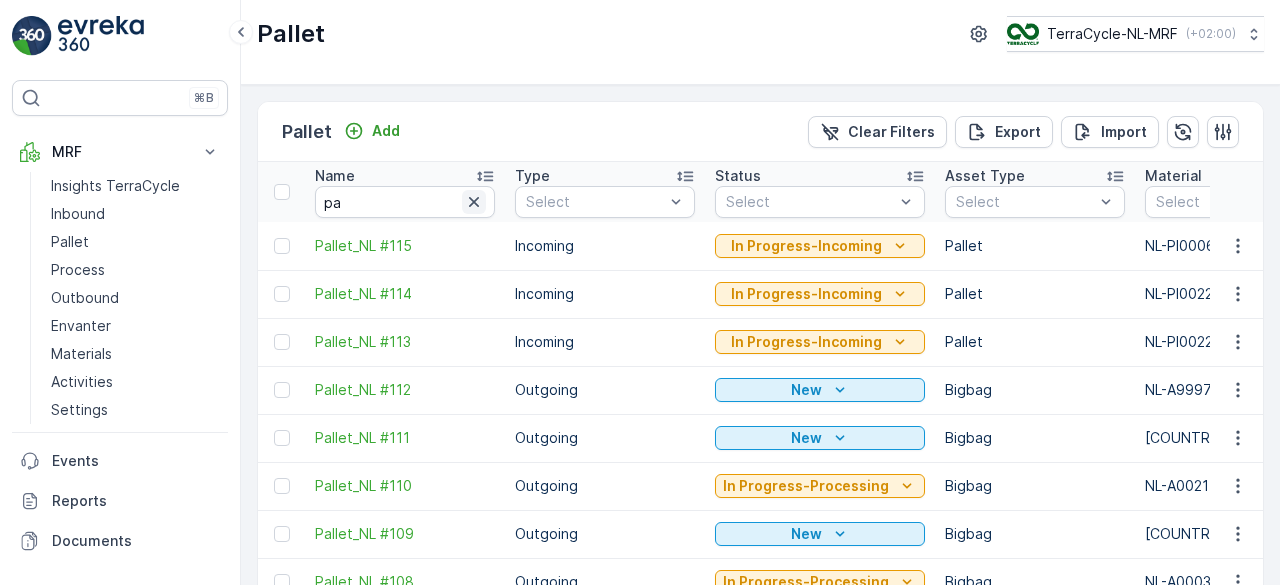 click 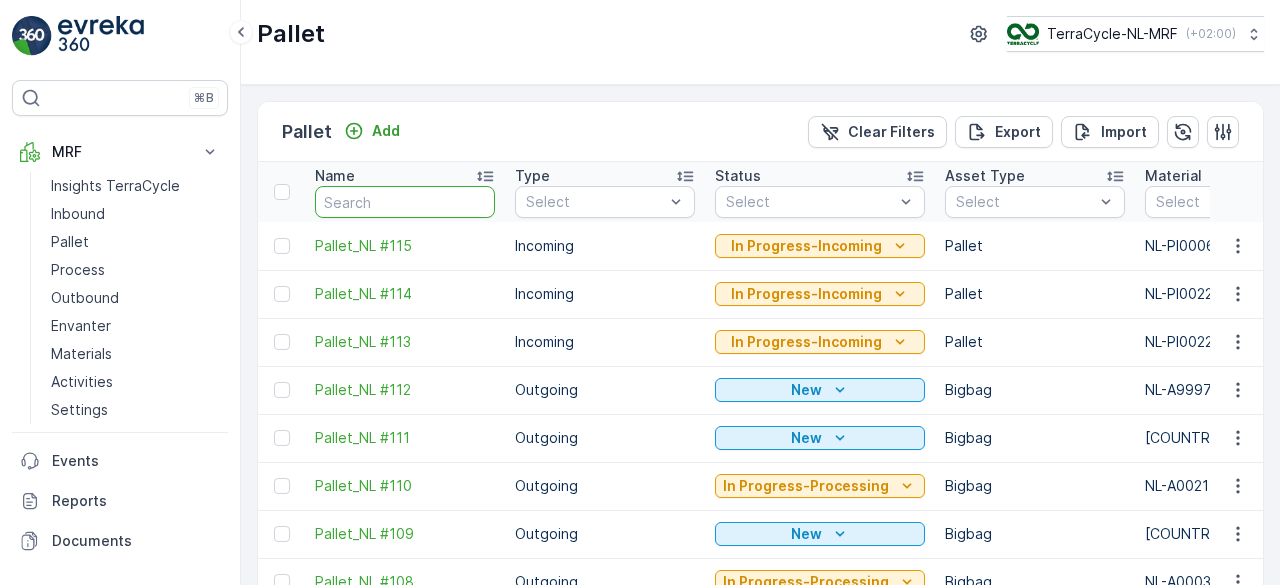 type 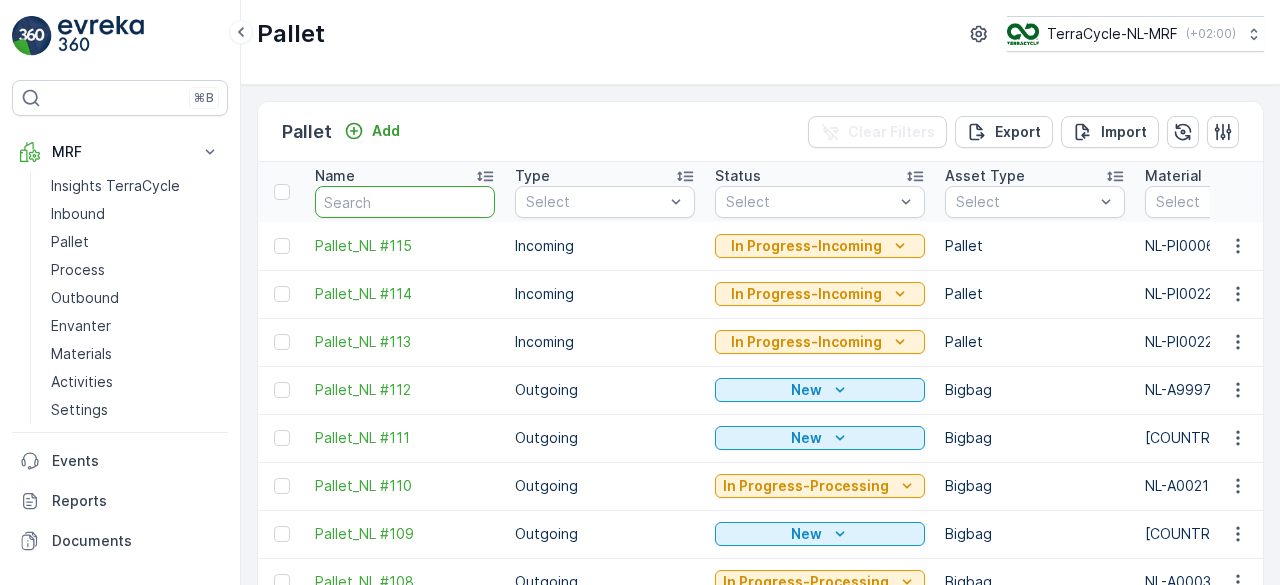 click at bounding box center [405, 202] 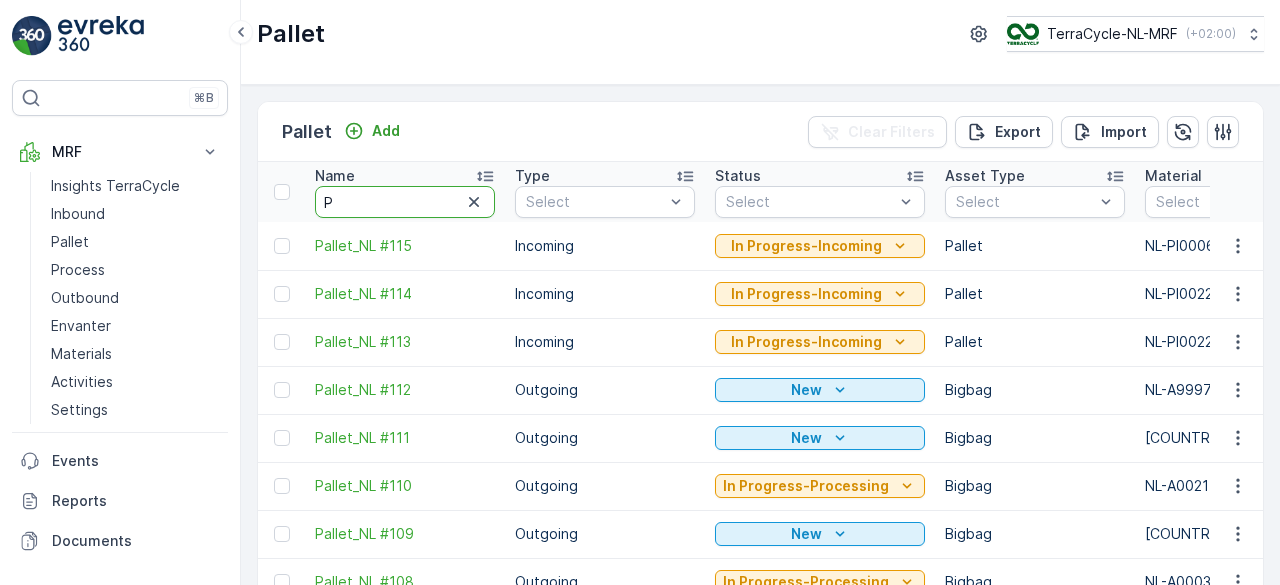 type on "Pa" 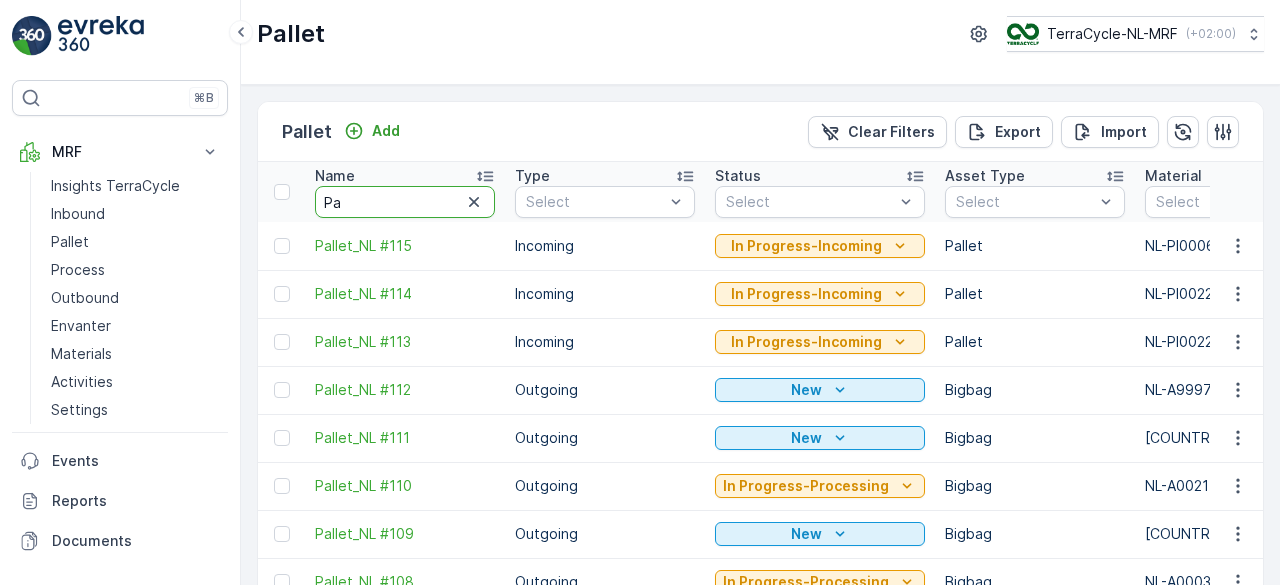 click on "Pa" at bounding box center [405, 202] 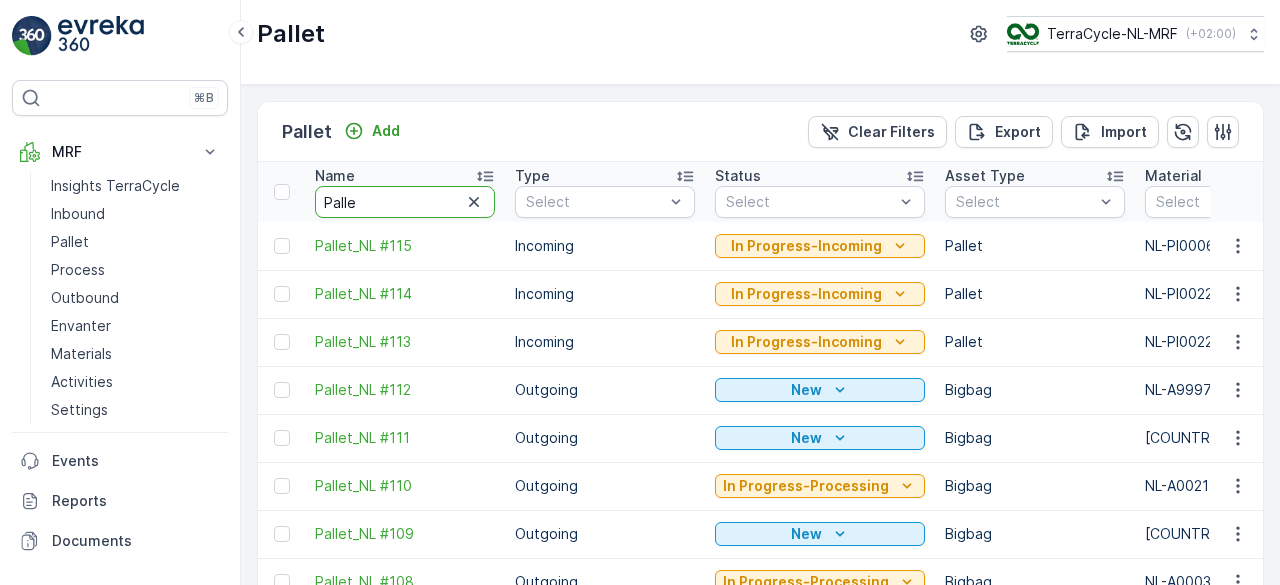 type on "Pallet" 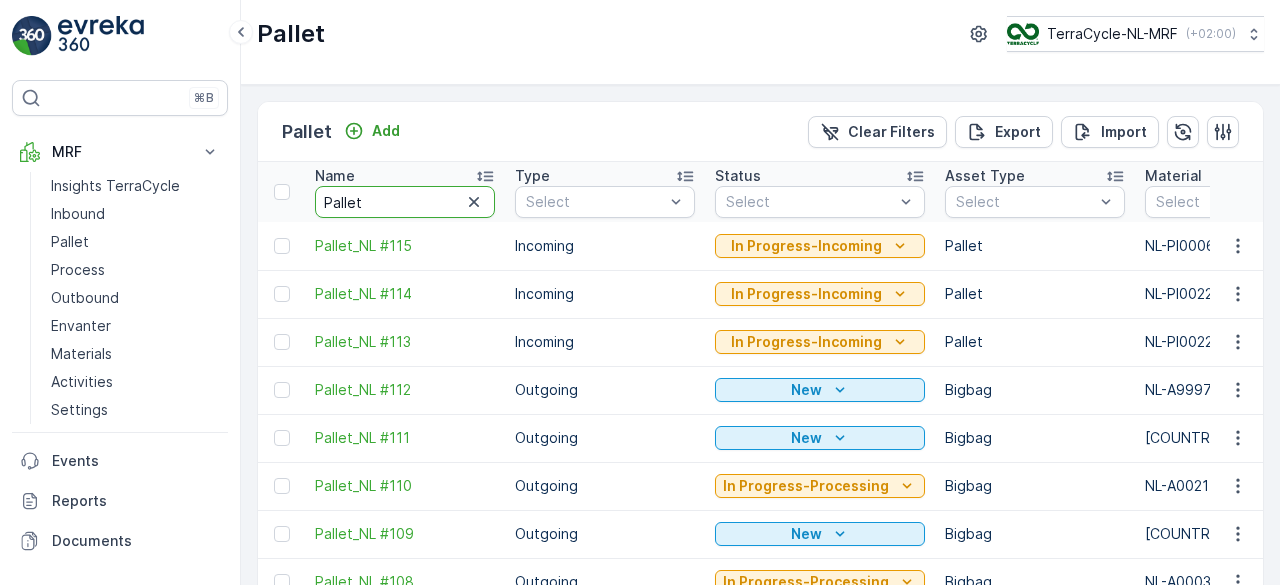 click on "Pallet" at bounding box center (405, 202) 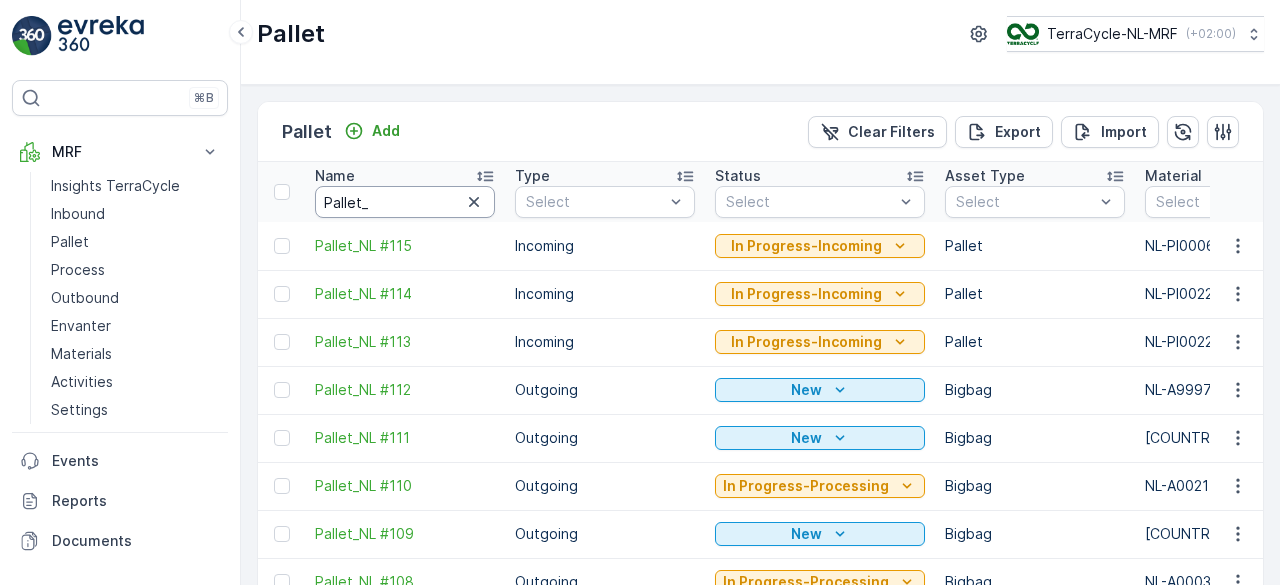 click on "Pallet_" at bounding box center (405, 202) 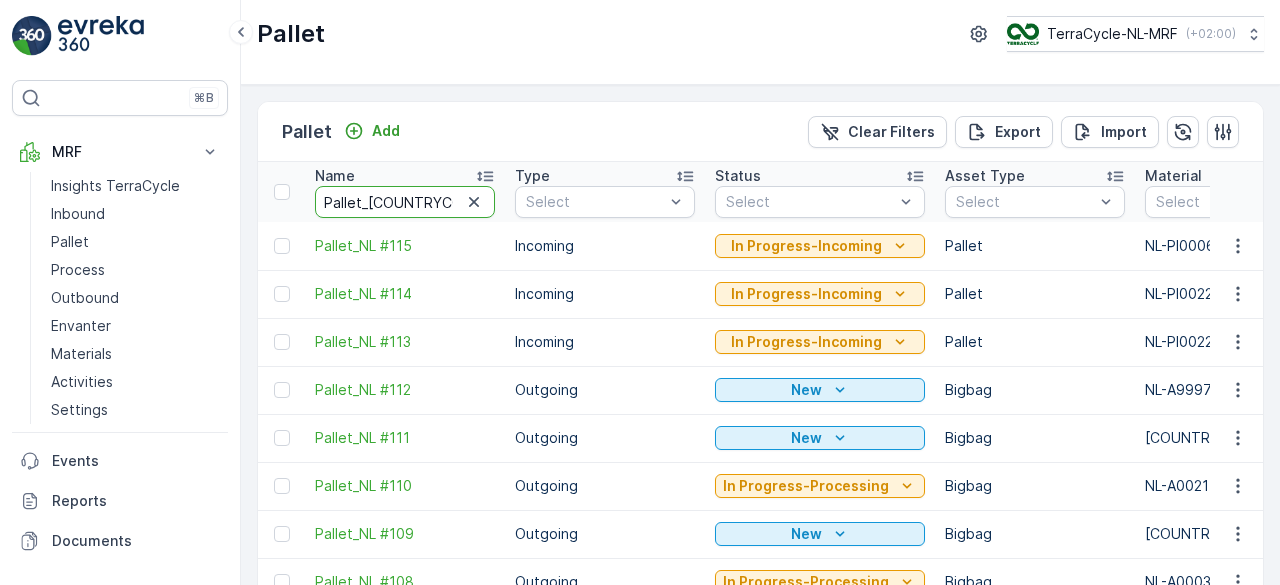 type on "Pallet_NL" 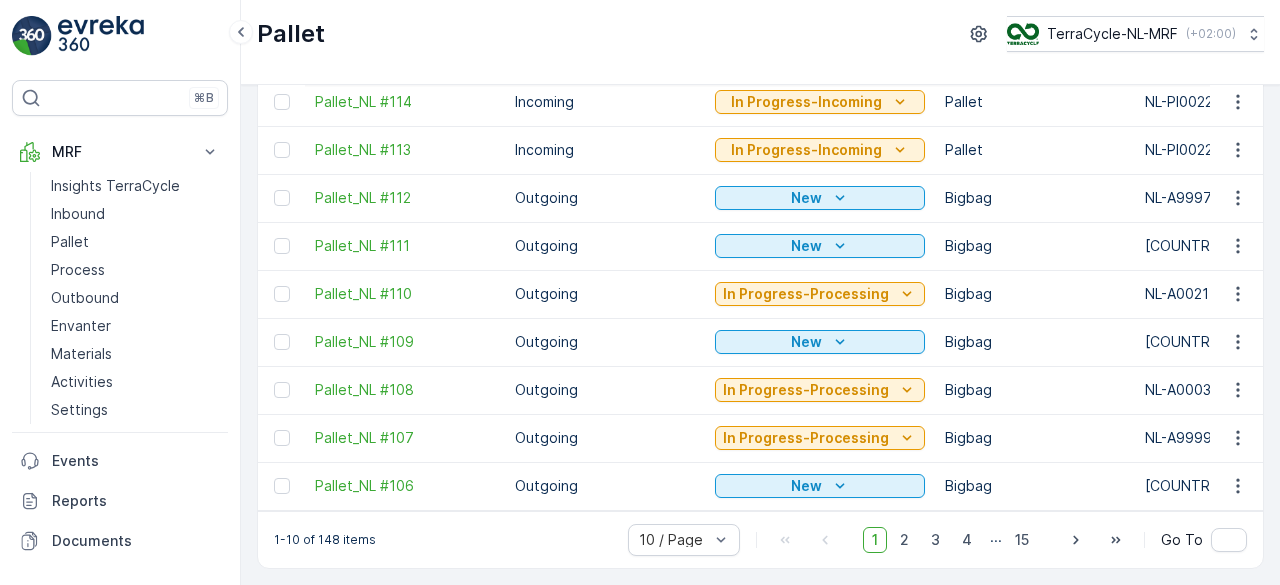 scroll, scrollTop: 0, scrollLeft: 0, axis: both 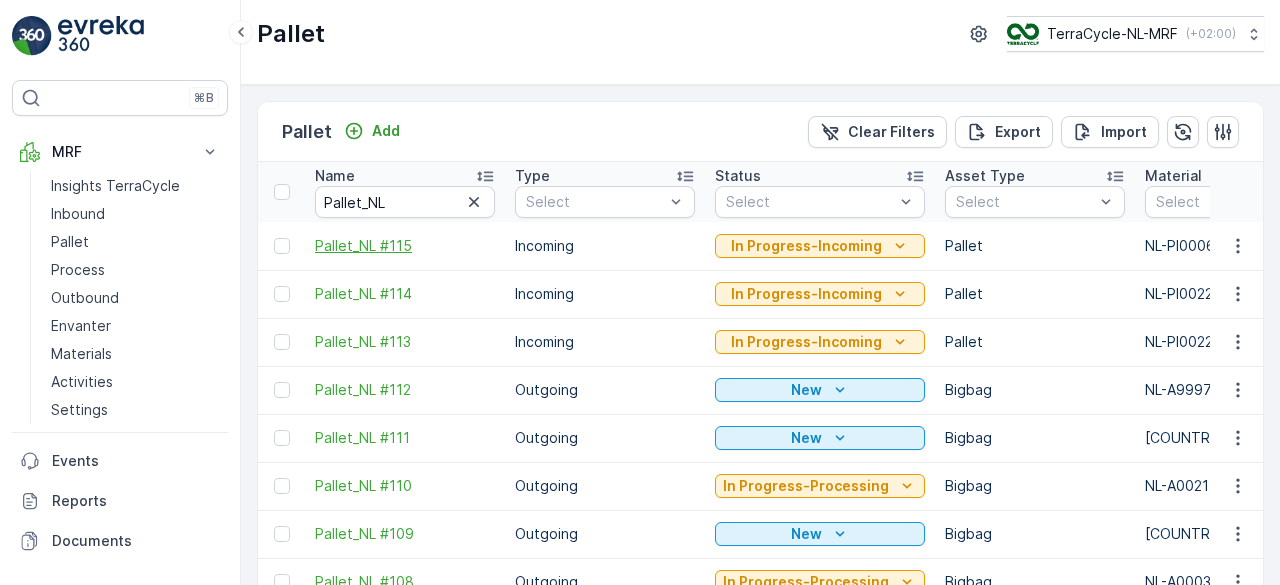 click on "Pallet_NL #115" at bounding box center (405, 246) 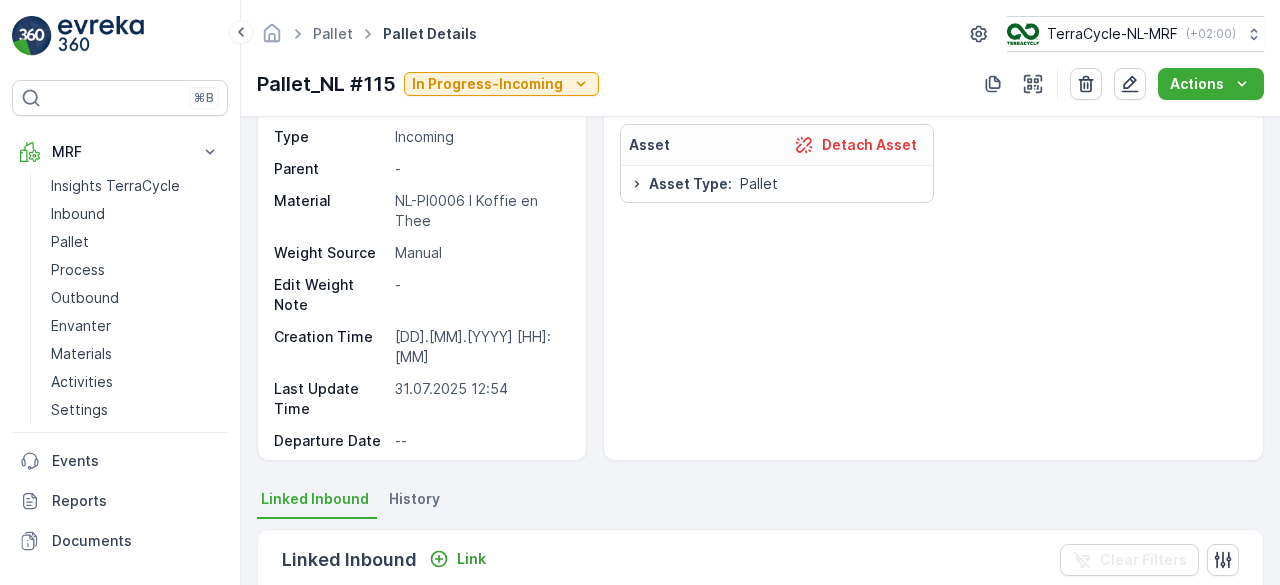 scroll, scrollTop: 0, scrollLeft: 0, axis: both 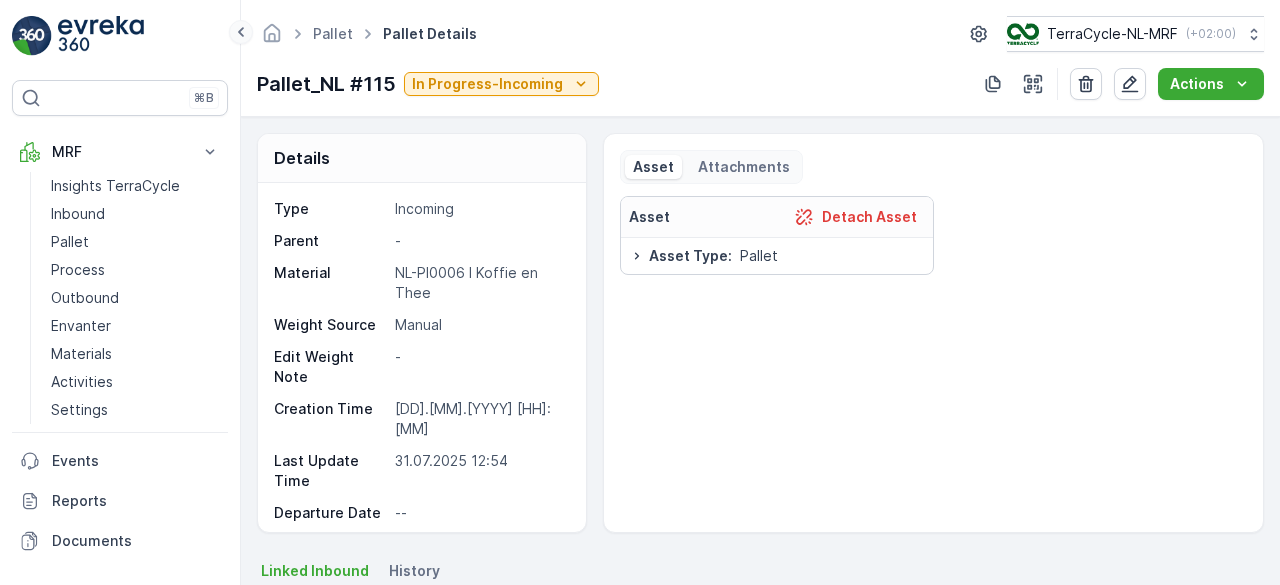 click 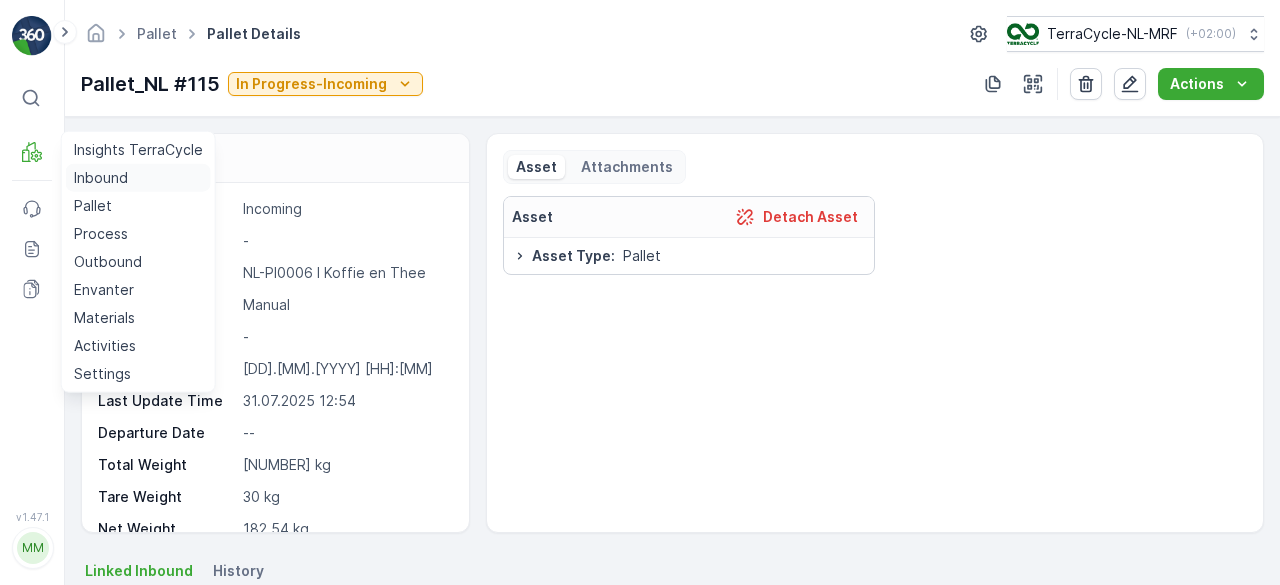 click on "Inbound" at bounding box center (101, 178) 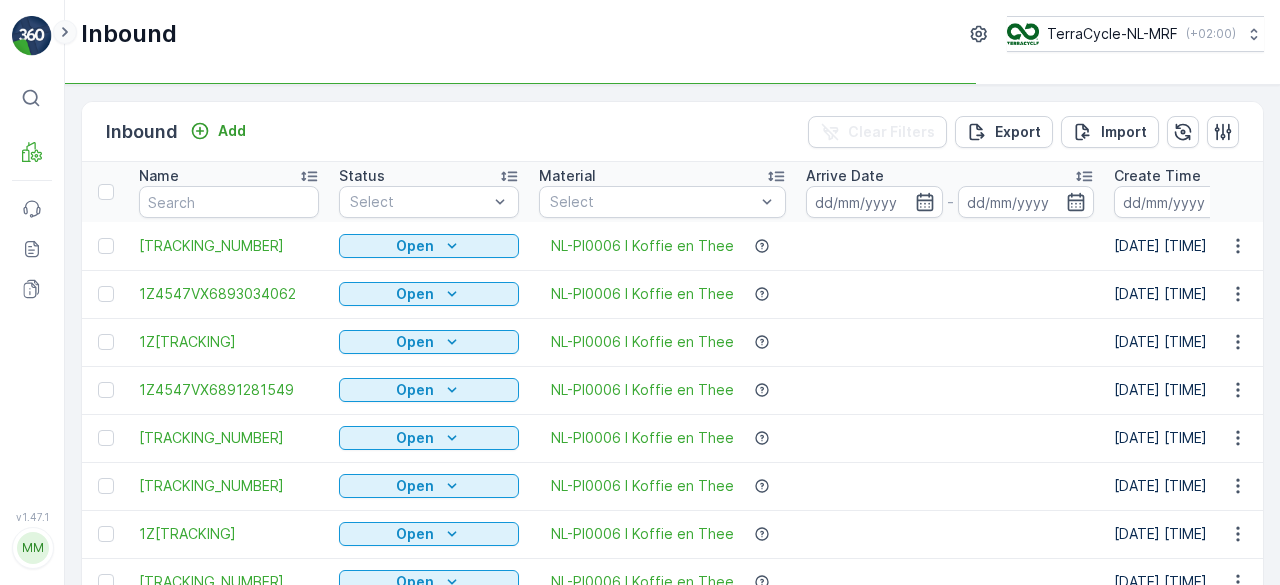 click 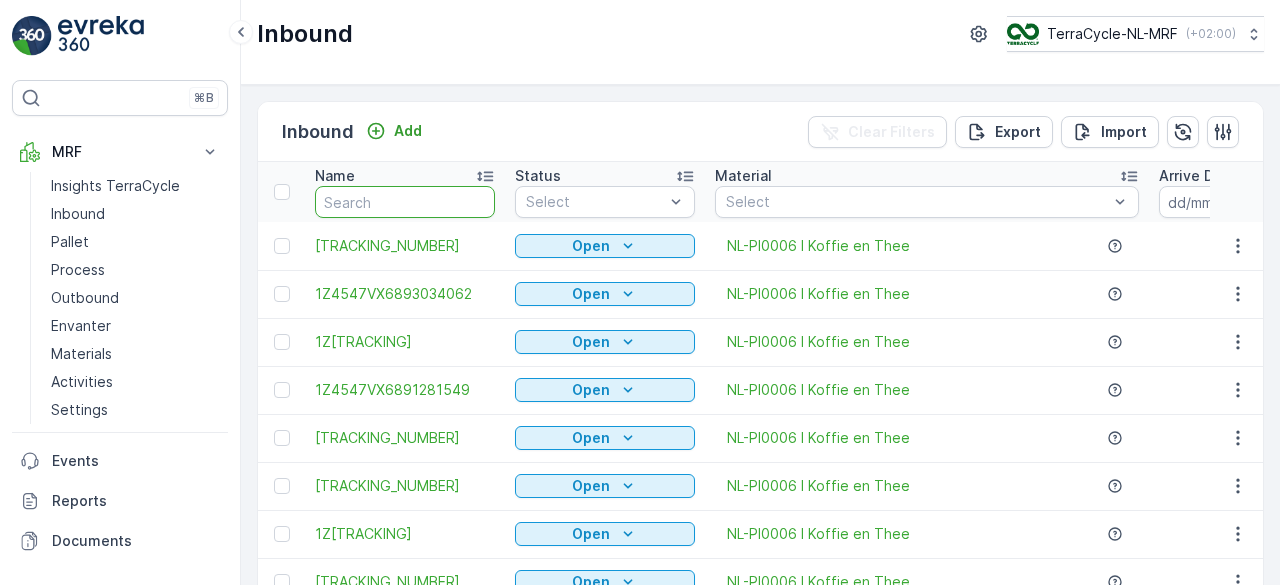 click at bounding box center (405, 202) 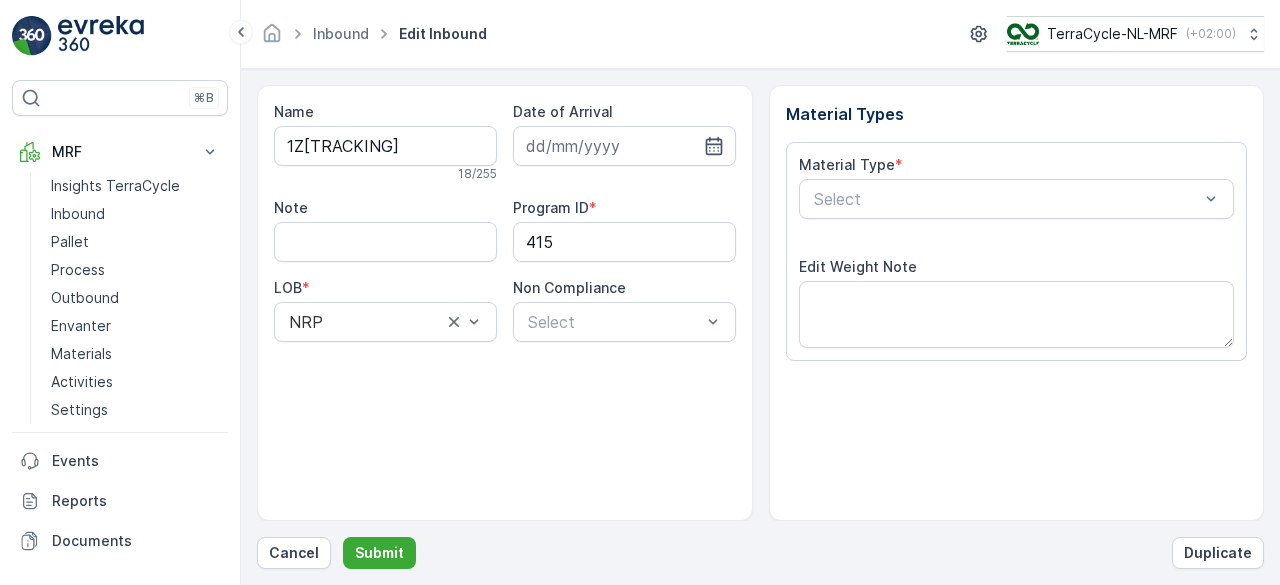 scroll, scrollTop: 311, scrollLeft: 0, axis: vertical 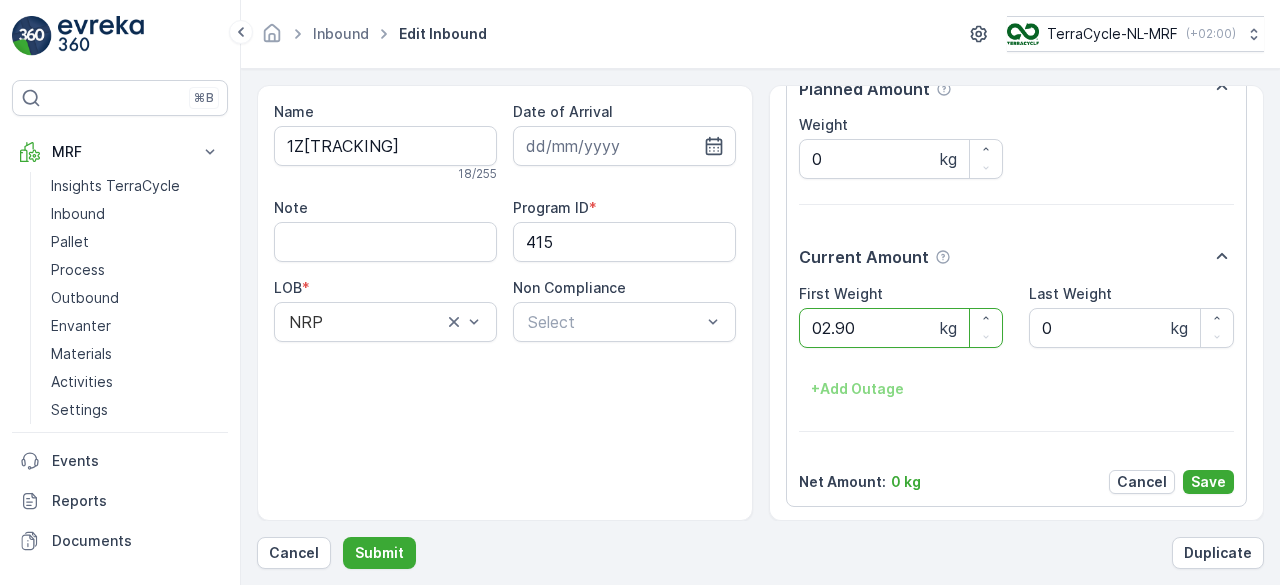 click on "Submit" at bounding box center (379, 553) 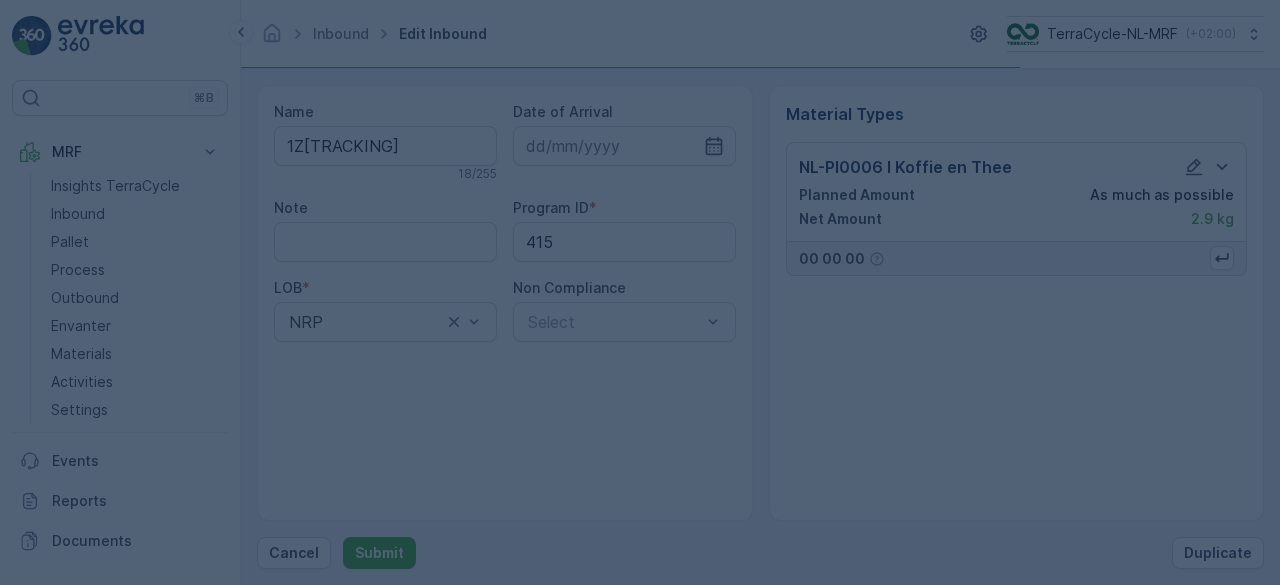 scroll, scrollTop: 0, scrollLeft: 0, axis: both 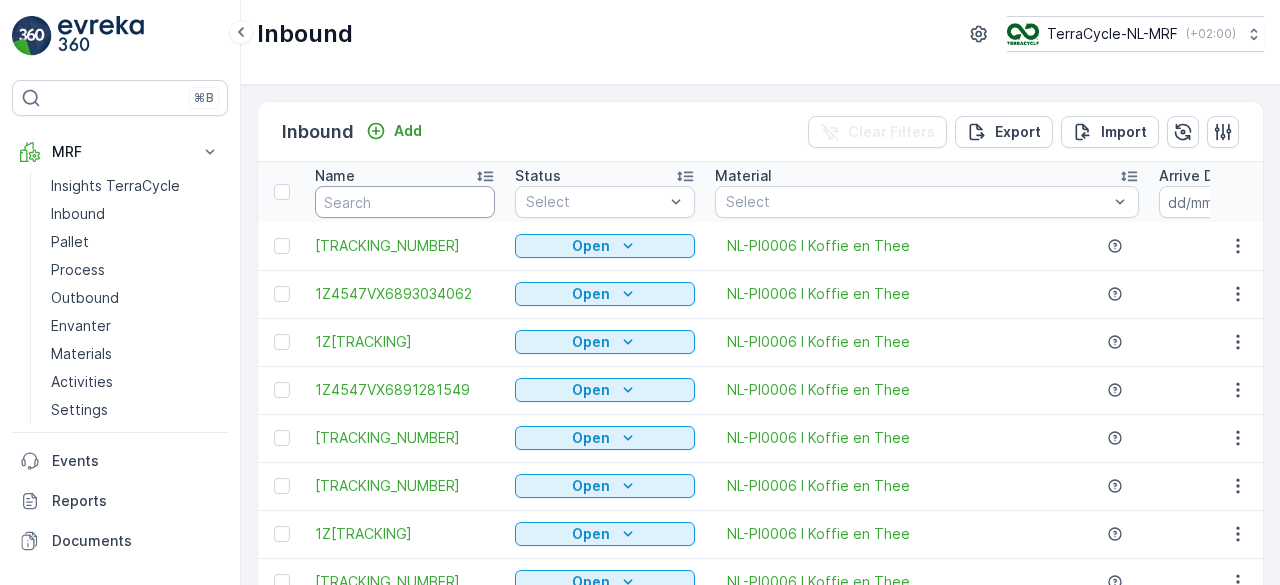 click at bounding box center [405, 202] 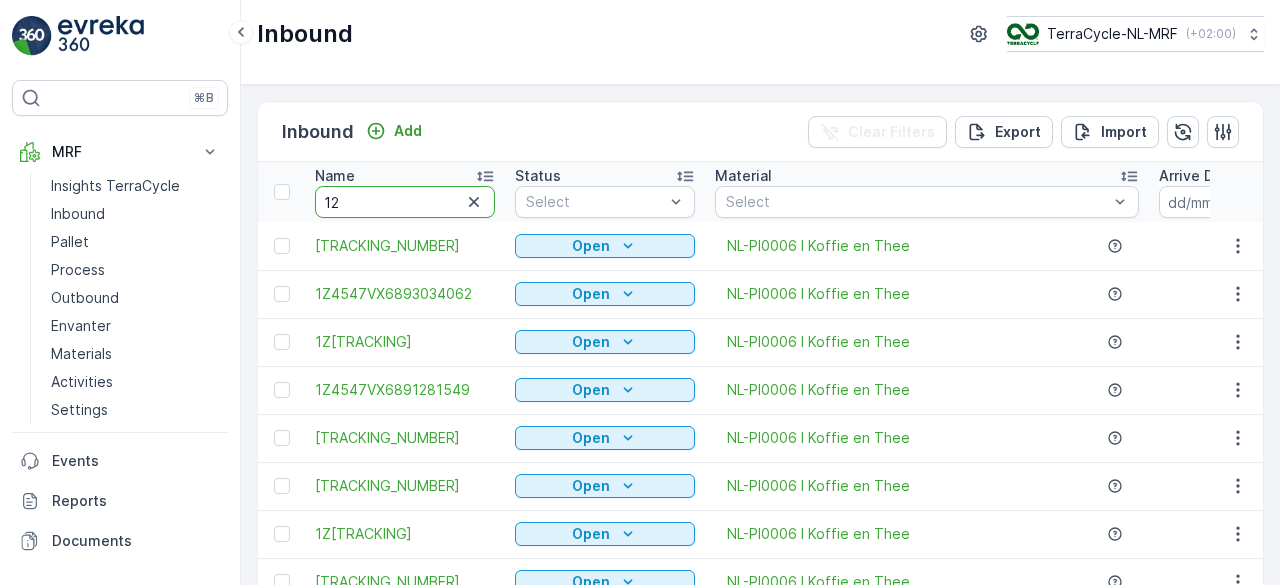 type on "121" 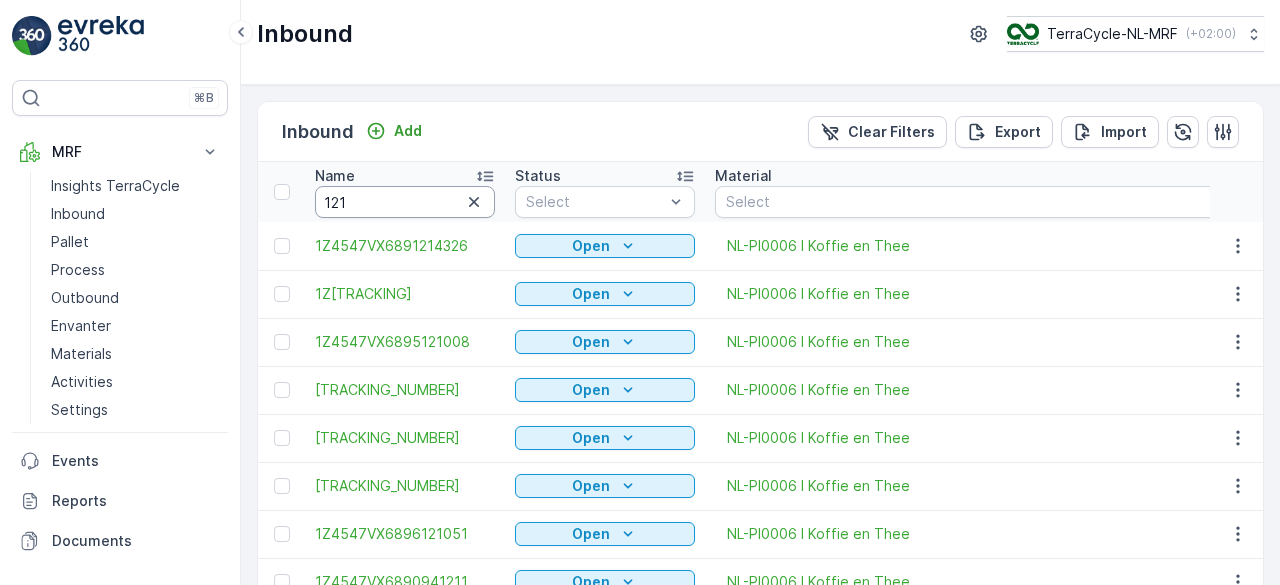 click on "121" at bounding box center (405, 202) 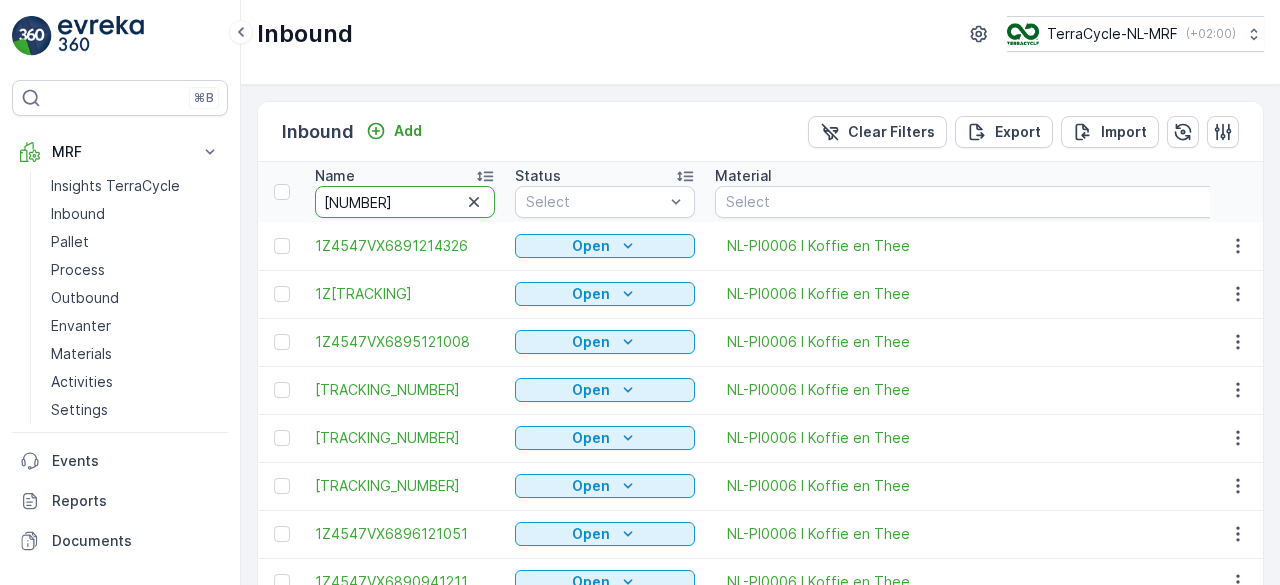 type on "[NUMBER]" 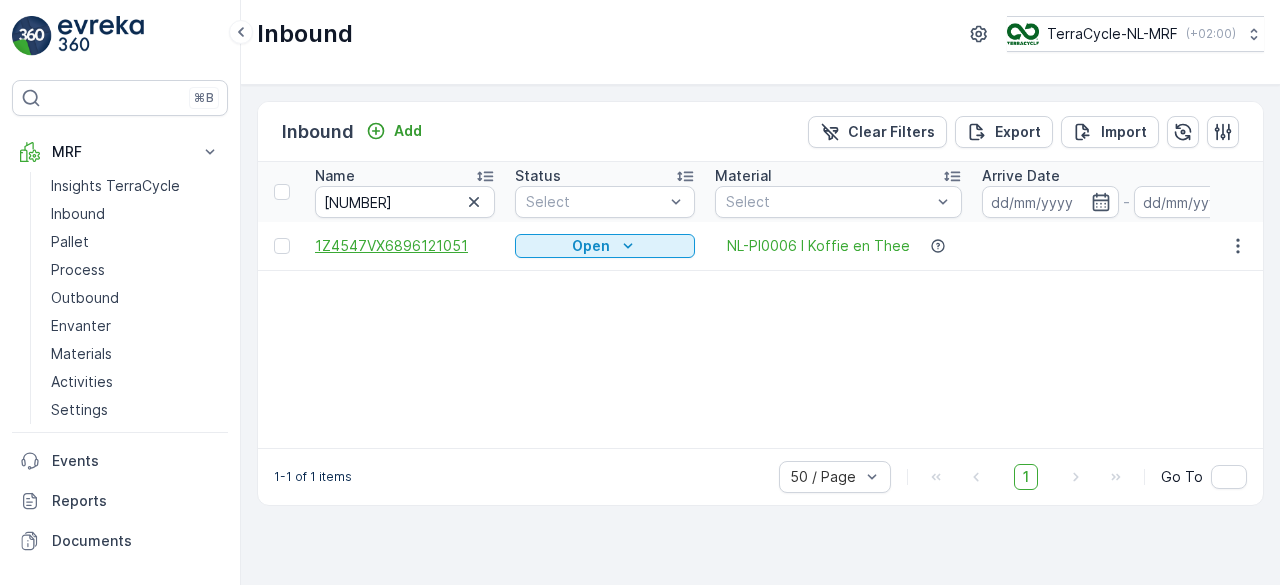 click on "1Z4547VX6896121051" at bounding box center [405, 246] 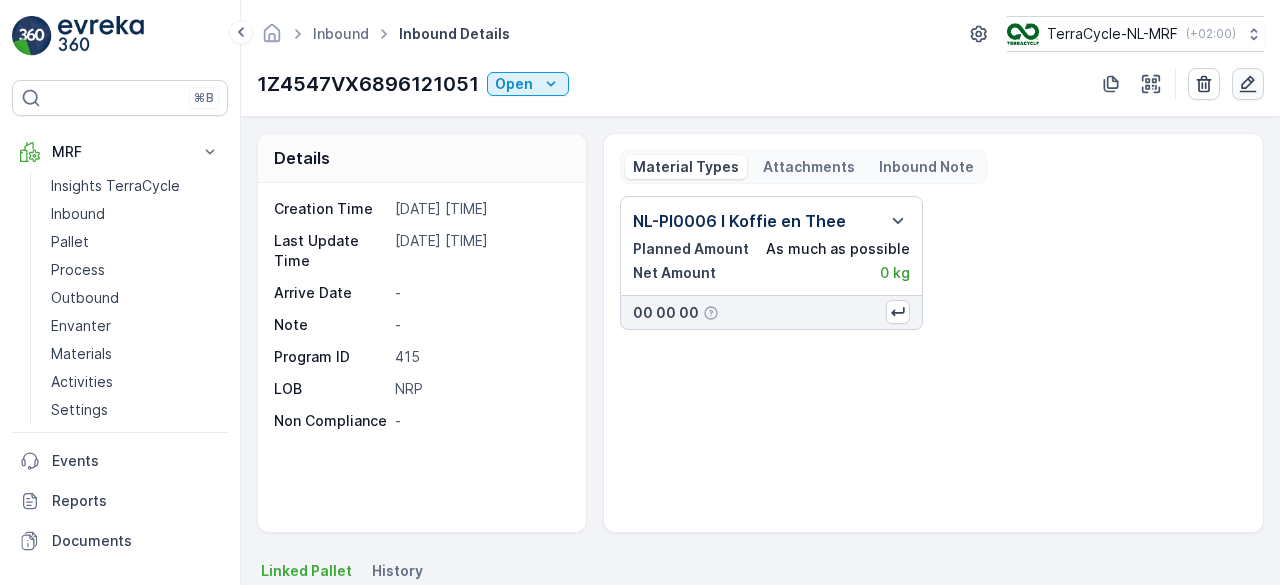 click 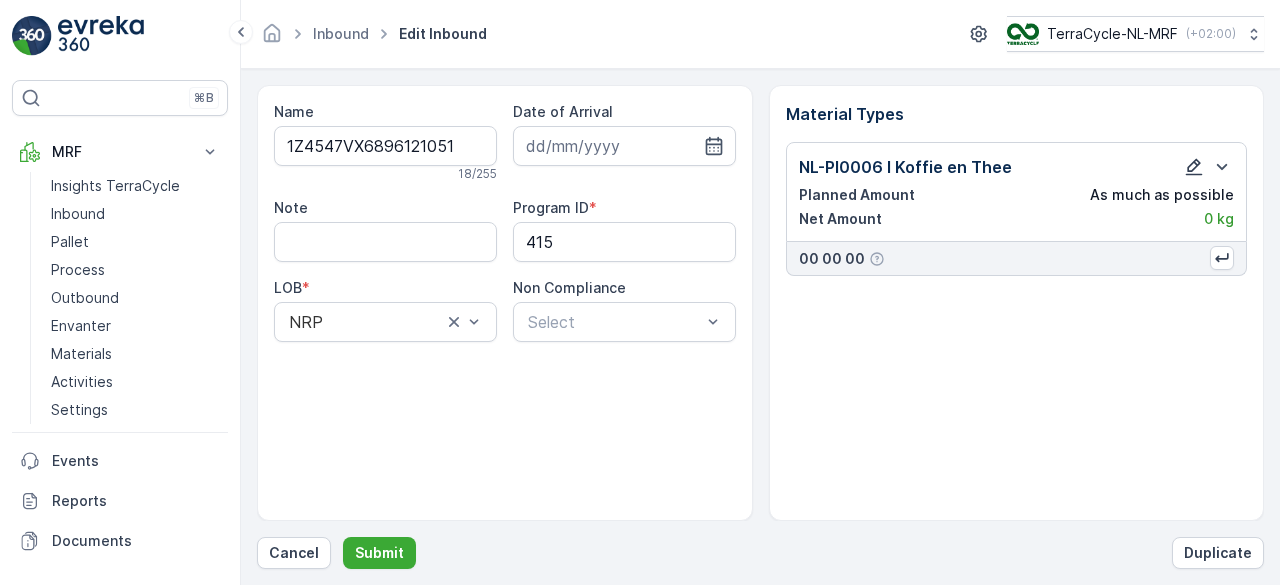 click 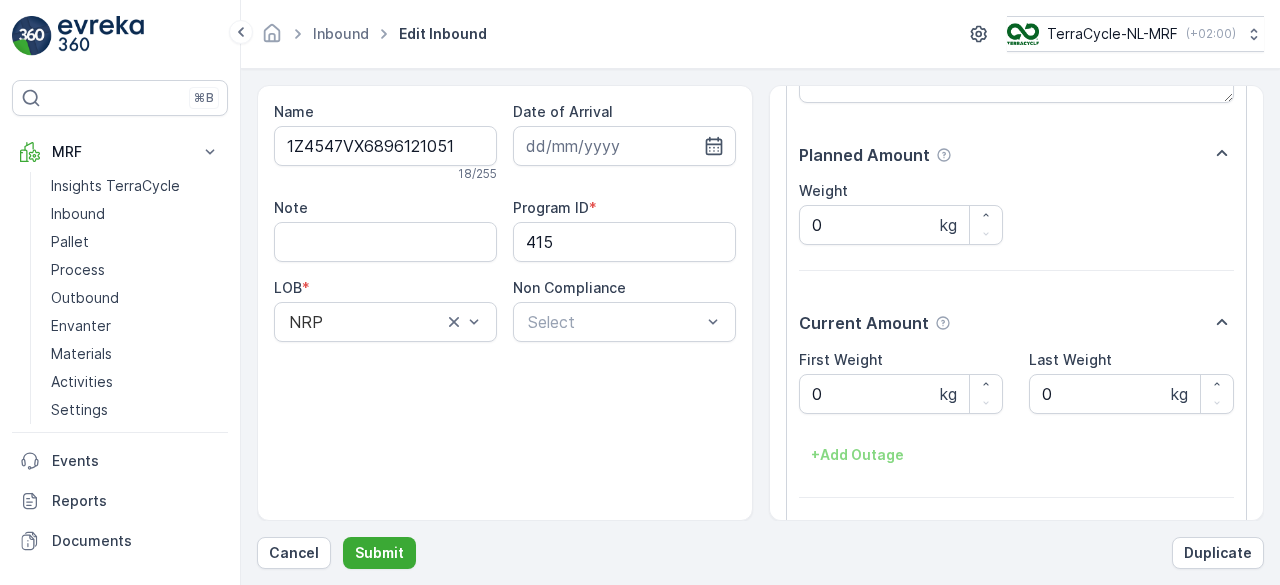scroll, scrollTop: 246, scrollLeft: 0, axis: vertical 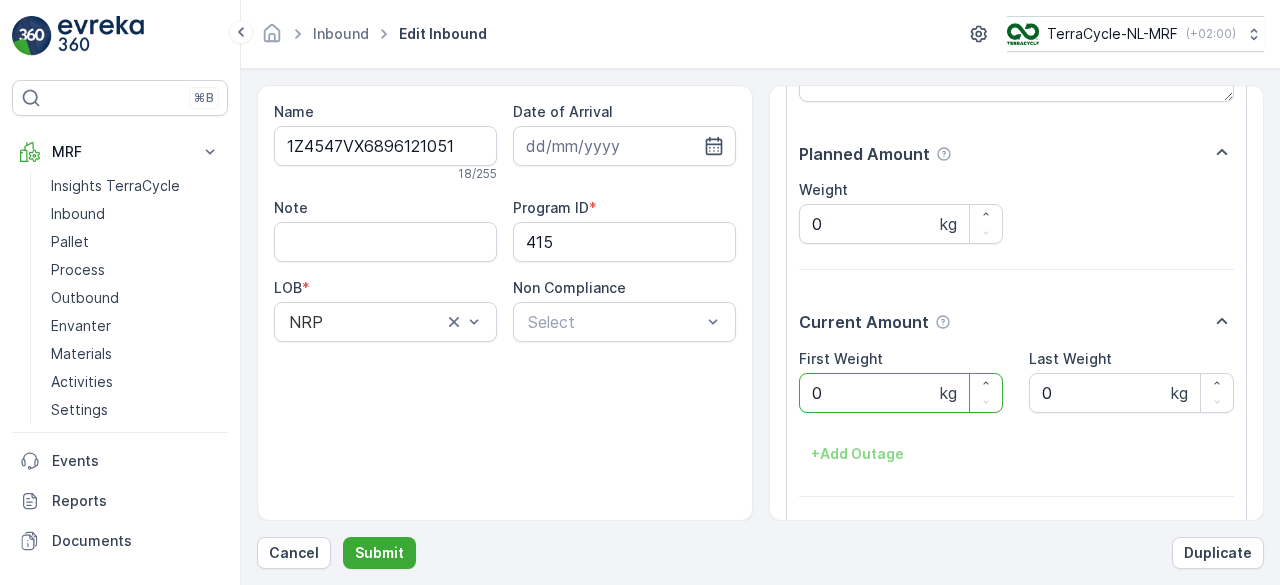 click on "0" at bounding box center (901, 393) 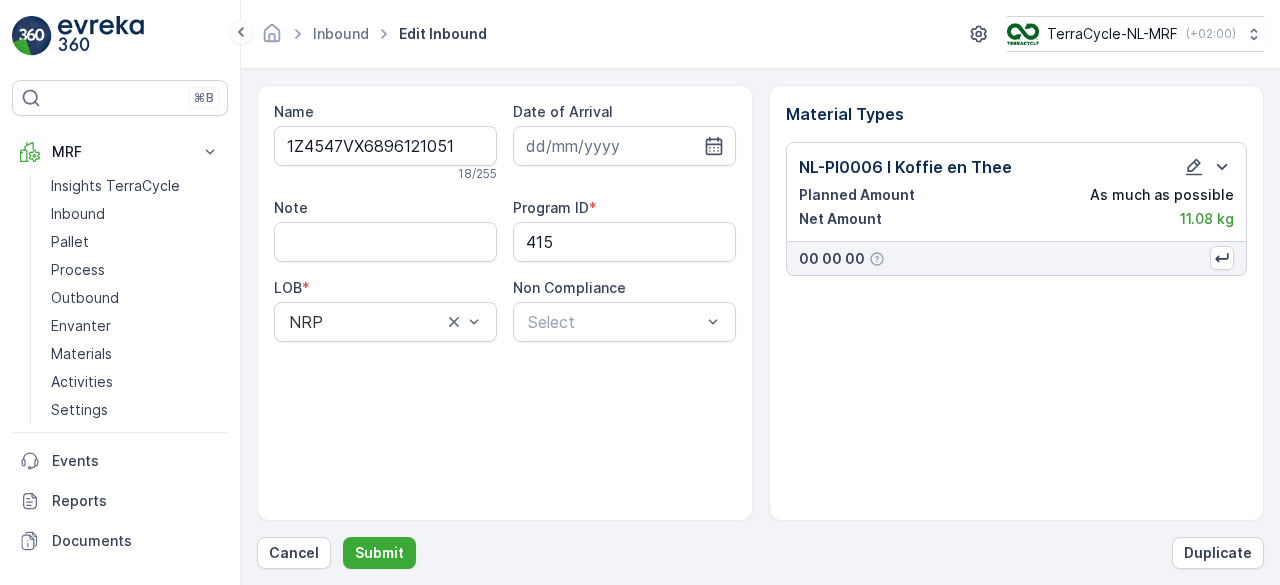 scroll, scrollTop: 0, scrollLeft: 0, axis: both 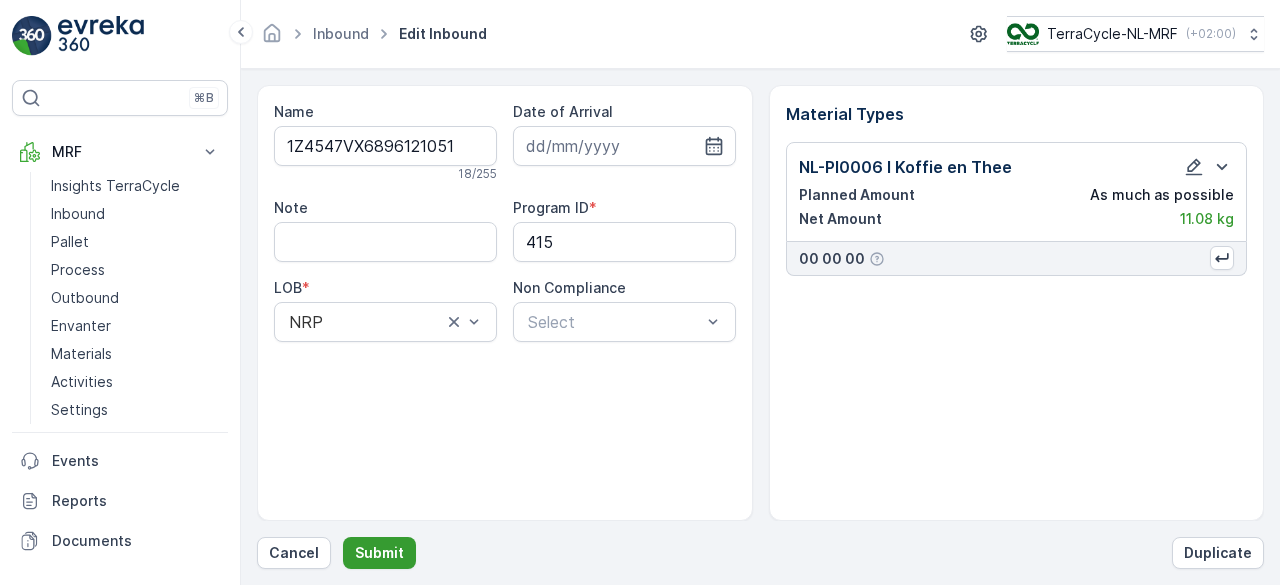click on "Submit" at bounding box center [379, 553] 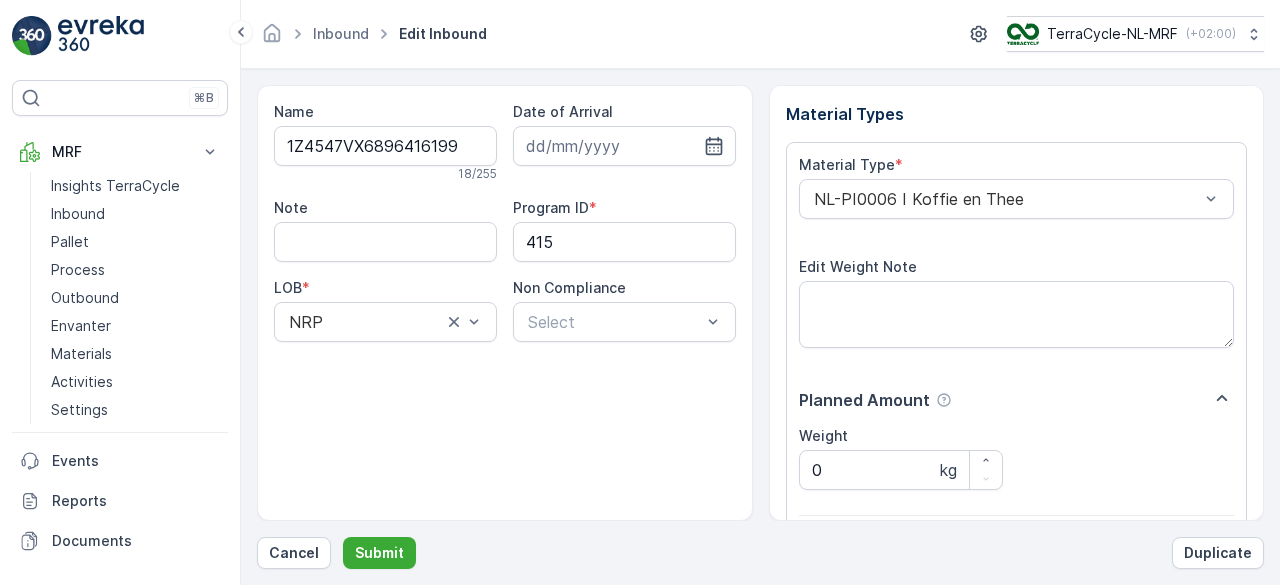 scroll, scrollTop: 311, scrollLeft: 0, axis: vertical 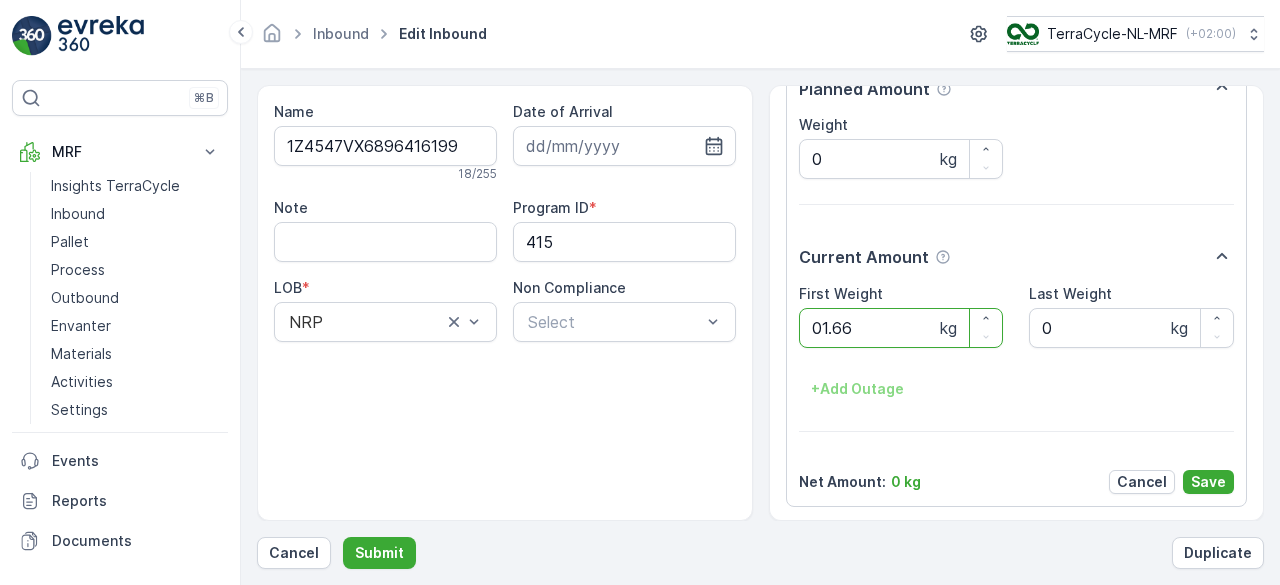 click on "Submit" at bounding box center [379, 553] 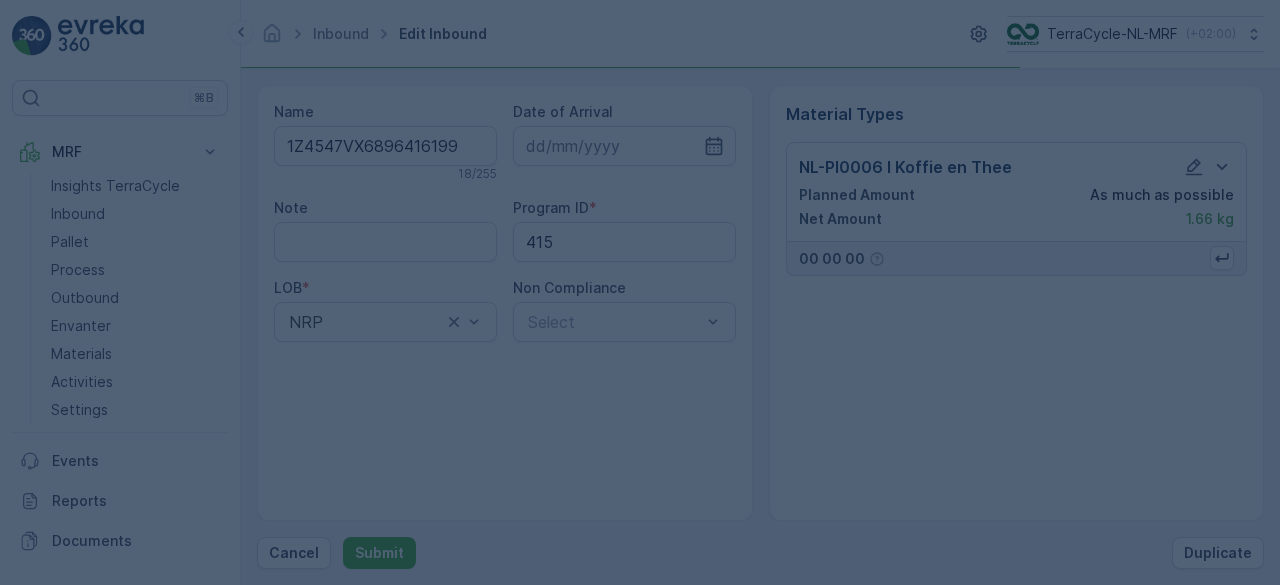 scroll, scrollTop: 0, scrollLeft: 0, axis: both 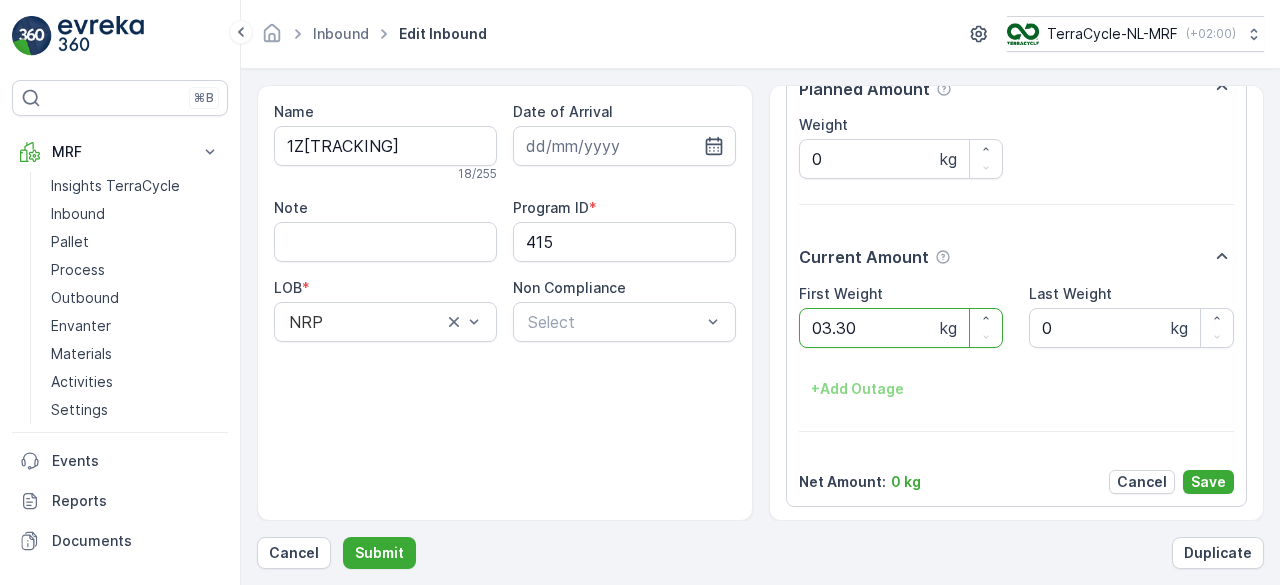 click on "Submit" at bounding box center [379, 553] 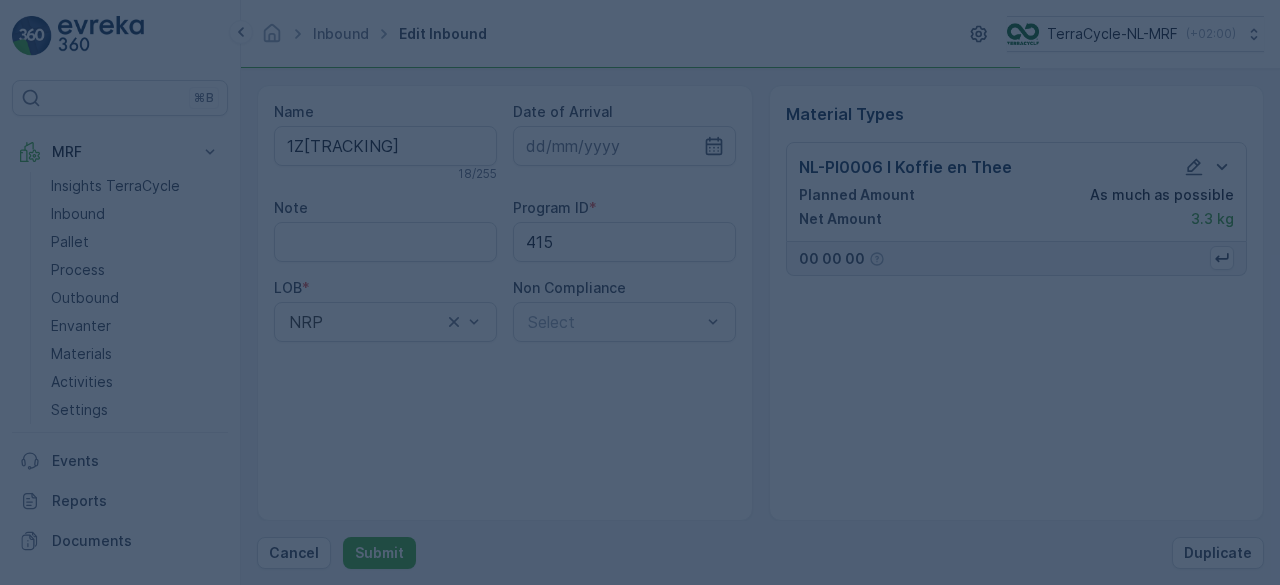 scroll, scrollTop: 0, scrollLeft: 0, axis: both 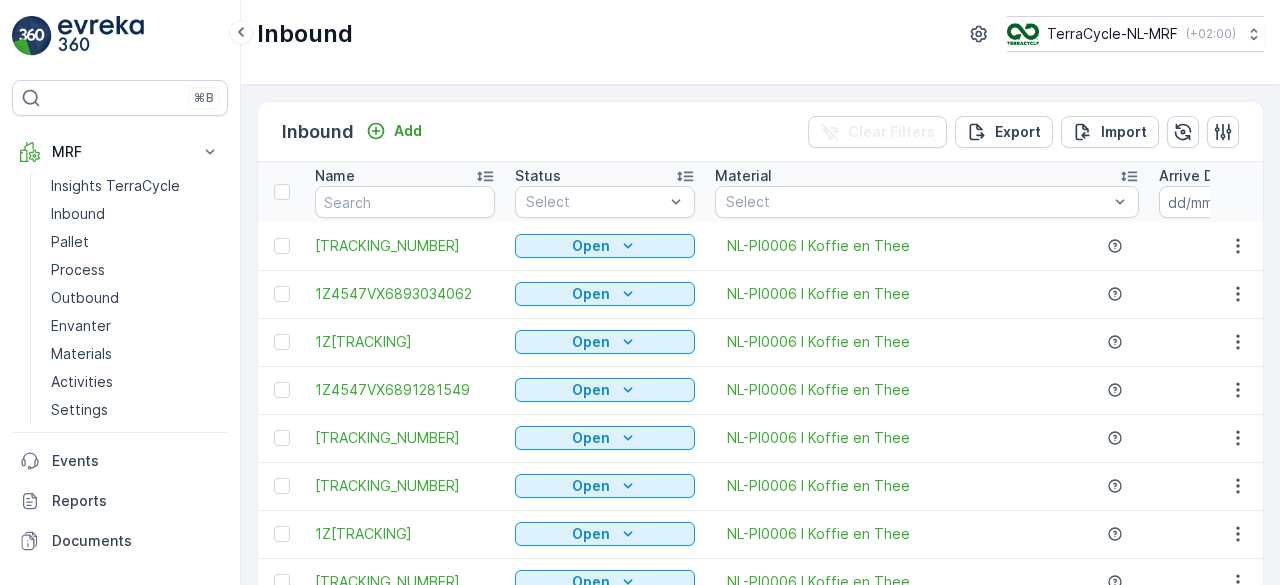 click on "Name" at bounding box center (335, 176) 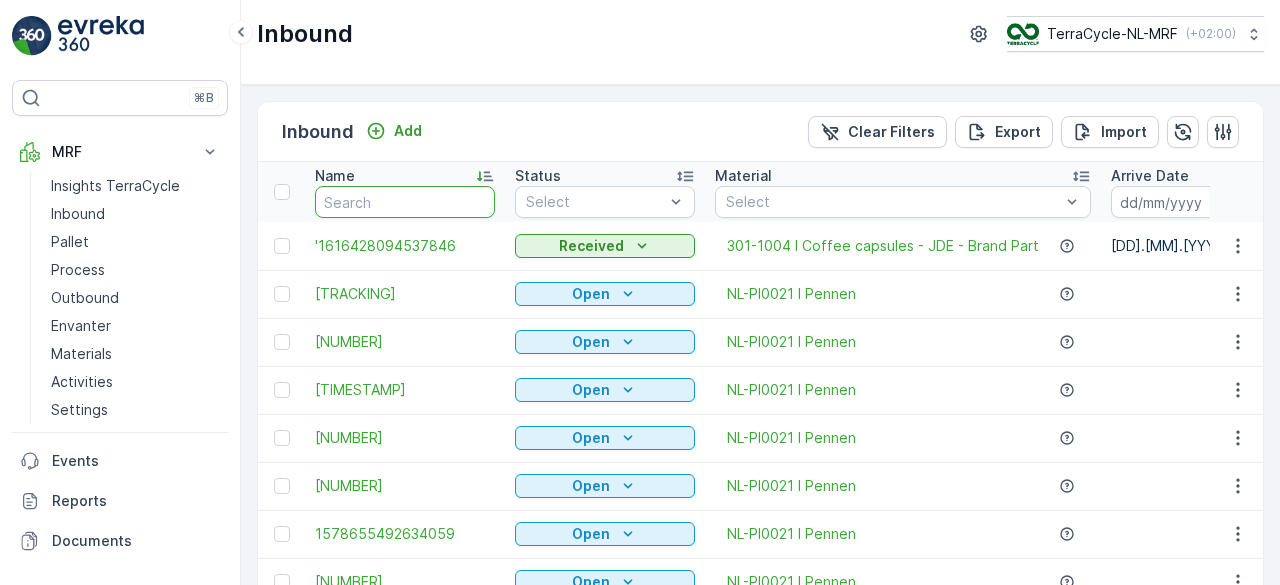click at bounding box center (405, 202) 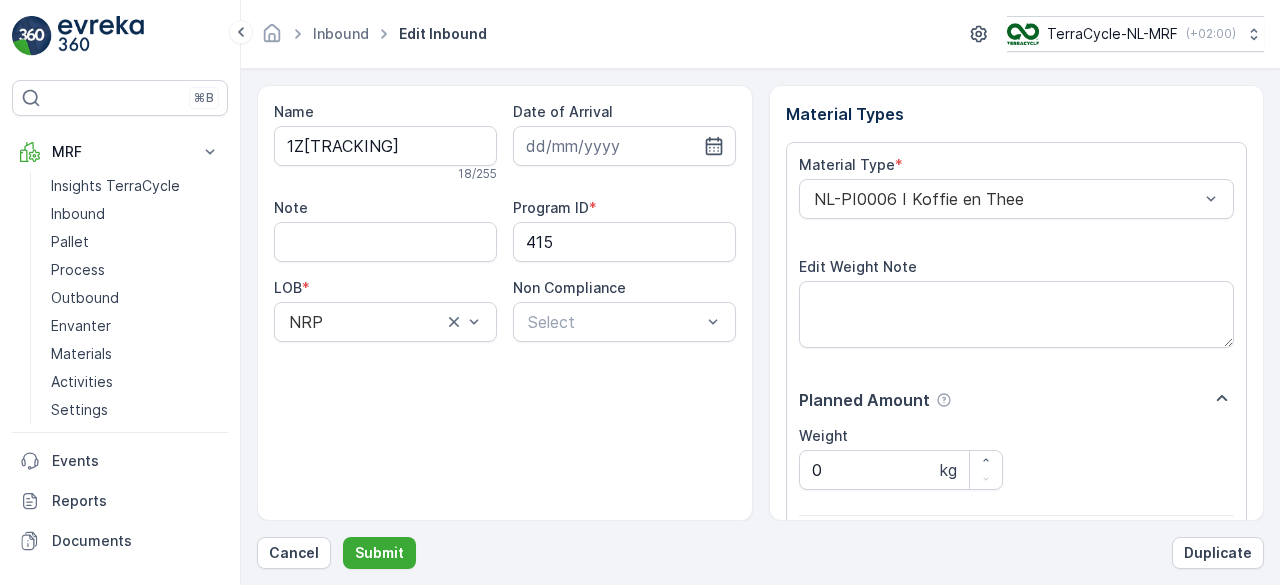 scroll, scrollTop: 311, scrollLeft: 0, axis: vertical 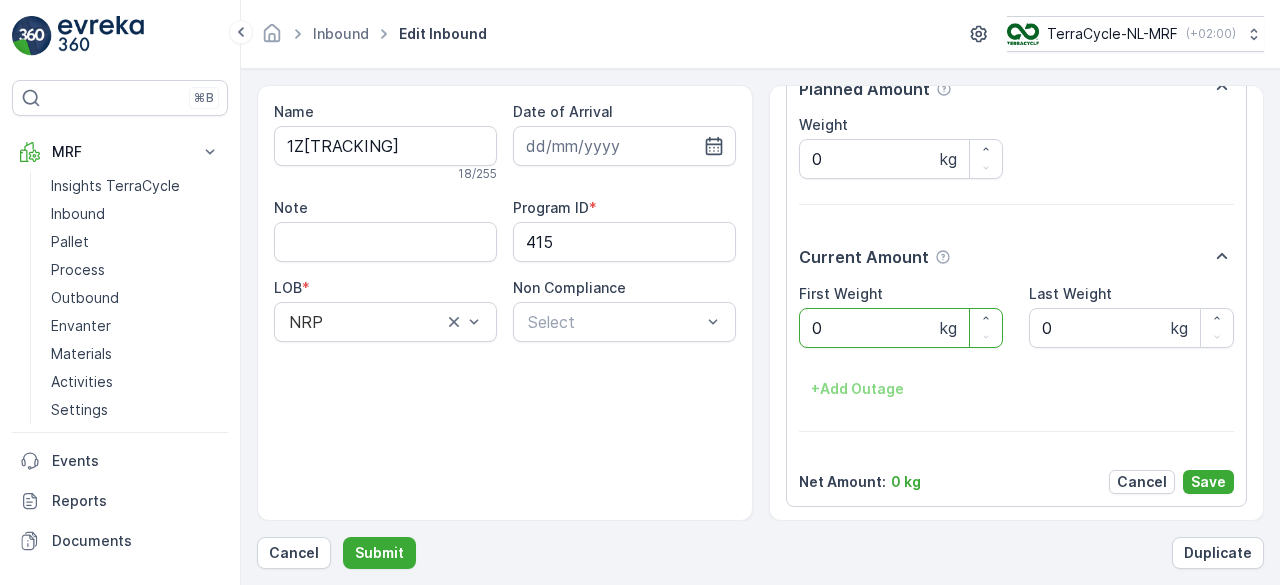 click on "Submit" at bounding box center [379, 553] 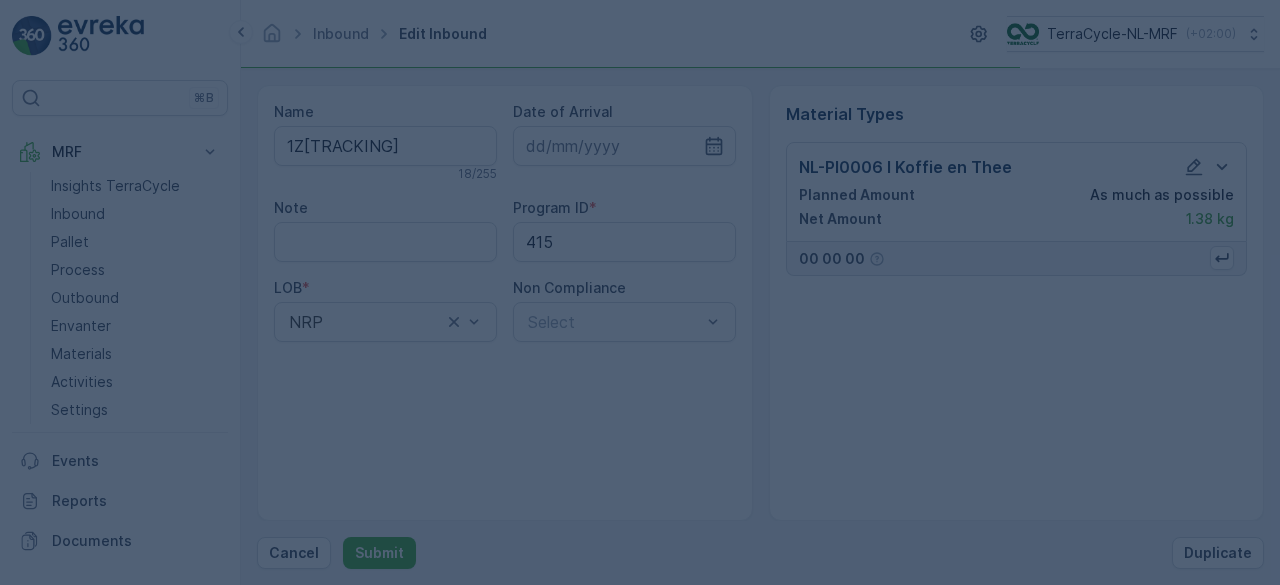 scroll, scrollTop: 0, scrollLeft: 0, axis: both 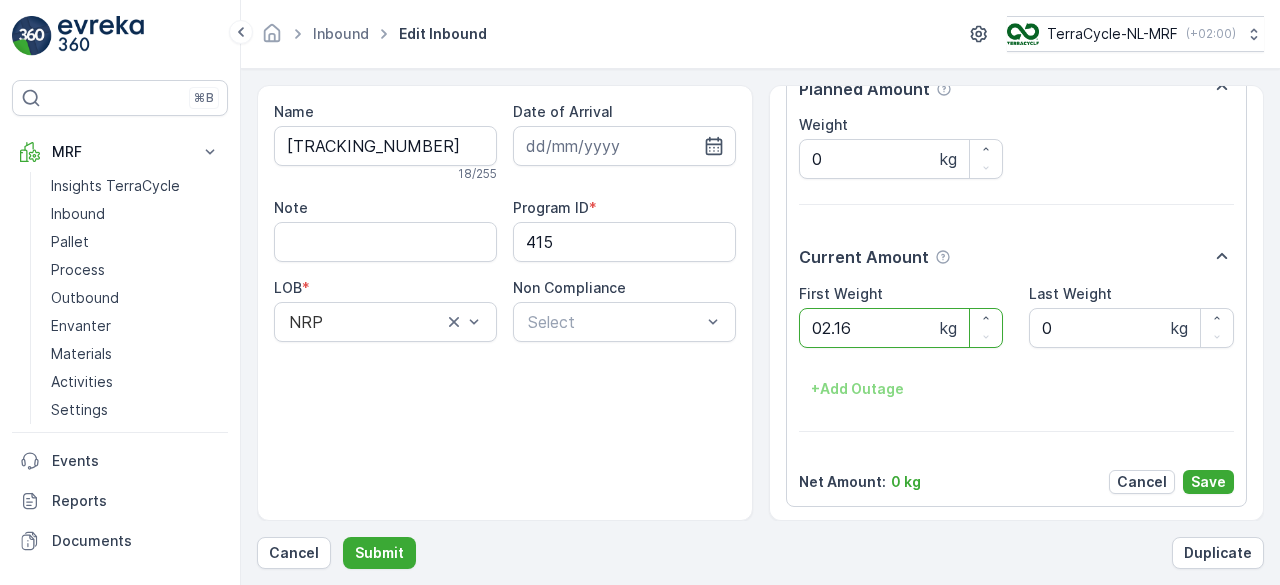 click on "Submit" at bounding box center (379, 553) 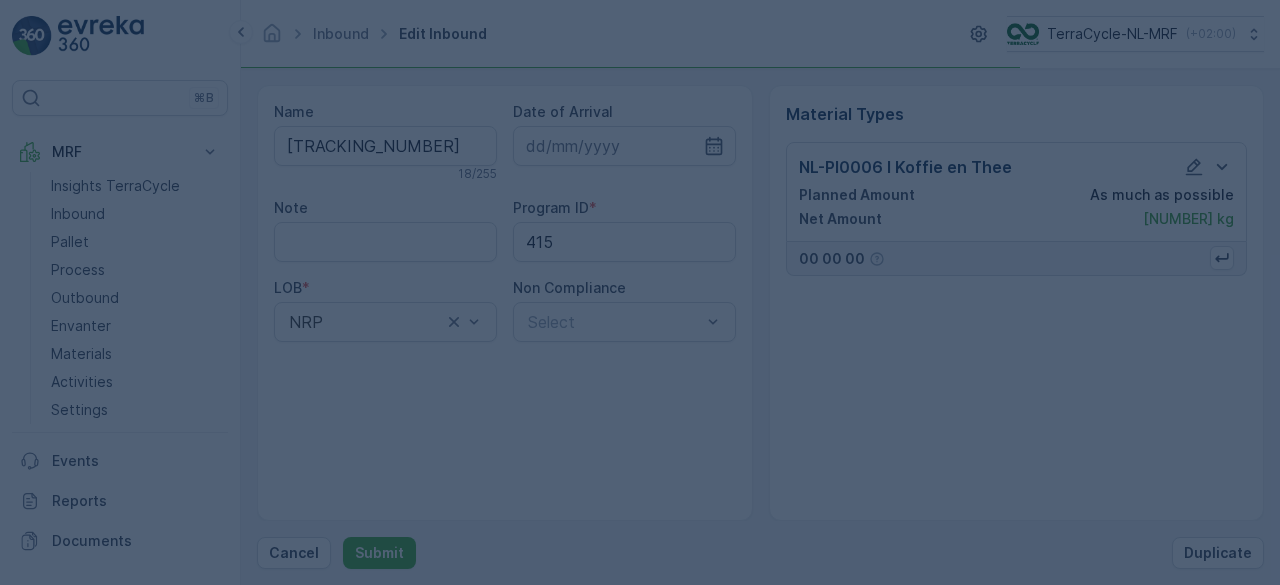 scroll, scrollTop: 0, scrollLeft: 0, axis: both 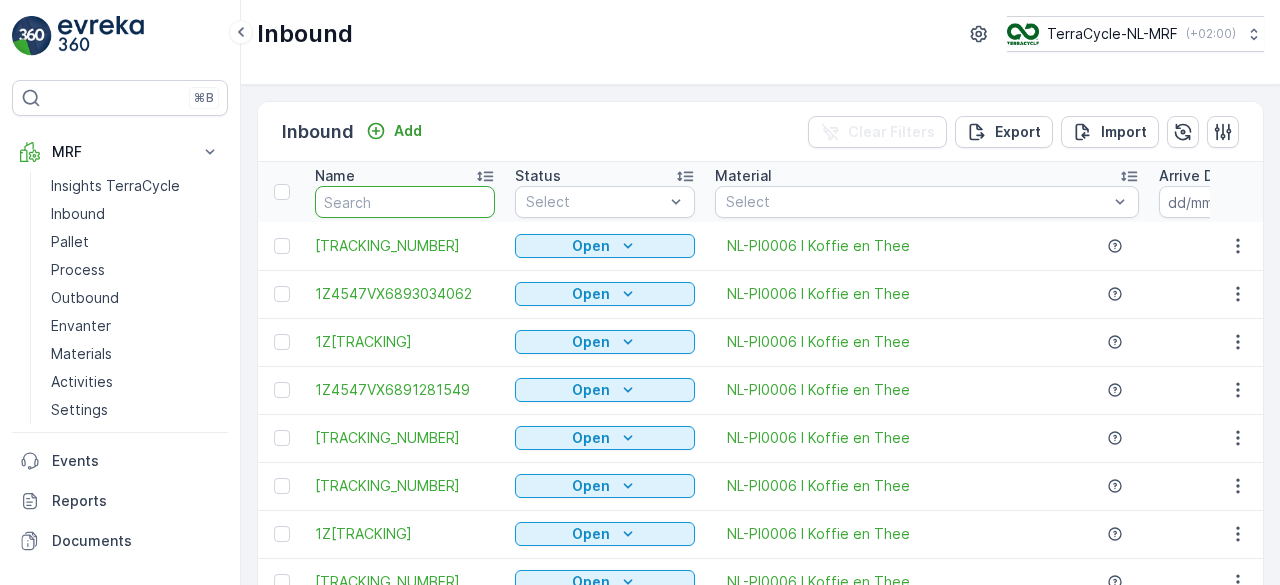 click at bounding box center (405, 202) 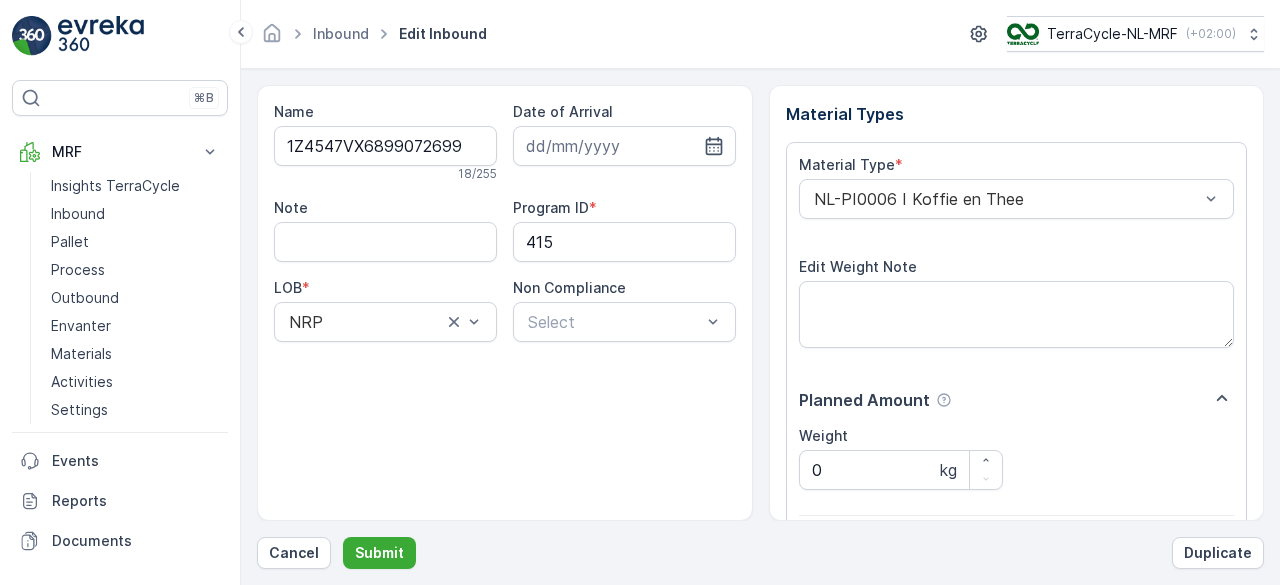 scroll, scrollTop: 311, scrollLeft: 0, axis: vertical 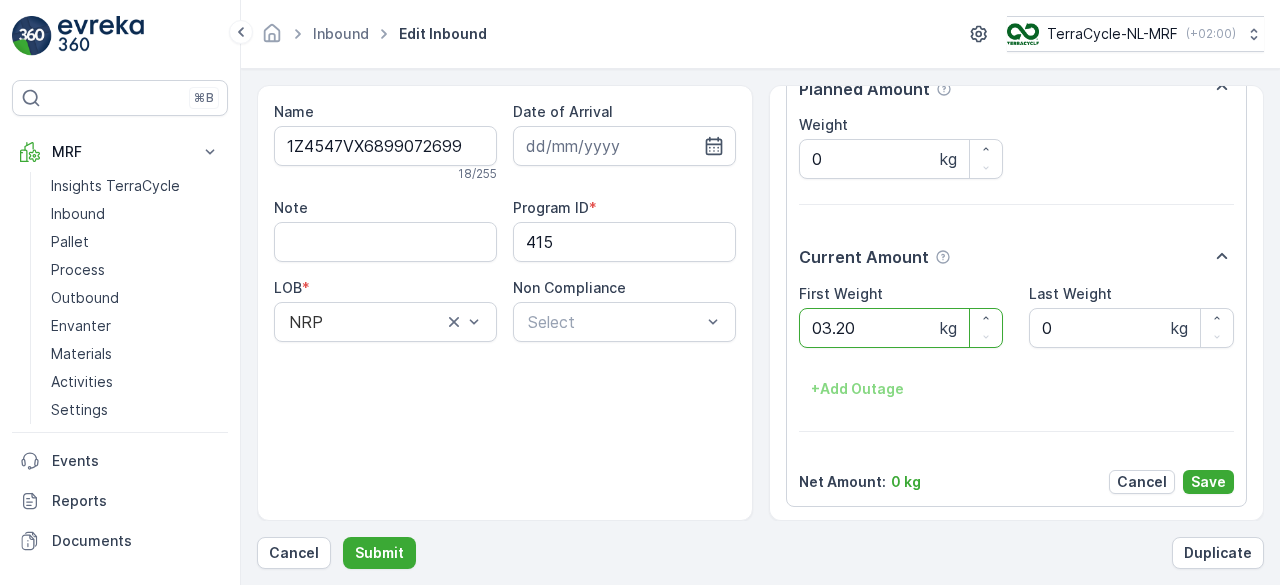 click on "Submit" at bounding box center (379, 553) 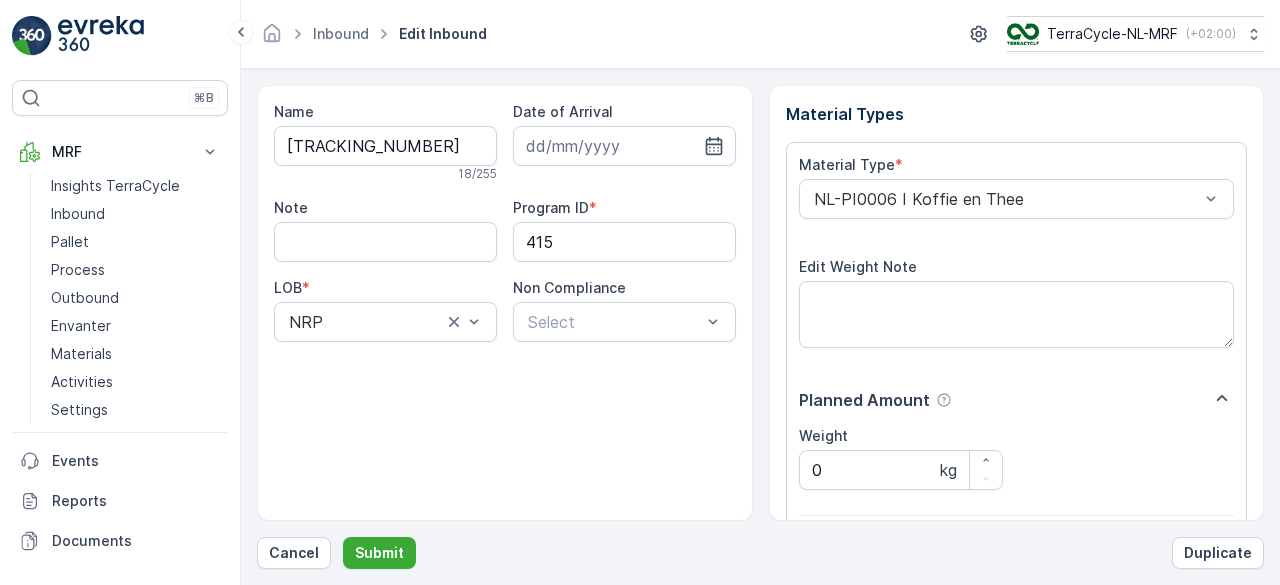 scroll, scrollTop: 311, scrollLeft: 0, axis: vertical 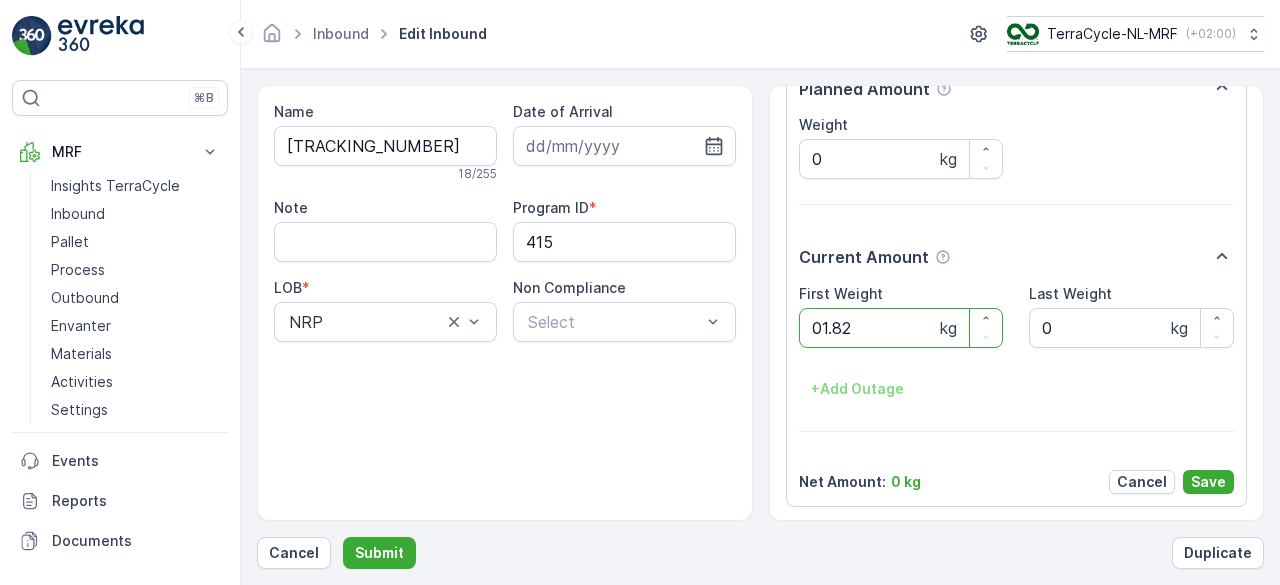 click on "Submit" at bounding box center [379, 553] 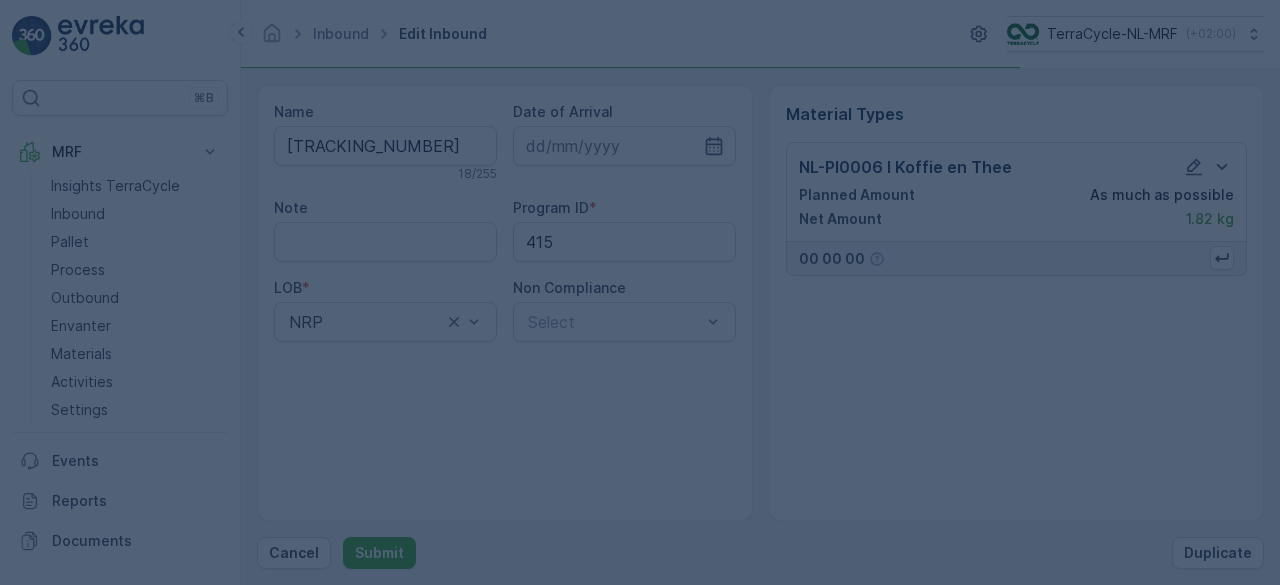 scroll, scrollTop: 0, scrollLeft: 0, axis: both 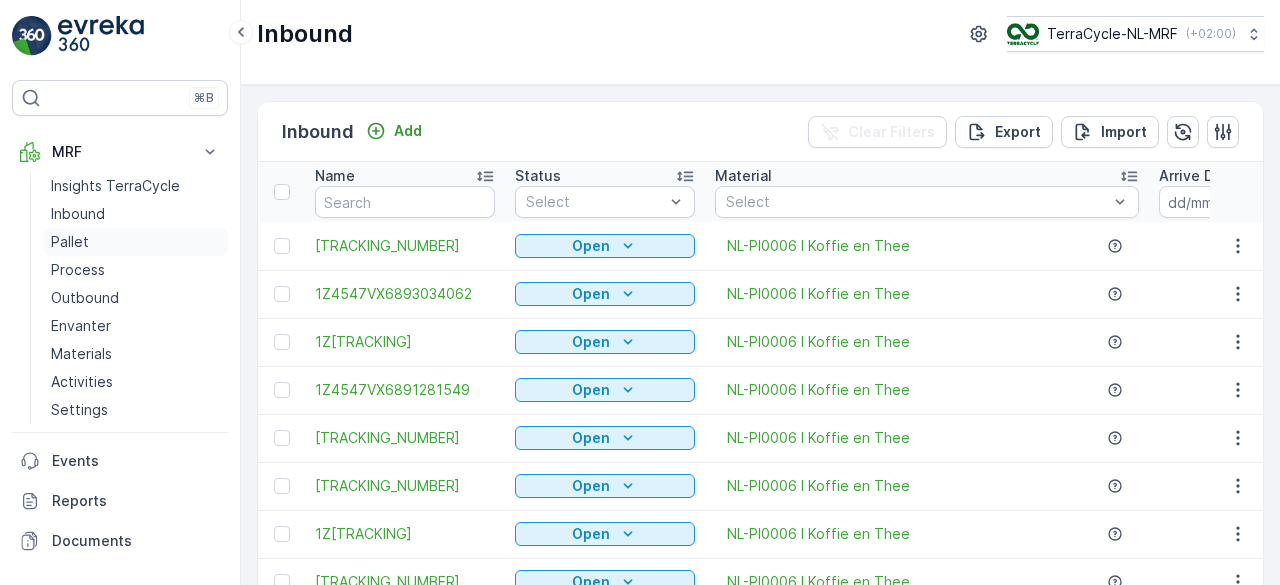 click on "Pallet" at bounding box center [70, 242] 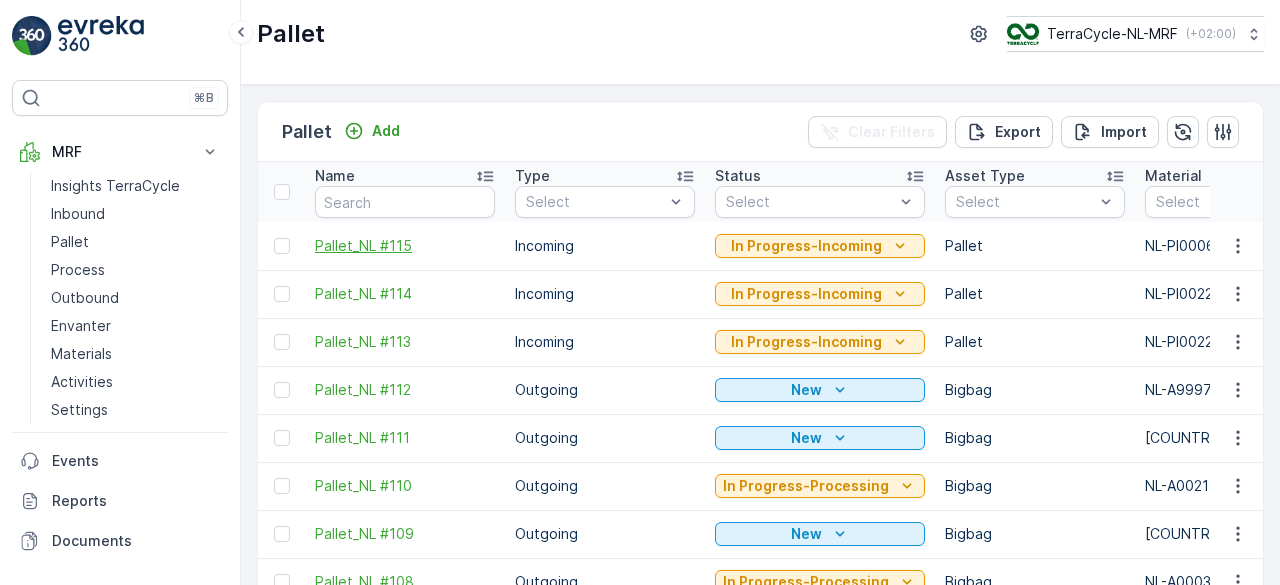 click on "Pallet_NL #115" at bounding box center [405, 246] 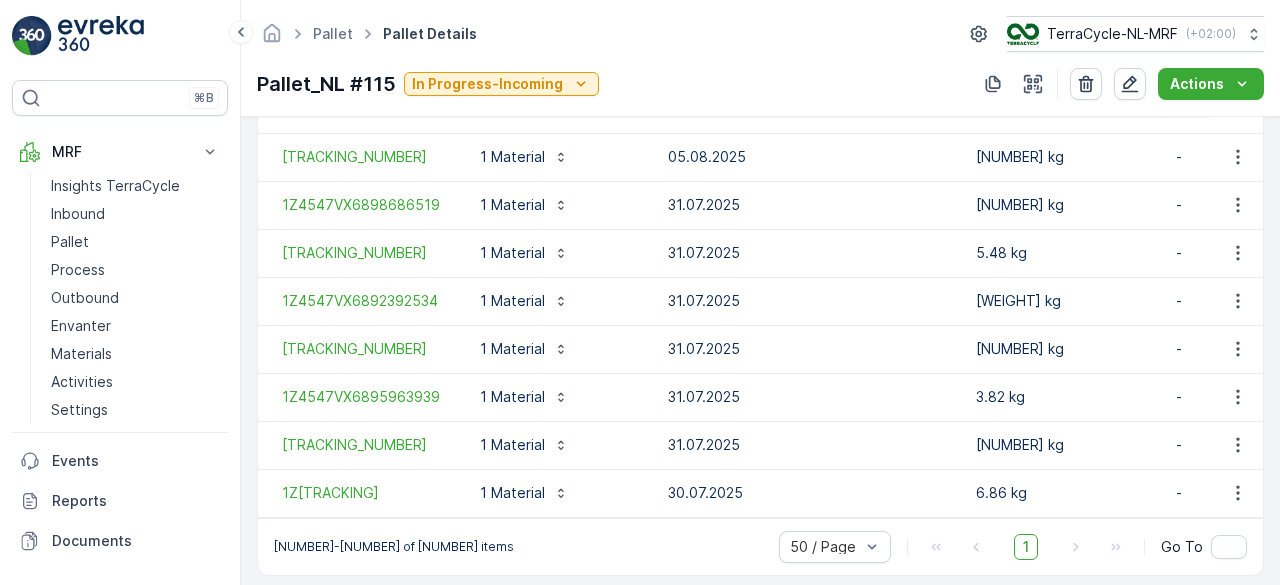 scroll, scrollTop: 2245, scrollLeft: 0, axis: vertical 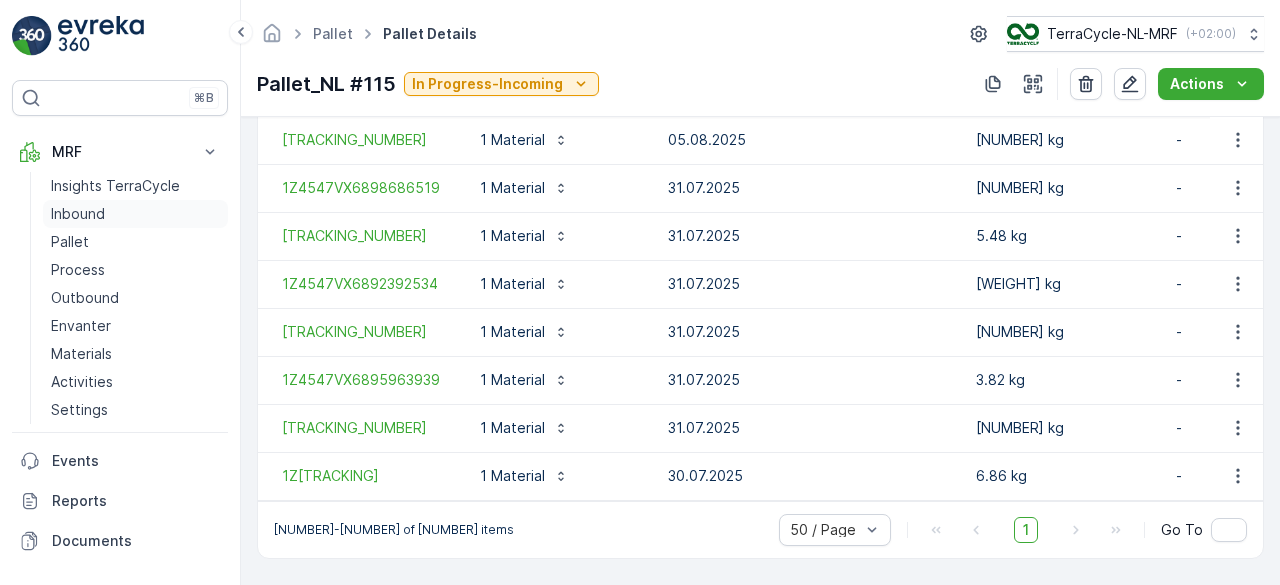 click on "Inbound" at bounding box center [78, 214] 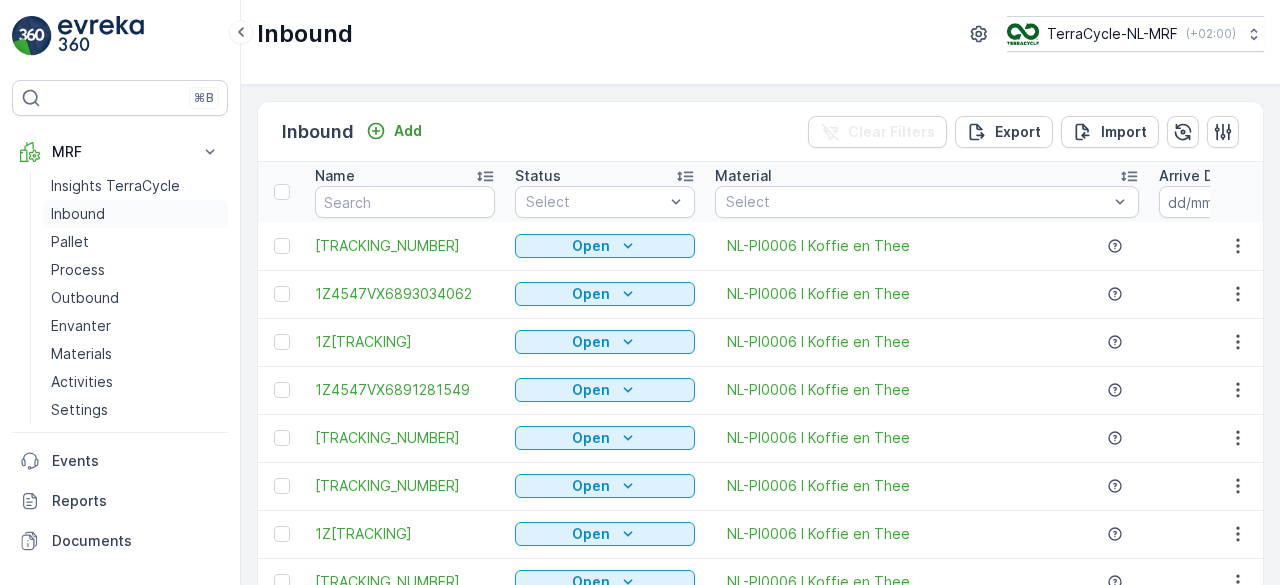 click on "Inbound" at bounding box center (135, 214) 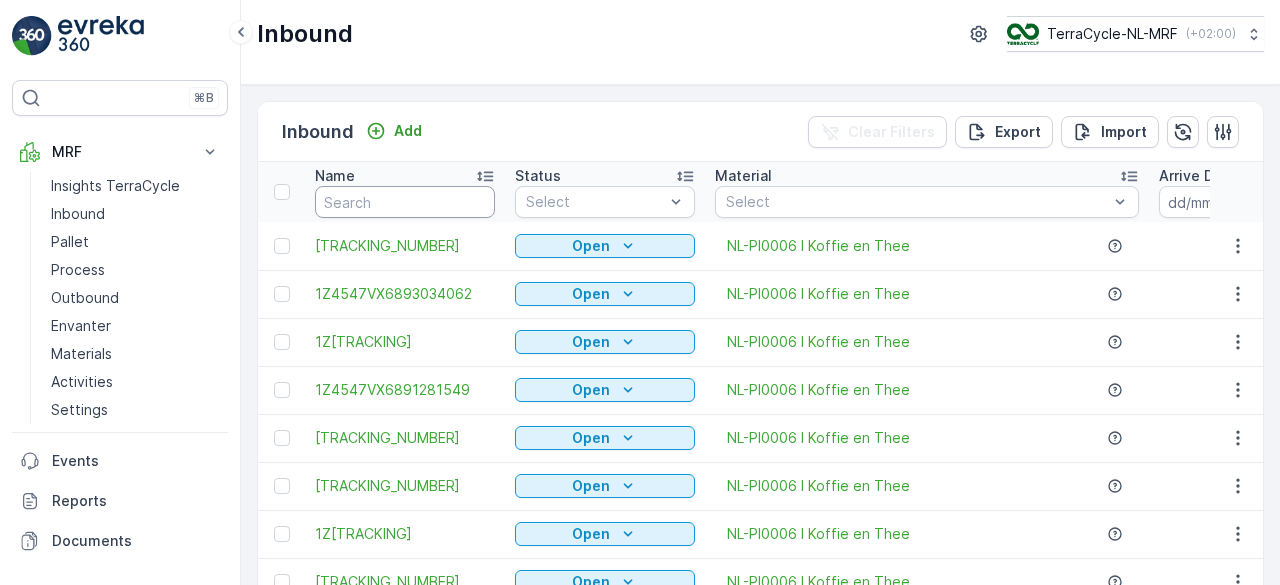 click at bounding box center (405, 202) 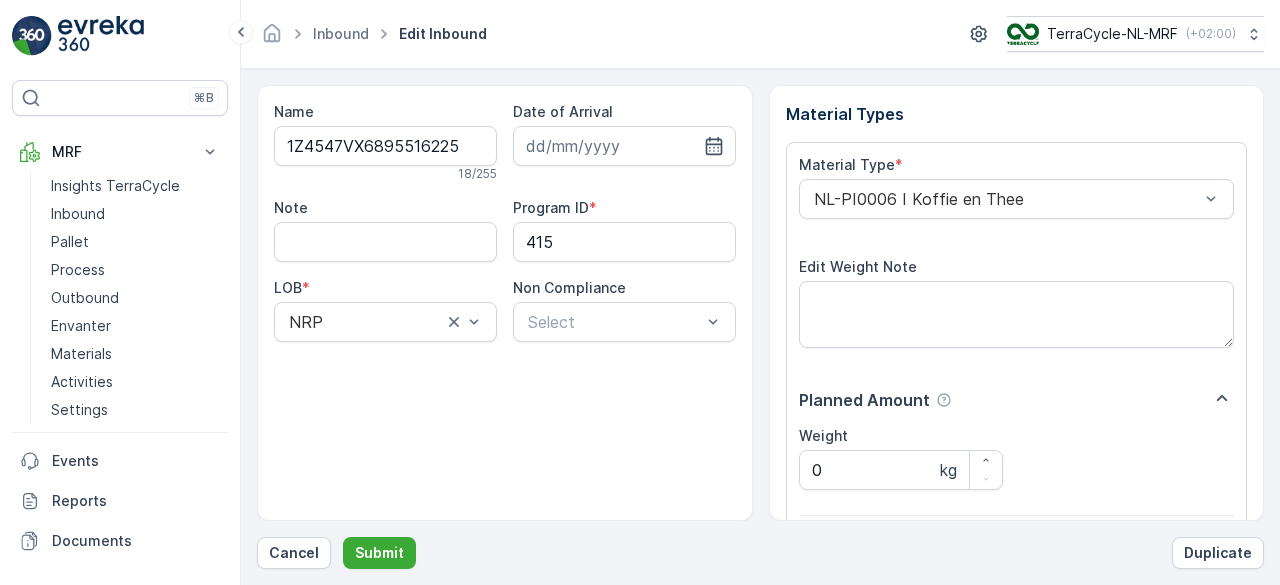 scroll, scrollTop: 311, scrollLeft: 0, axis: vertical 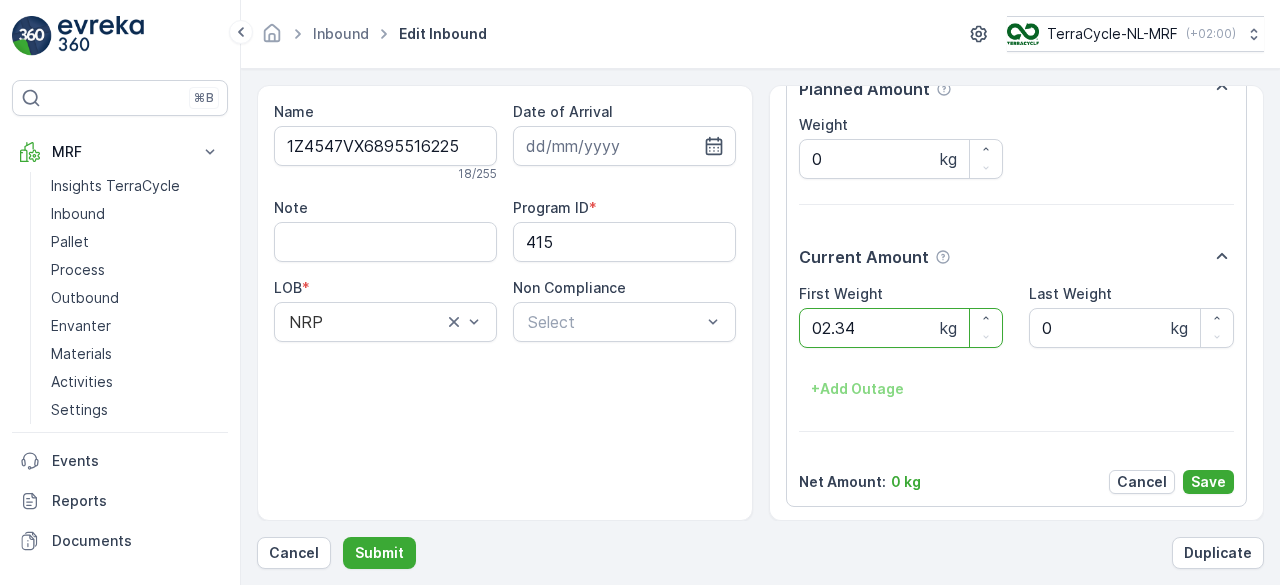click on "Submit" at bounding box center (379, 553) 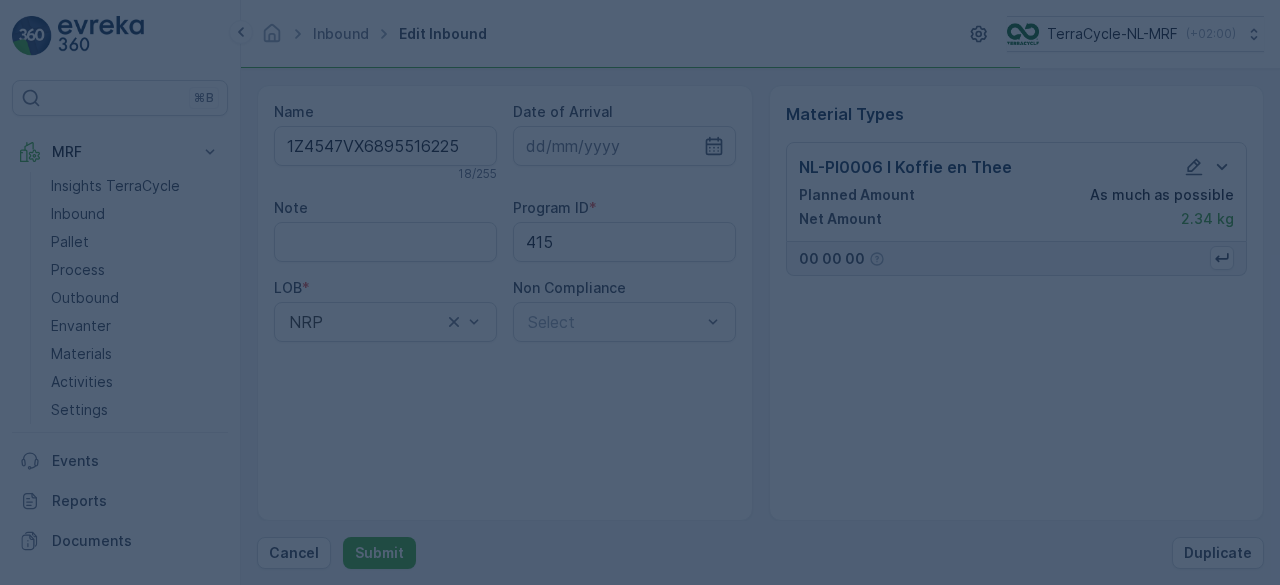 scroll, scrollTop: 0, scrollLeft: 0, axis: both 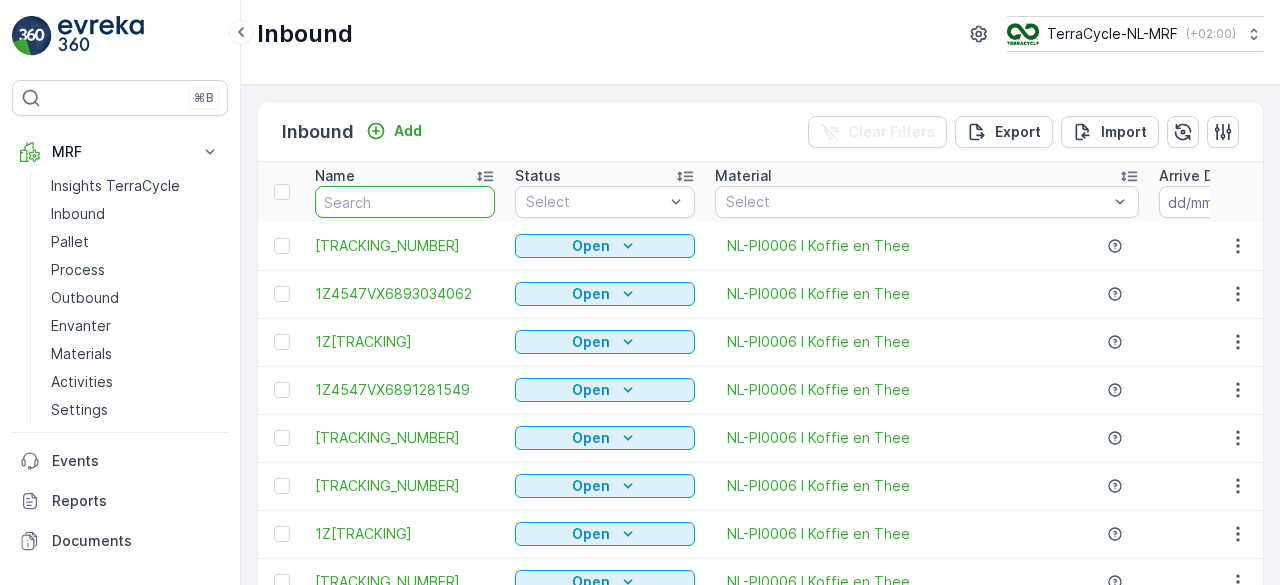 click at bounding box center [405, 202] 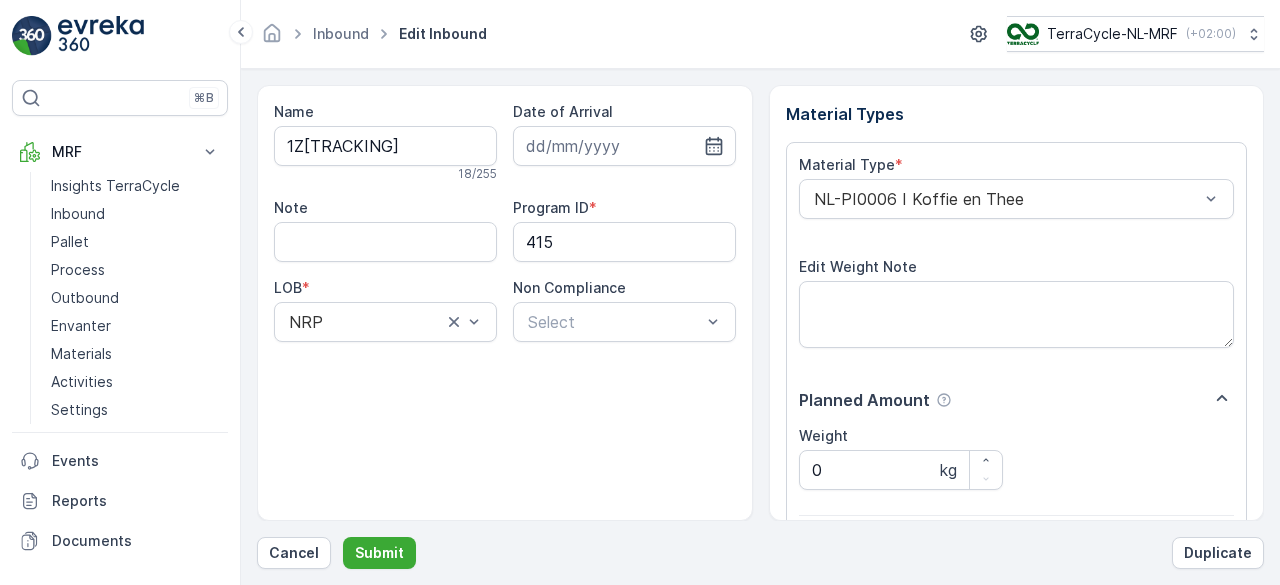 scroll, scrollTop: 311, scrollLeft: 0, axis: vertical 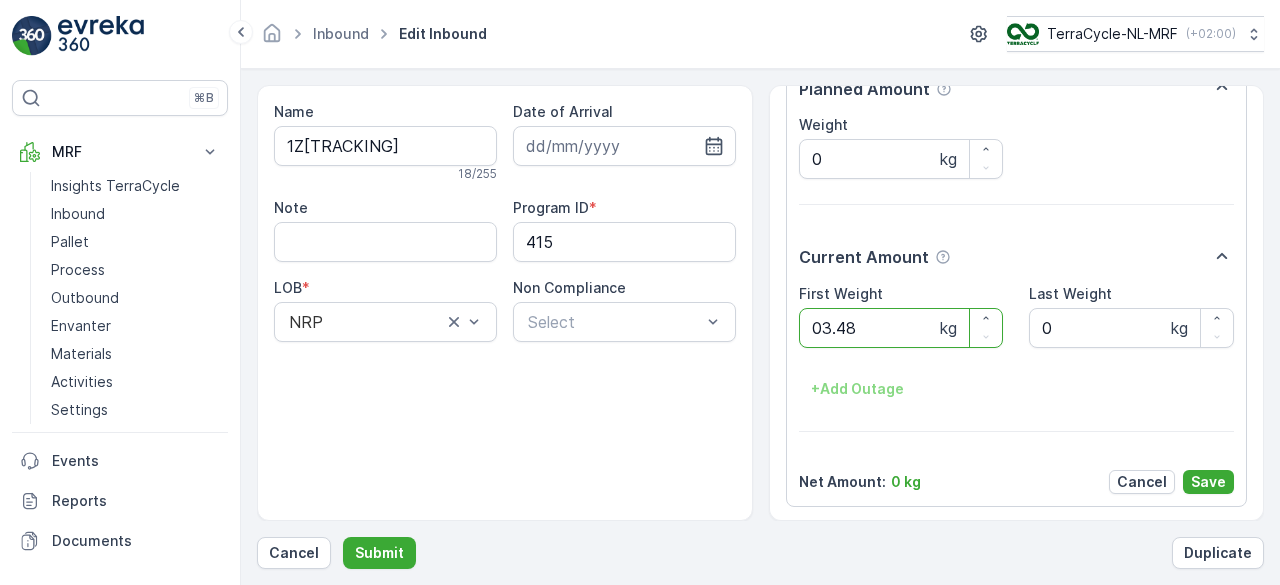 click on "Submit" at bounding box center [379, 553] 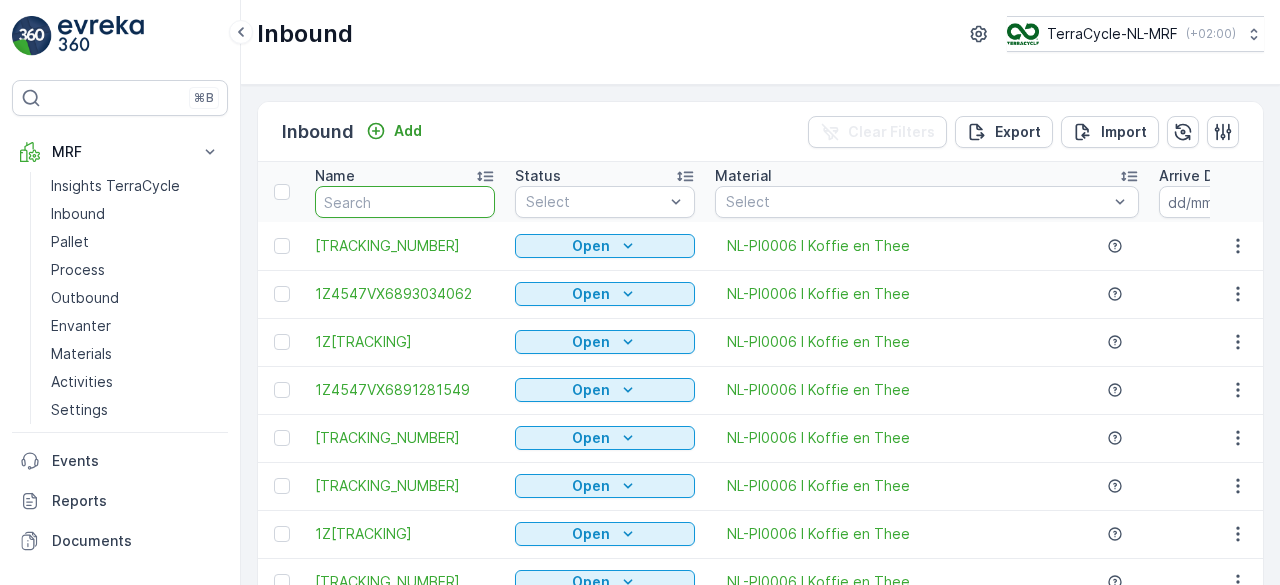 click at bounding box center [405, 202] 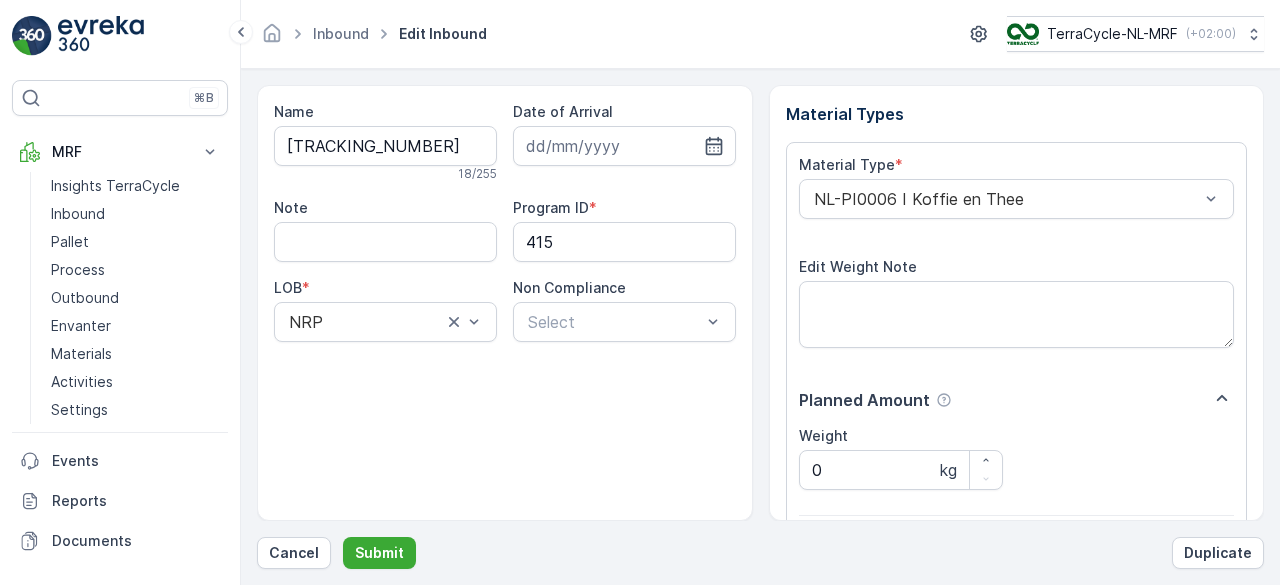 scroll, scrollTop: 311, scrollLeft: 0, axis: vertical 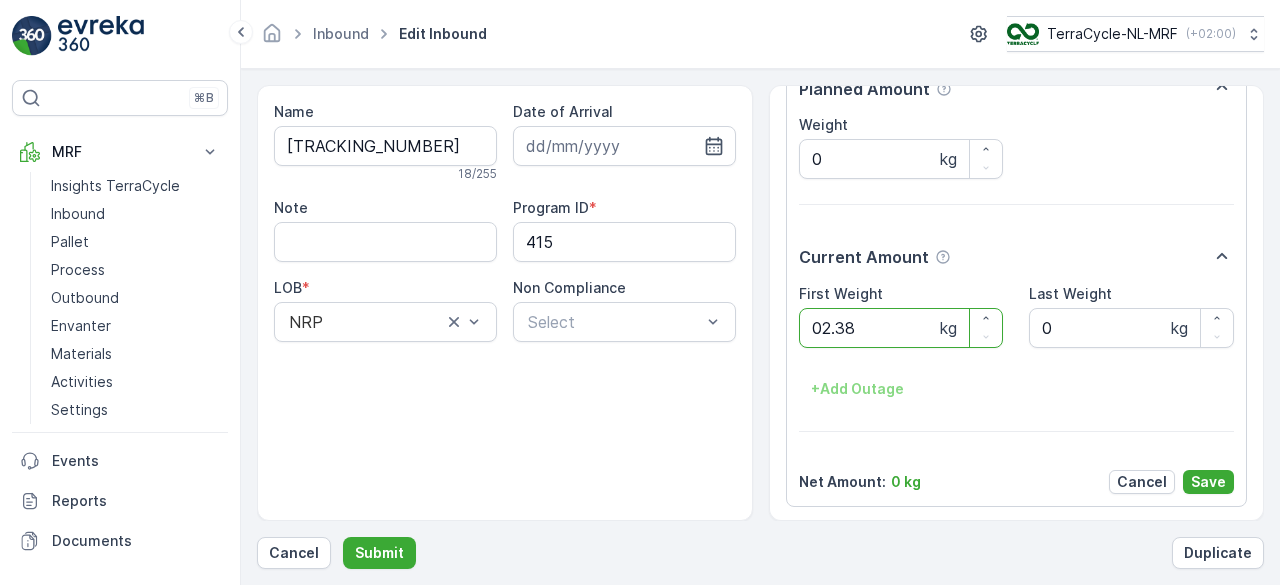 click on "Submit" at bounding box center (379, 553) 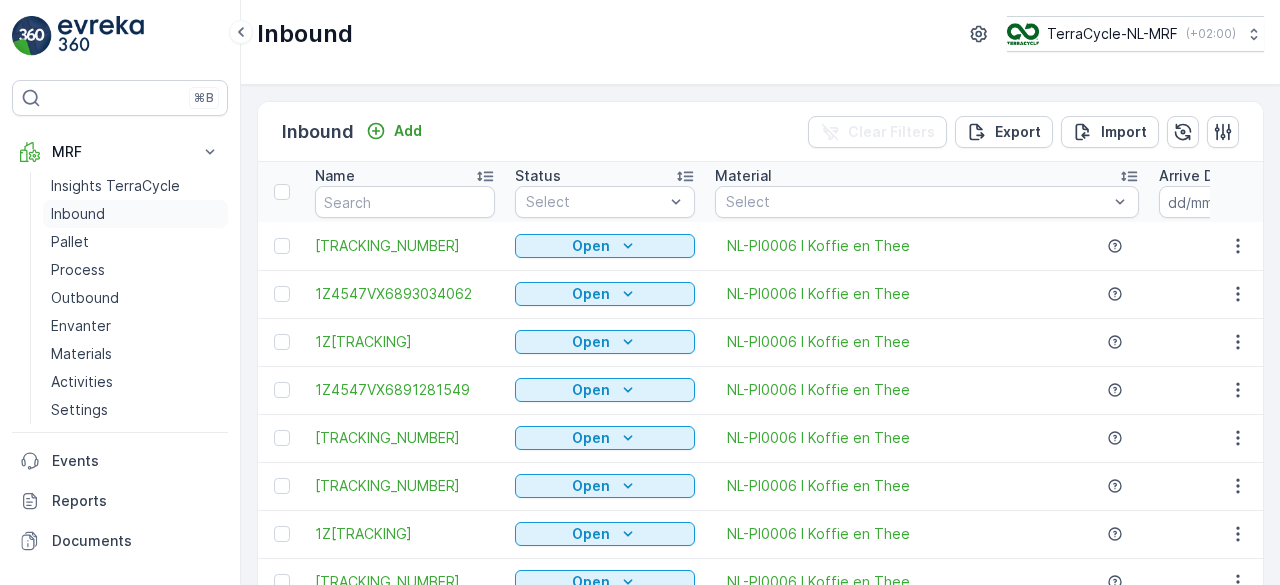 click on "Inbound" at bounding box center [78, 214] 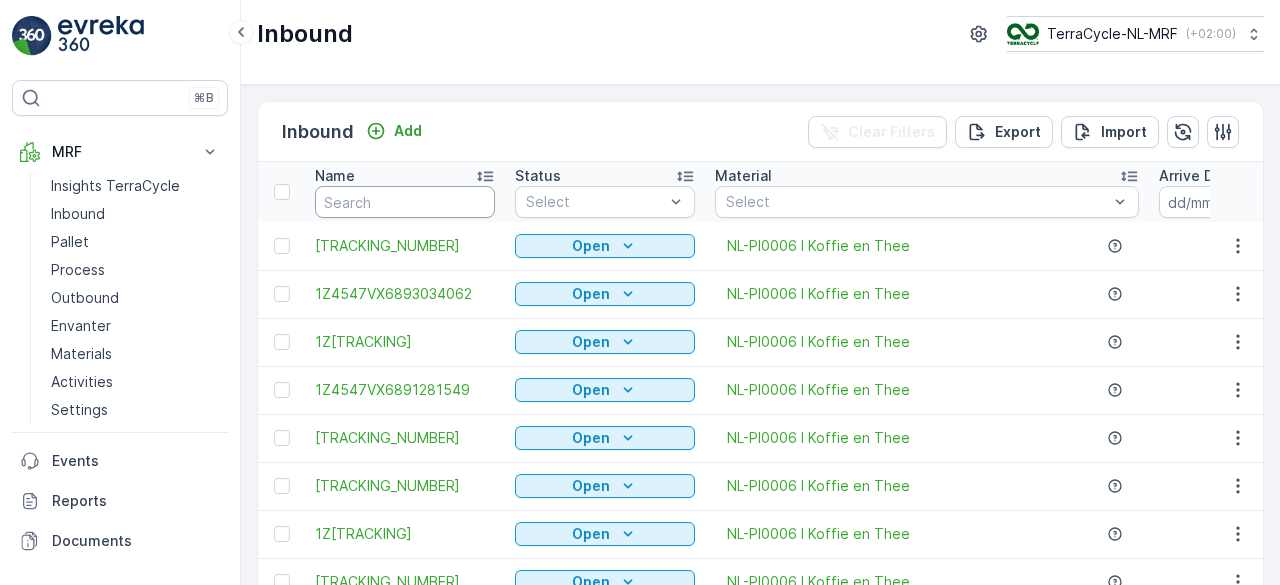 click at bounding box center [405, 202] 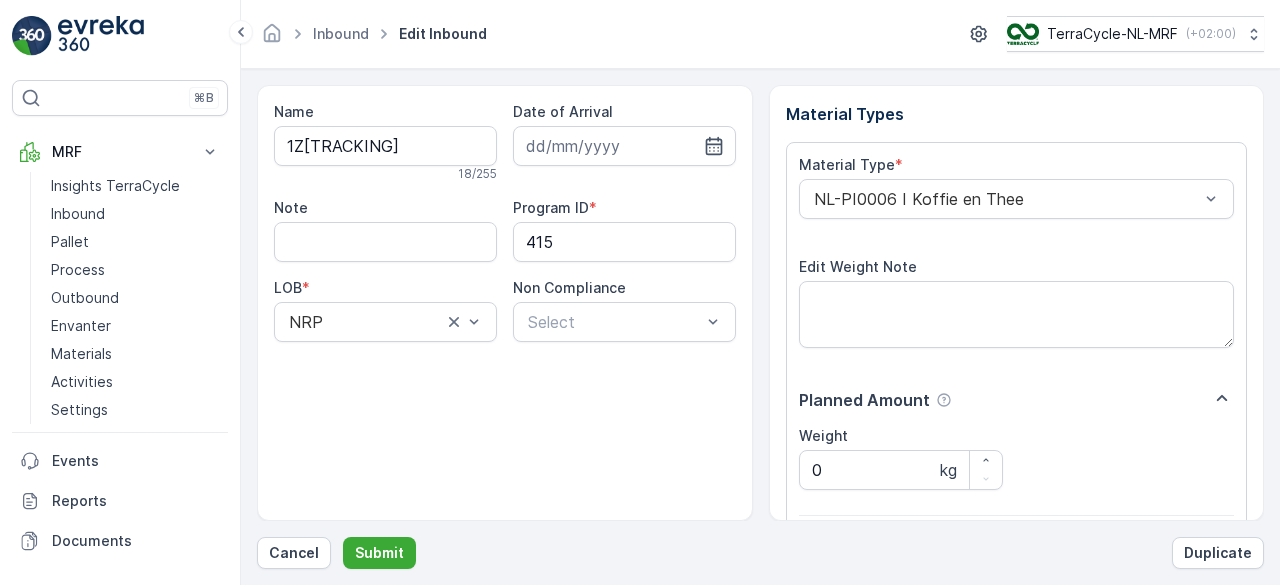 scroll, scrollTop: 311, scrollLeft: 0, axis: vertical 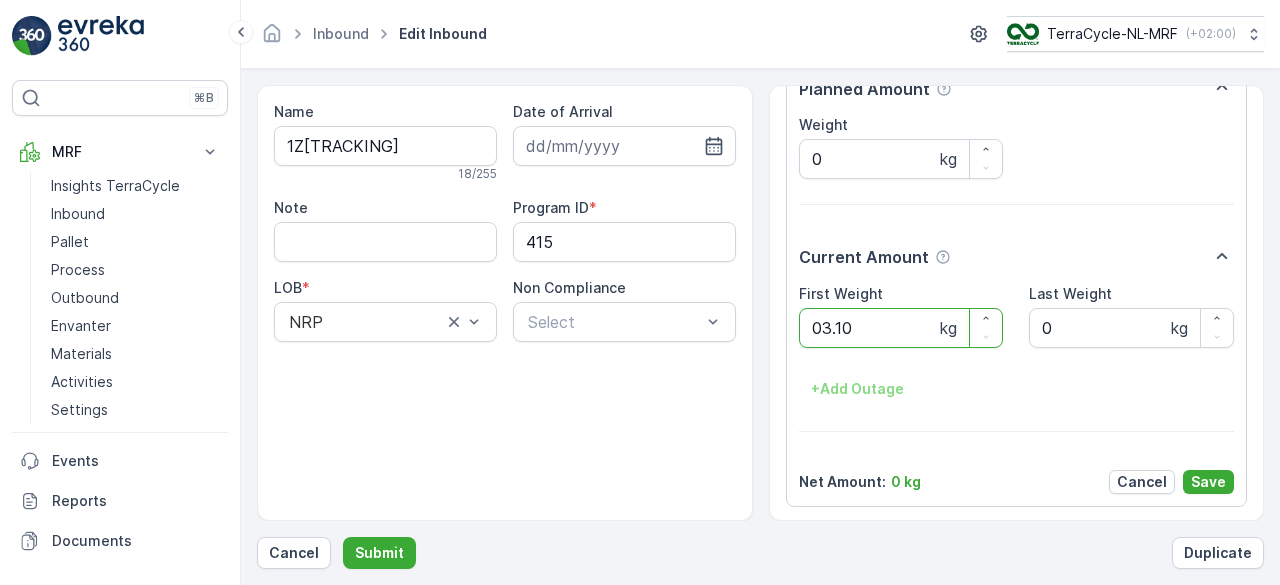 click on "Submit" at bounding box center [379, 553] 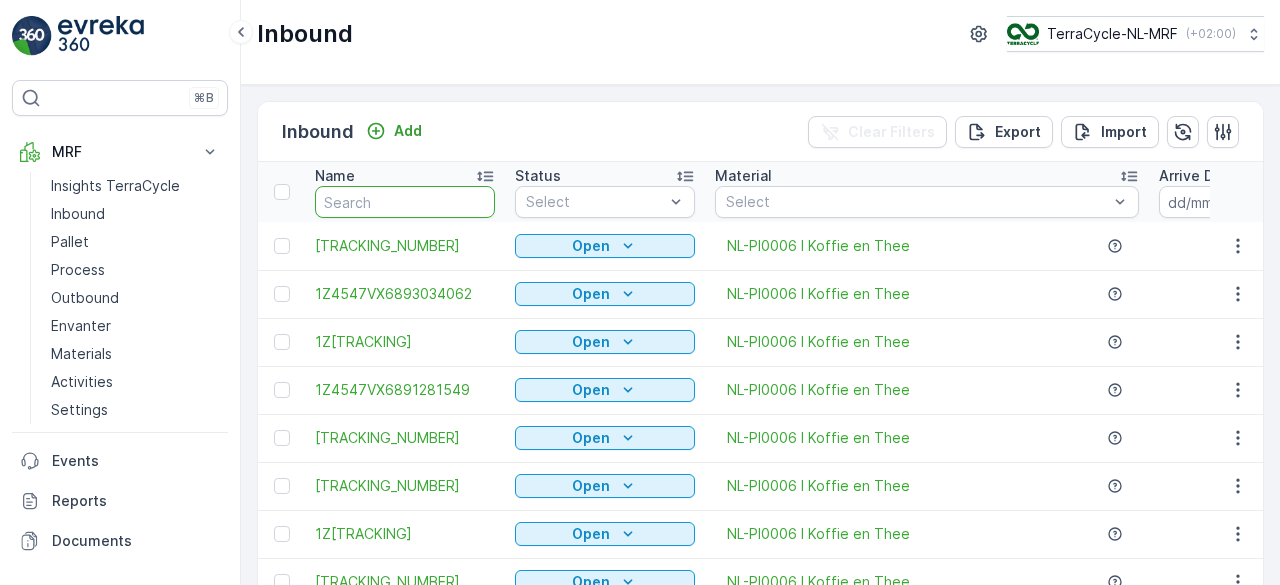 click at bounding box center (405, 202) 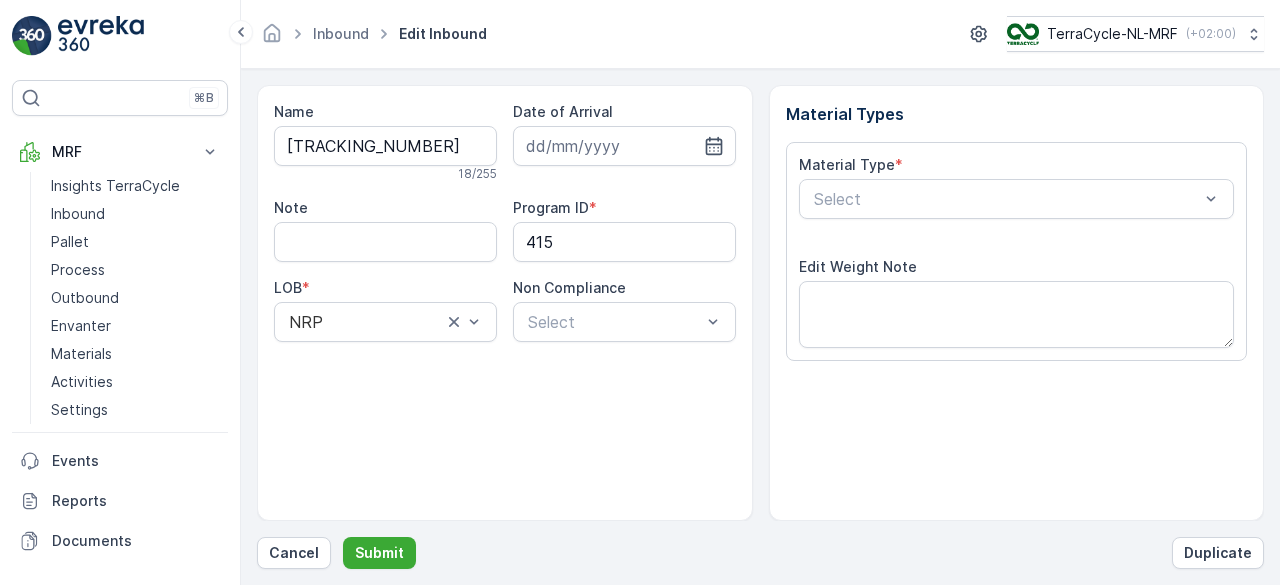 scroll, scrollTop: 311, scrollLeft: 0, axis: vertical 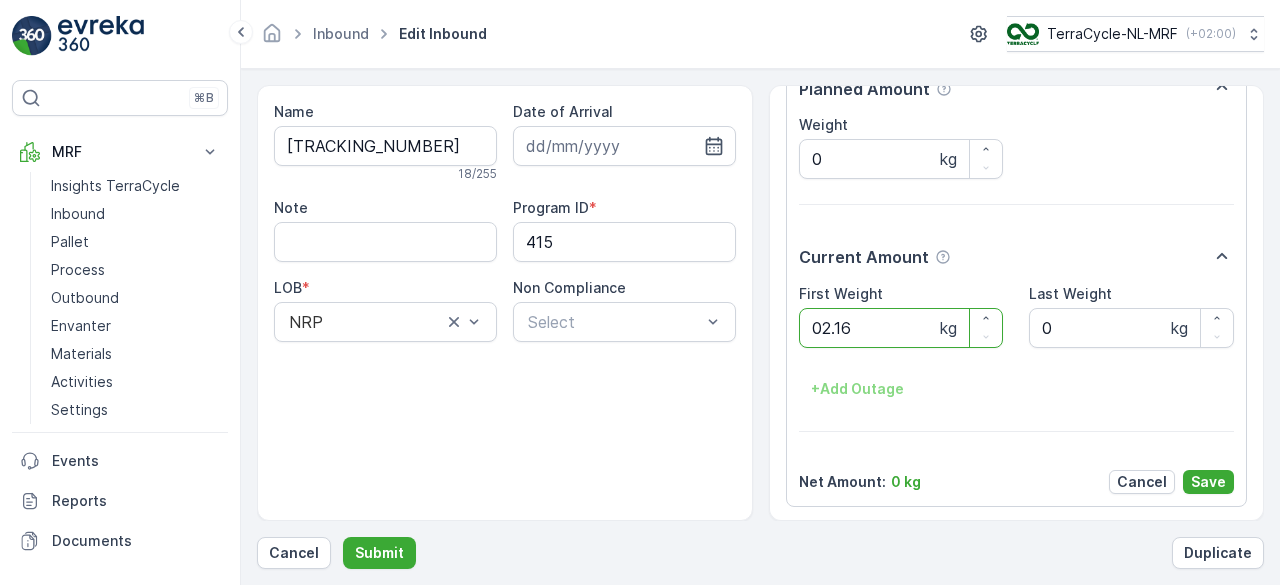 click on "Submit" at bounding box center [379, 553] 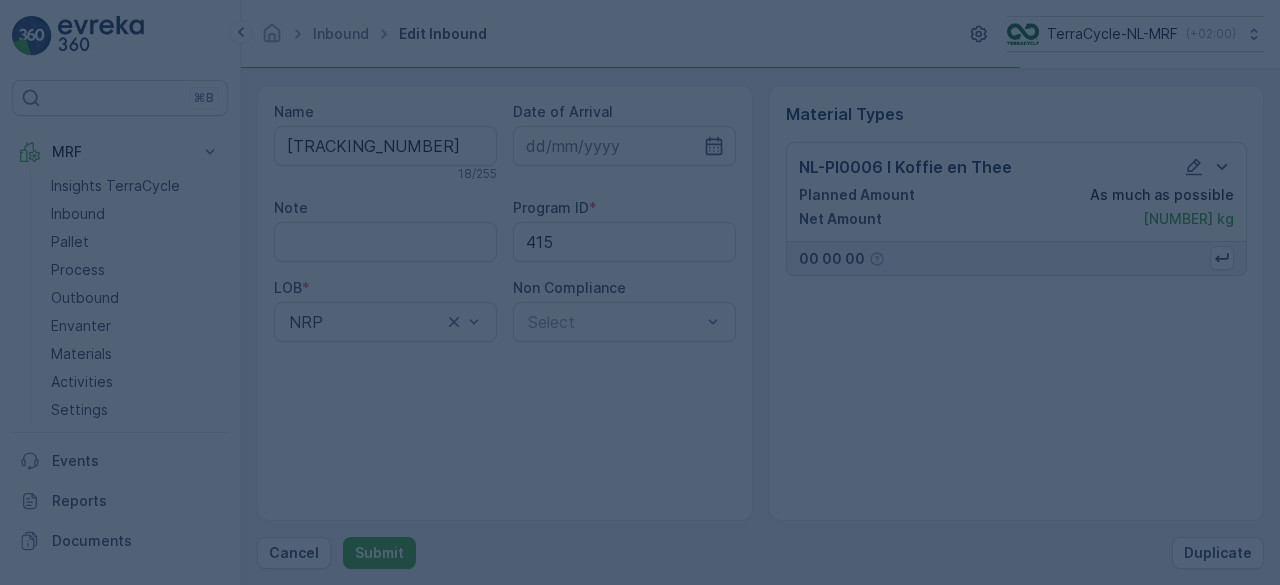 scroll, scrollTop: 0, scrollLeft: 0, axis: both 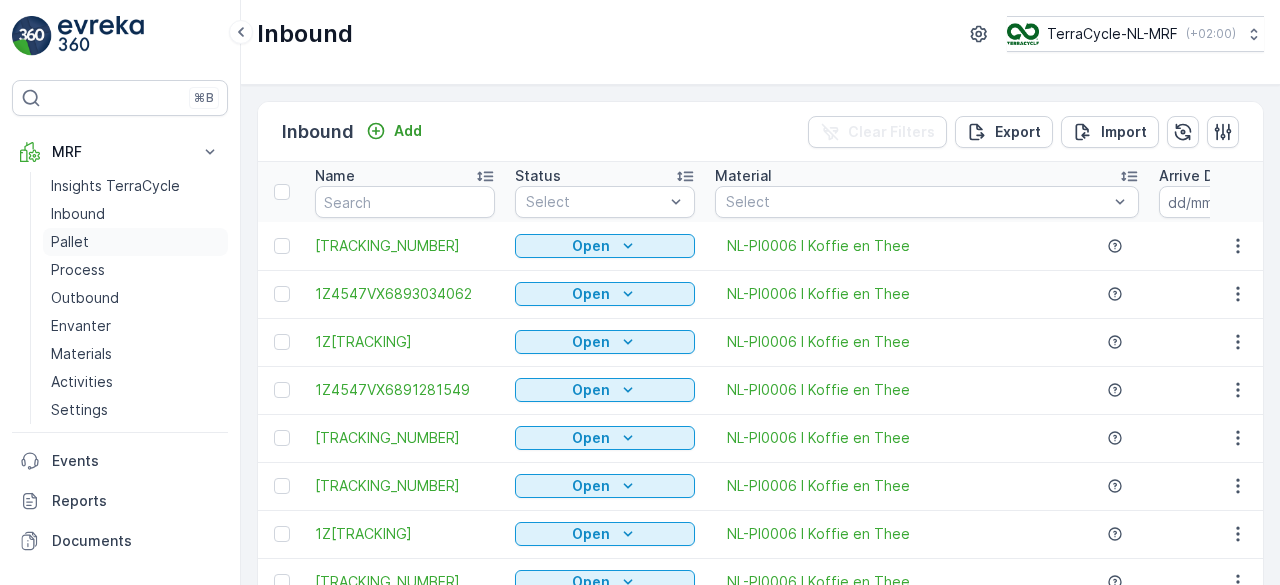 click on "Pallet" at bounding box center [135, 242] 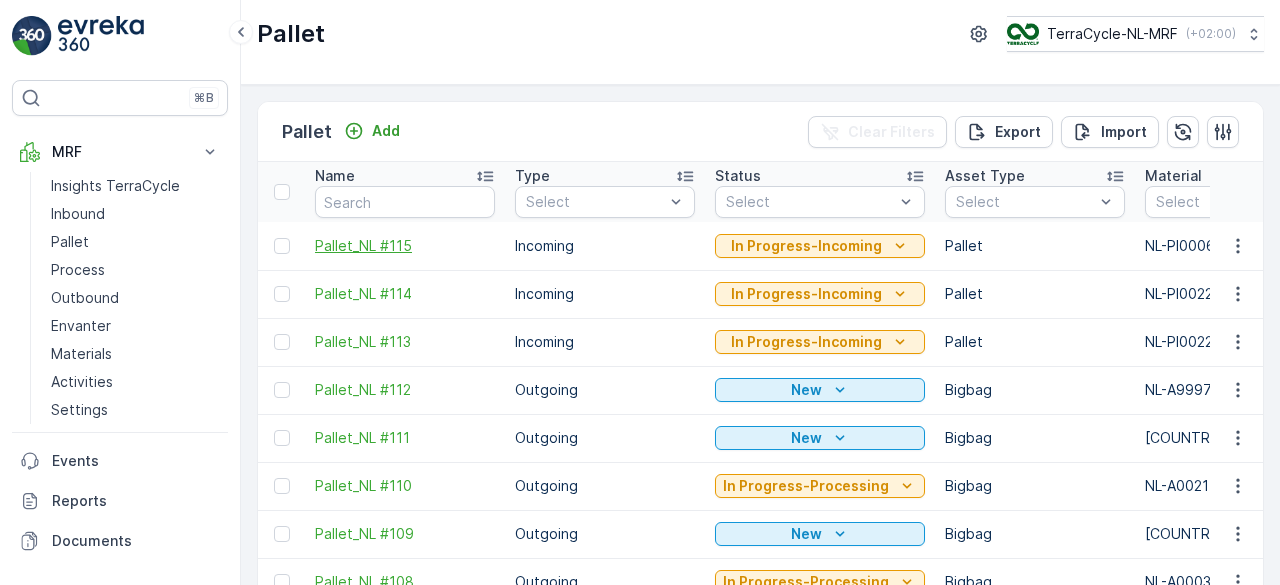 click on "Pallet_NL #115" at bounding box center [405, 246] 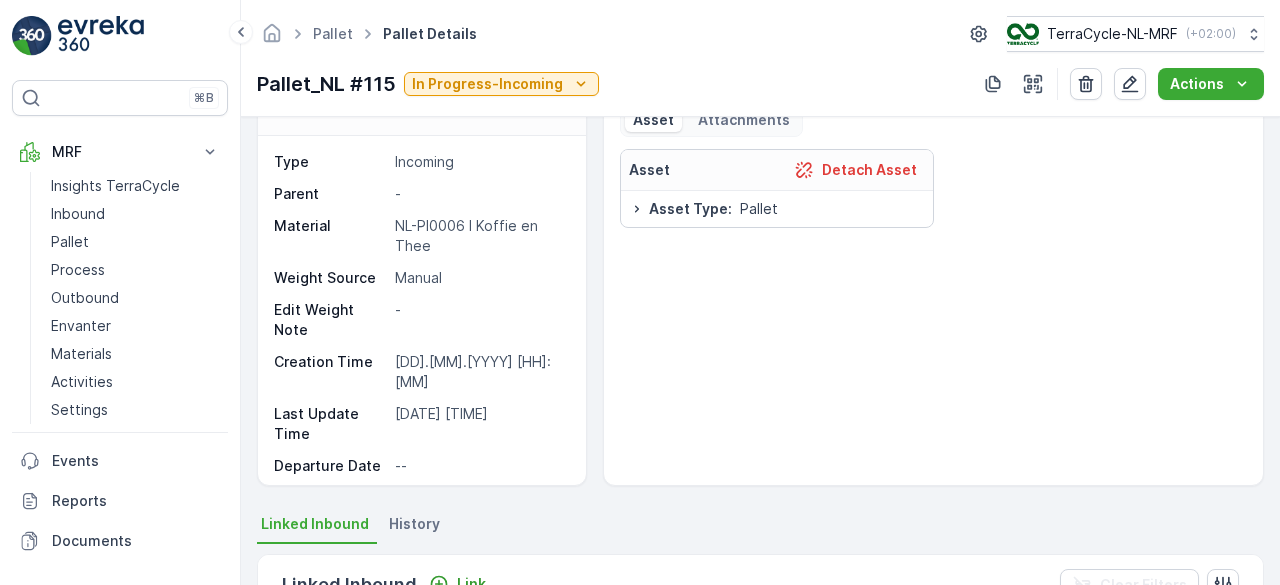 scroll, scrollTop: 0, scrollLeft: 0, axis: both 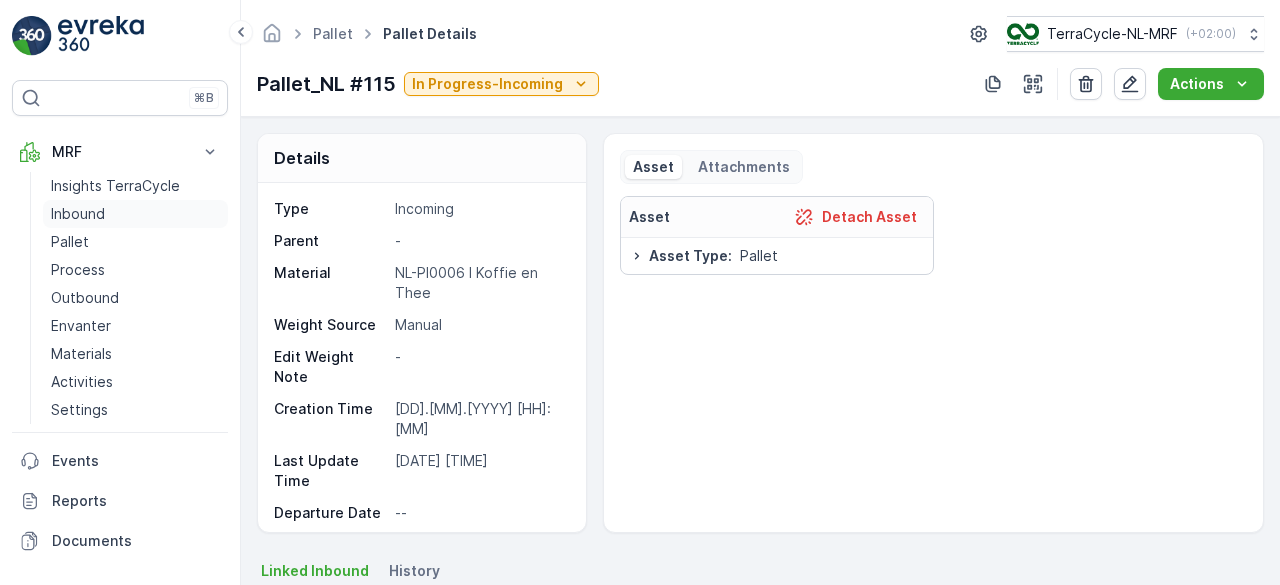 click on "Inbound" at bounding box center (78, 214) 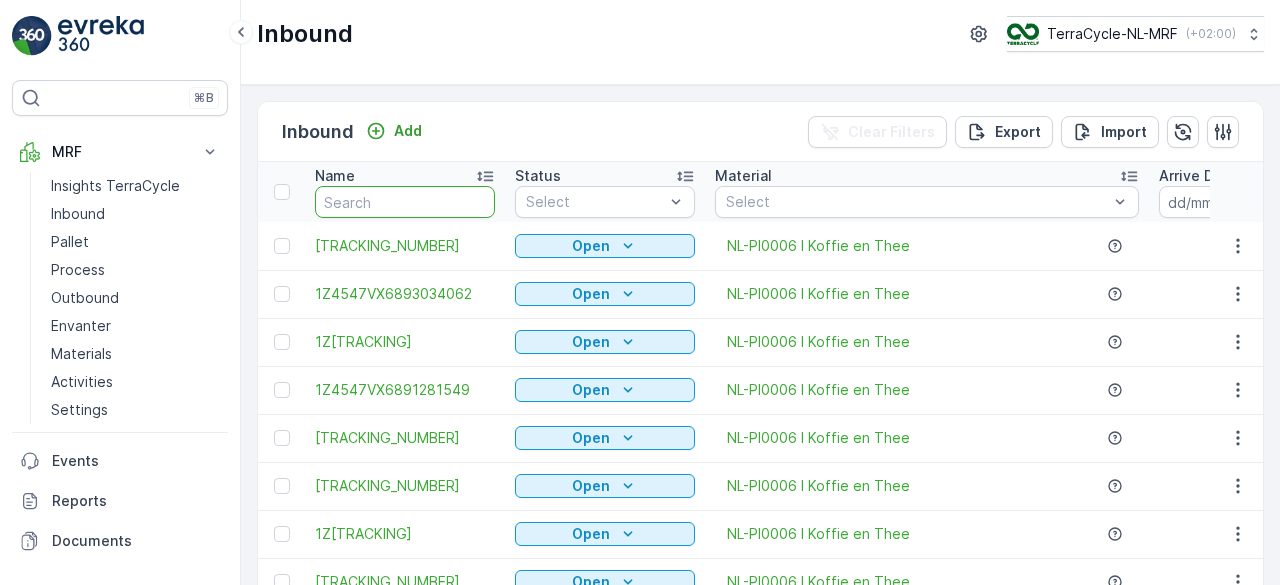 click at bounding box center (405, 202) 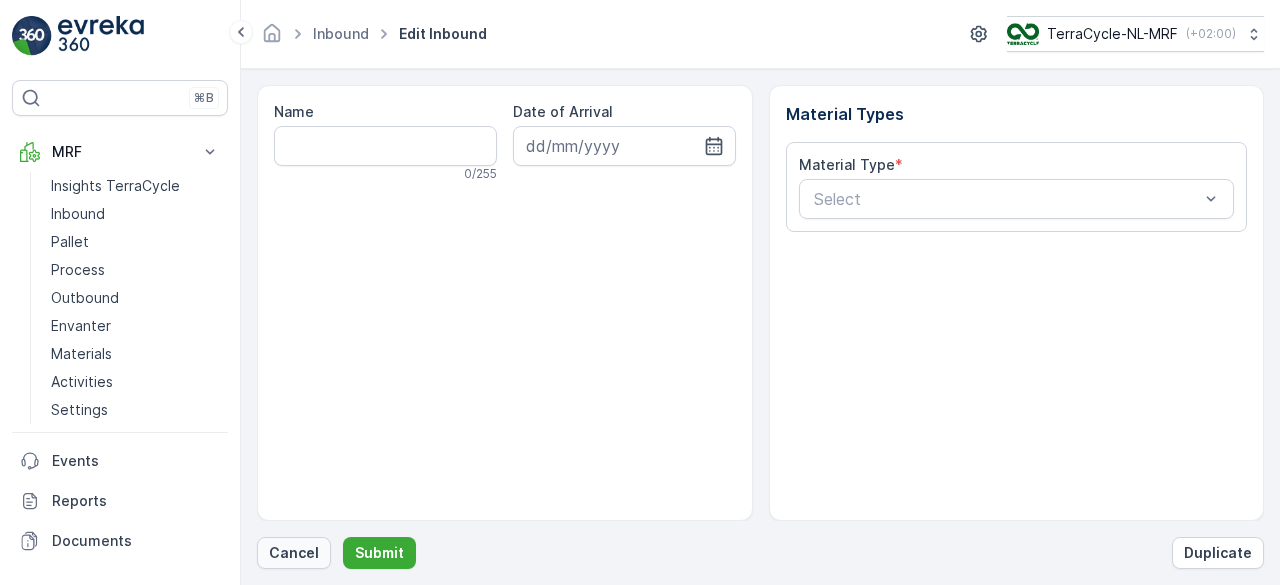 click on "Cancel" at bounding box center [294, 553] 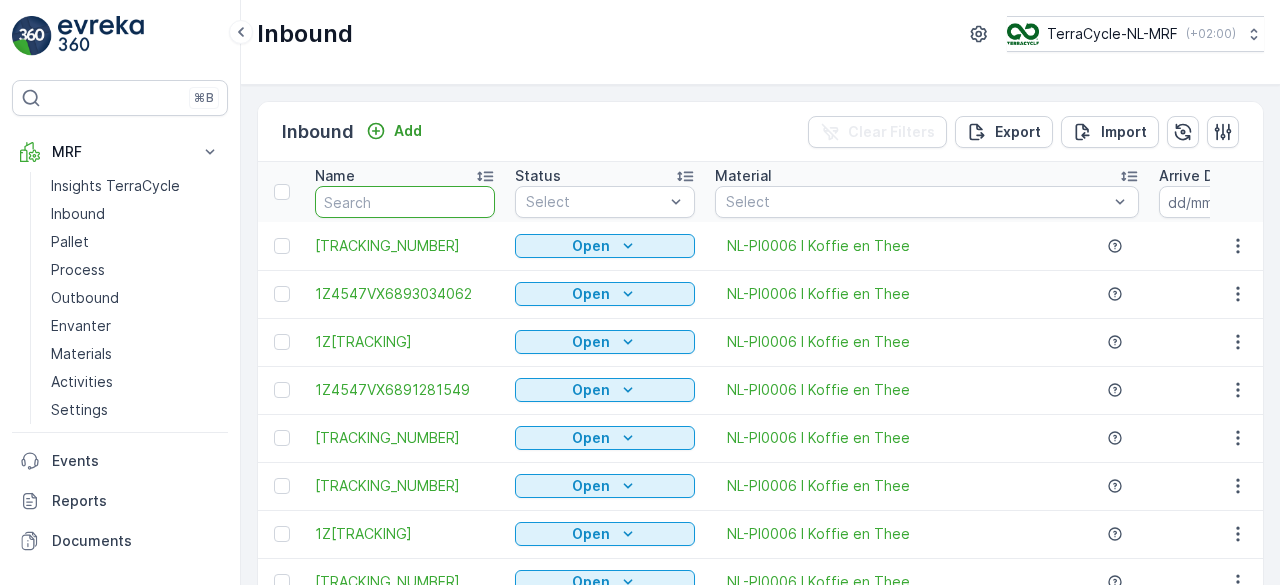 click at bounding box center [405, 202] 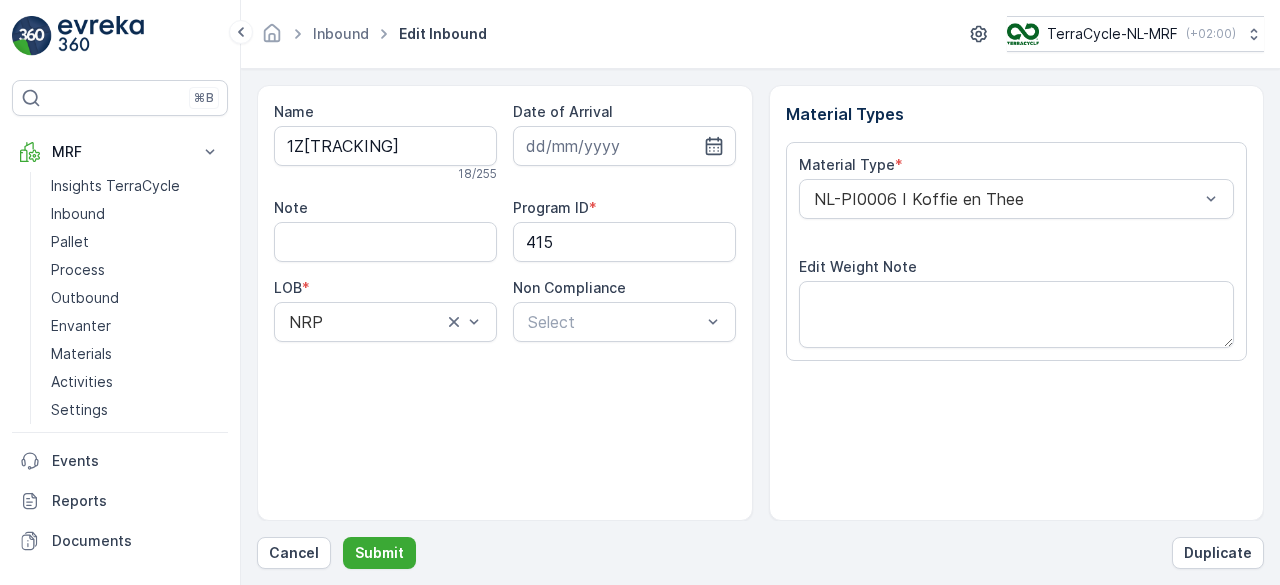scroll, scrollTop: 311, scrollLeft: 0, axis: vertical 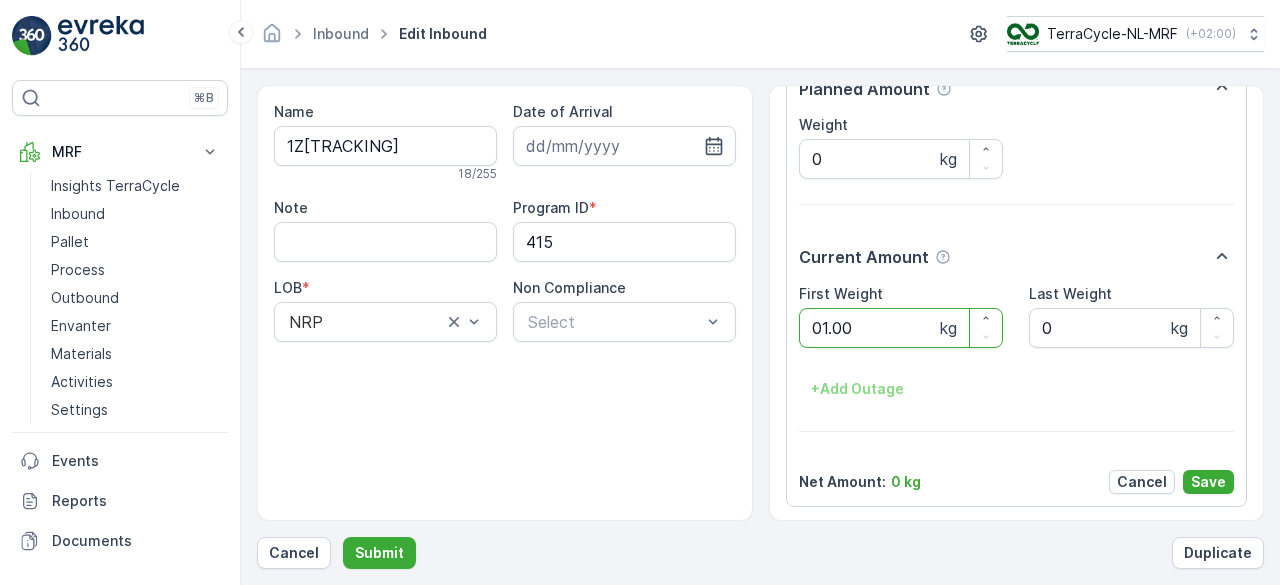 click on "Submit" at bounding box center (379, 553) 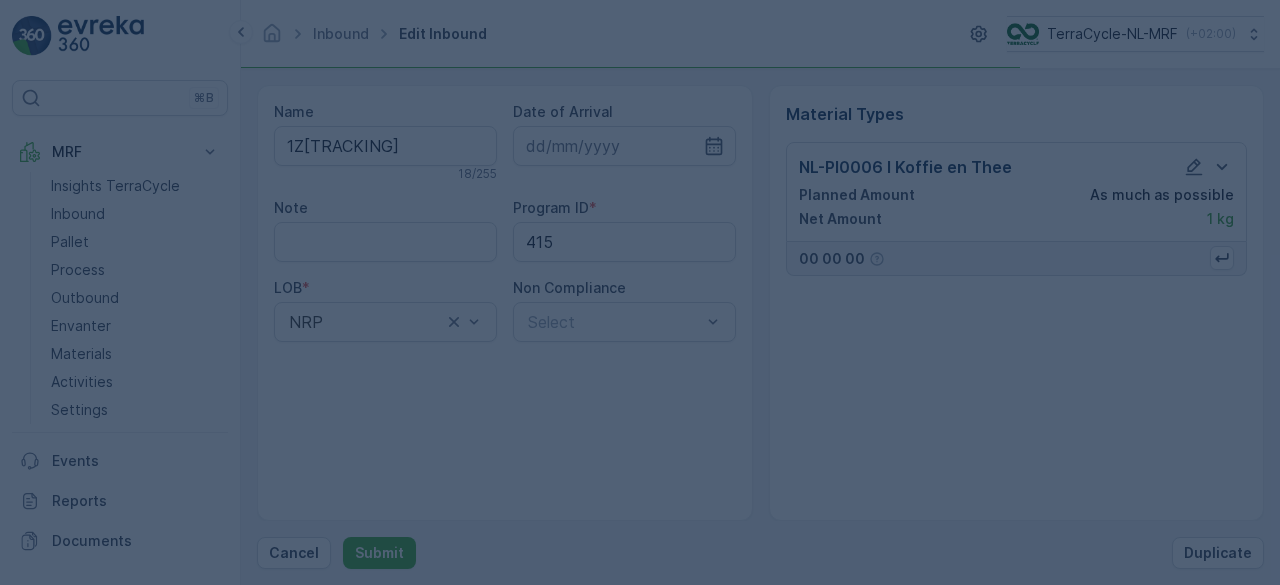 scroll, scrollTop: 0, scrollLeft: 0, axis: both 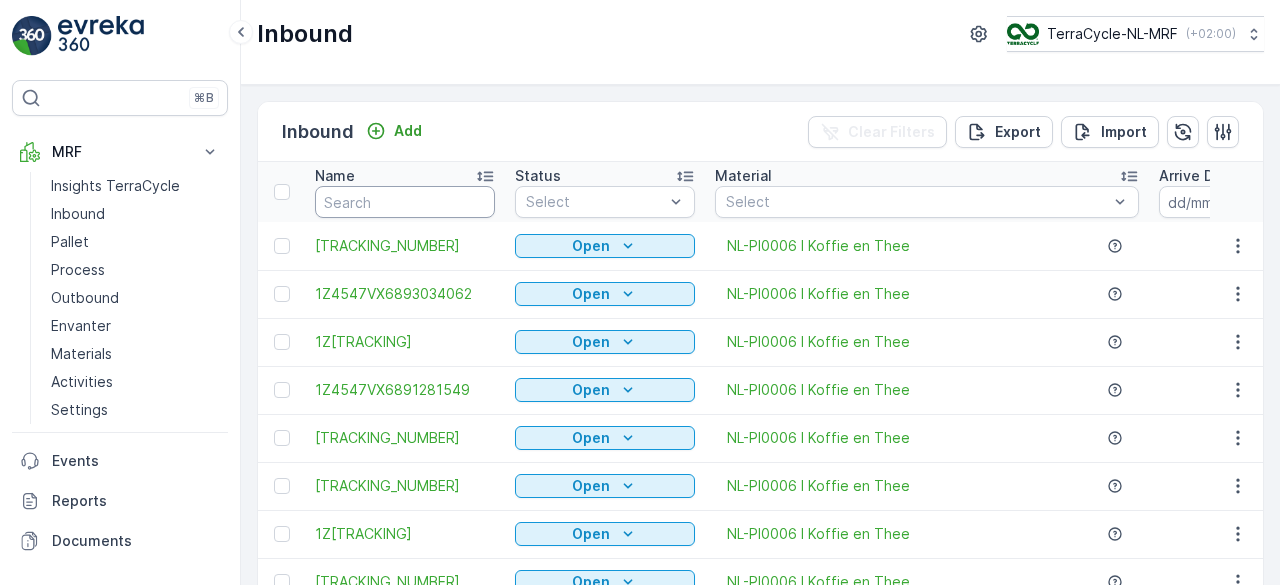click at bounding box center (405, 202) 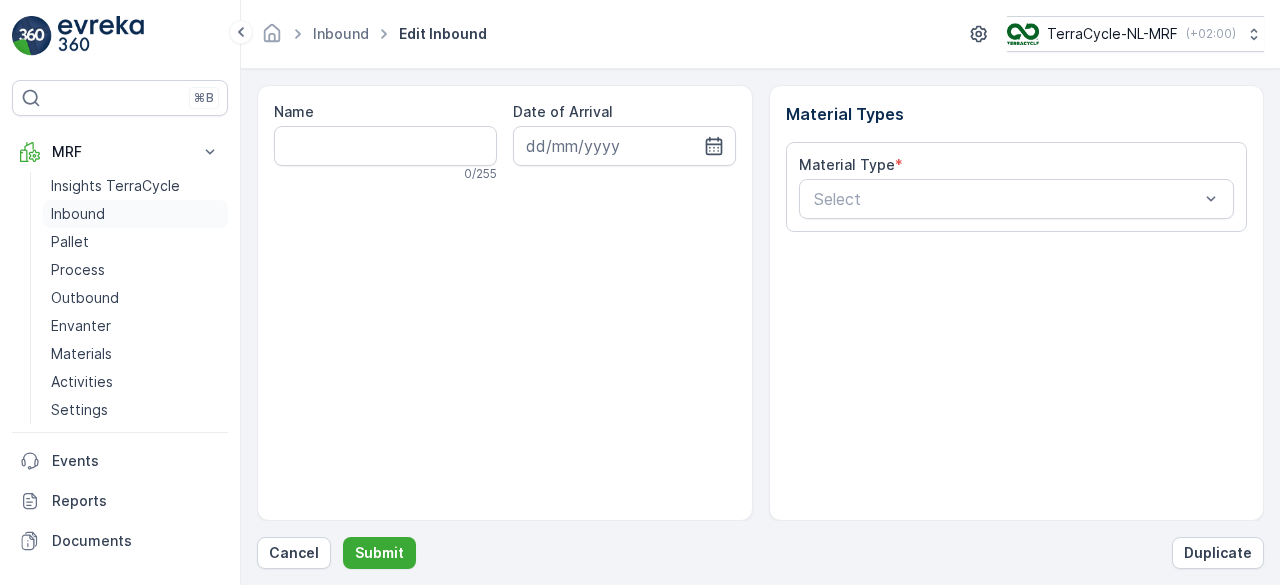 click on "Inbound" at bounding box center (78, 214) 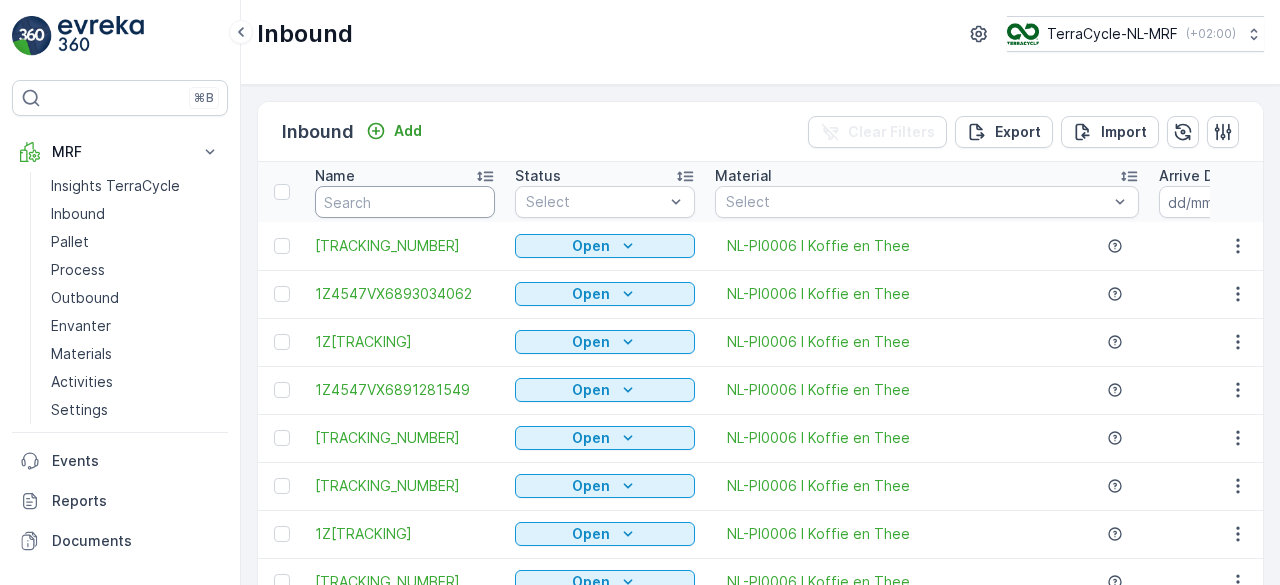 click at bounding box center [405, 202] 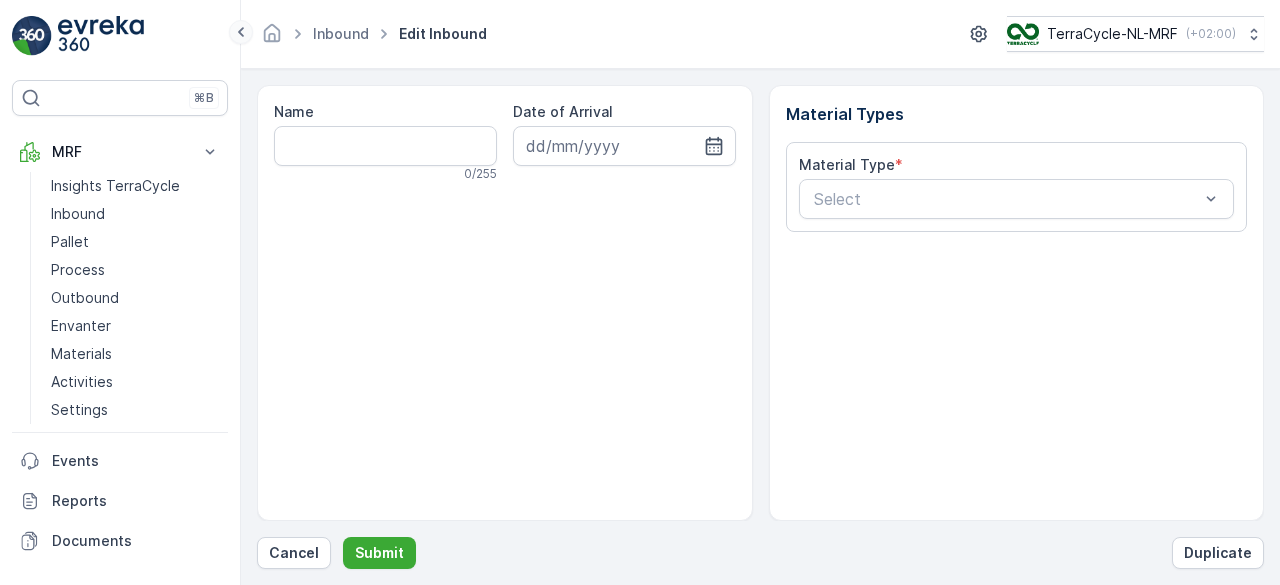 click 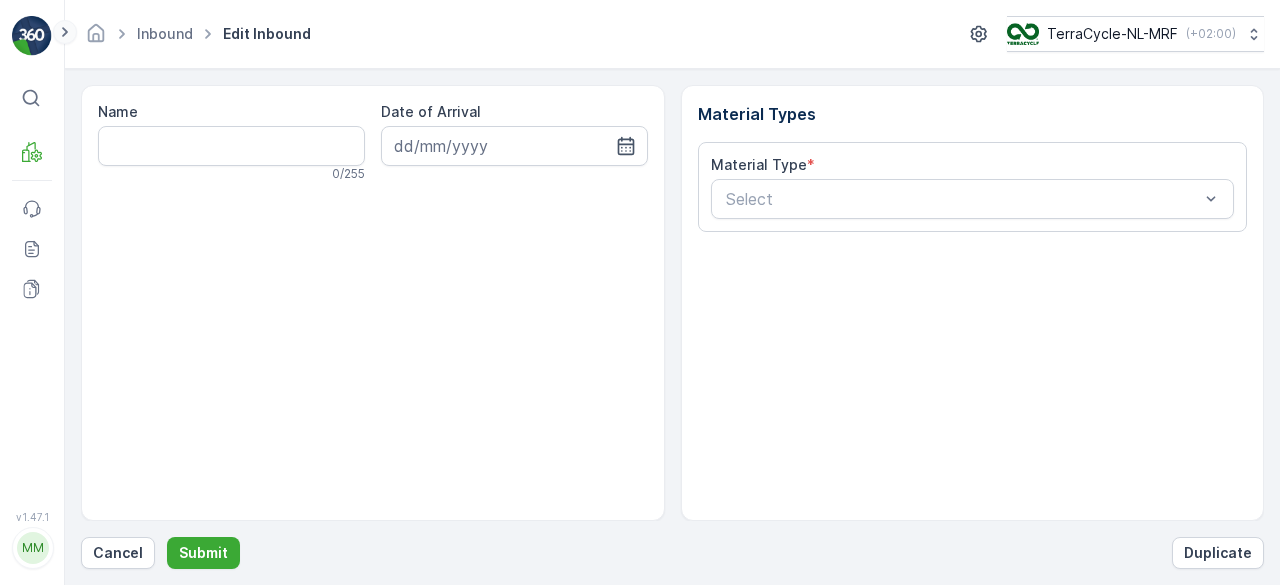 click 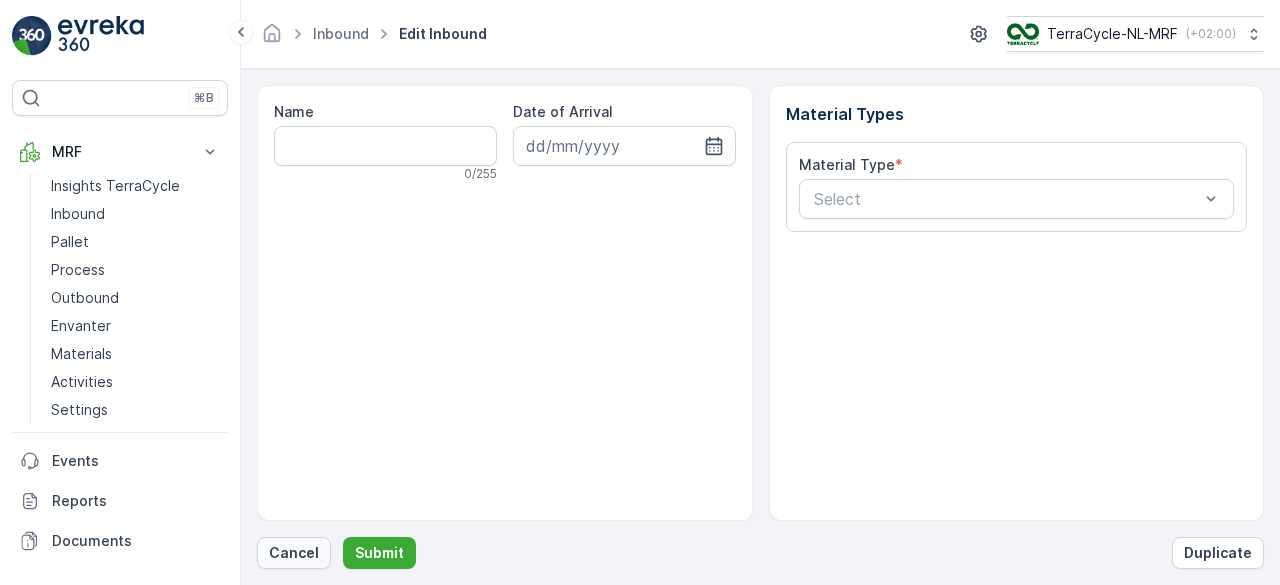 click on "Cancel" at bounding box center [294, 553] 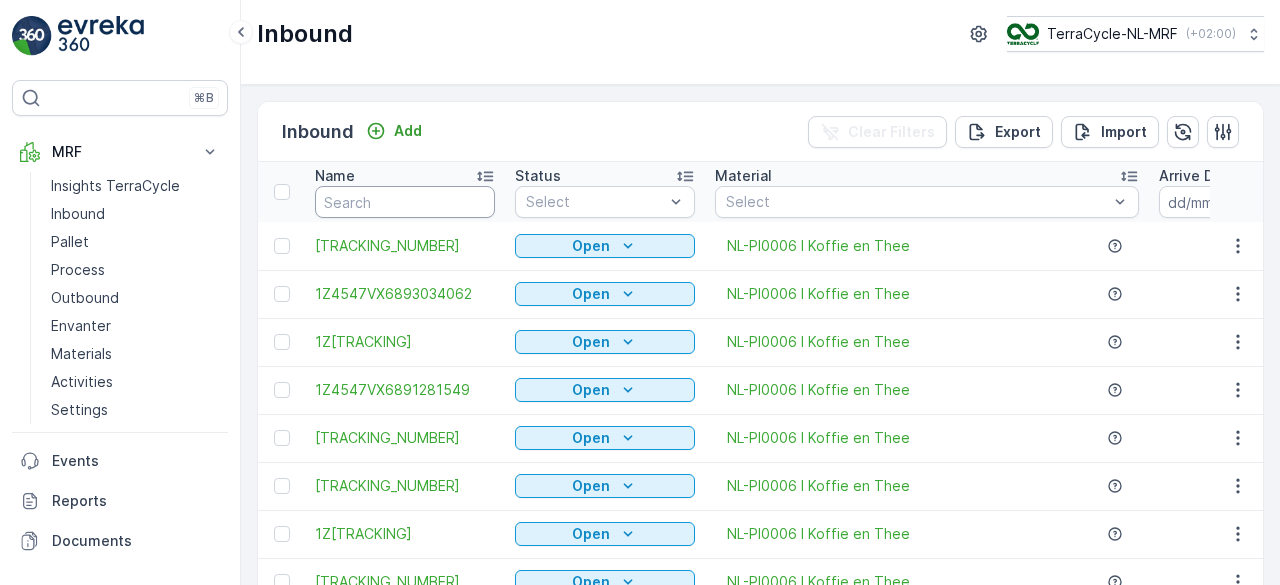 click at bounding box center [405, 202] 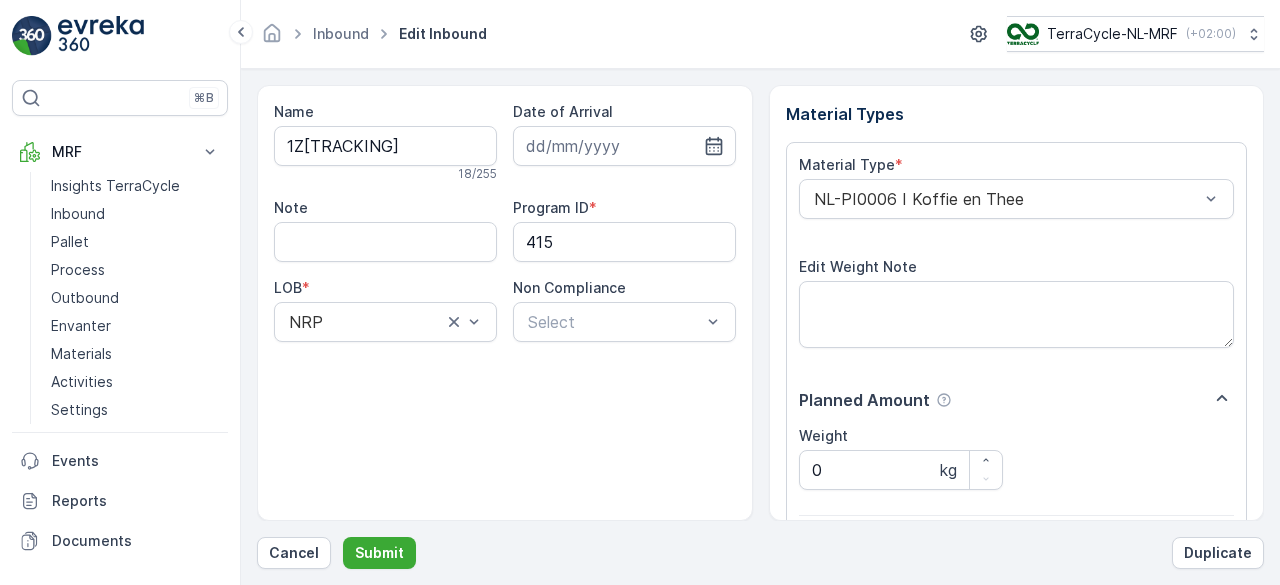 scroll, scrollTop: 311, scrollLeft: 0, axis: vertical 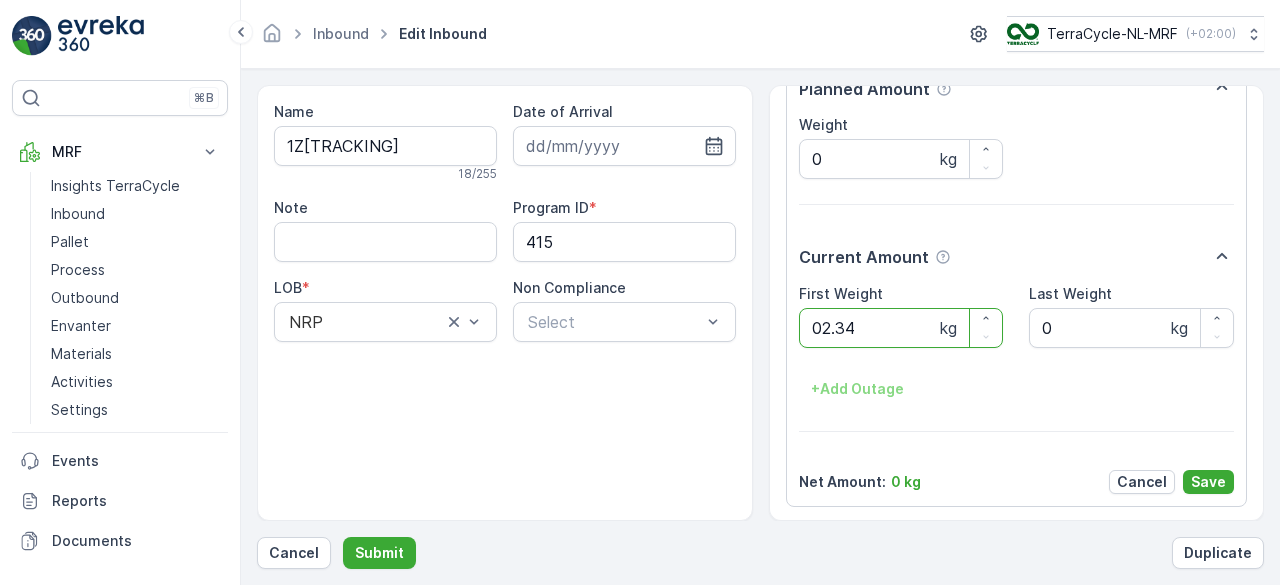 click on "Submit" at bounding box center (379, 553) 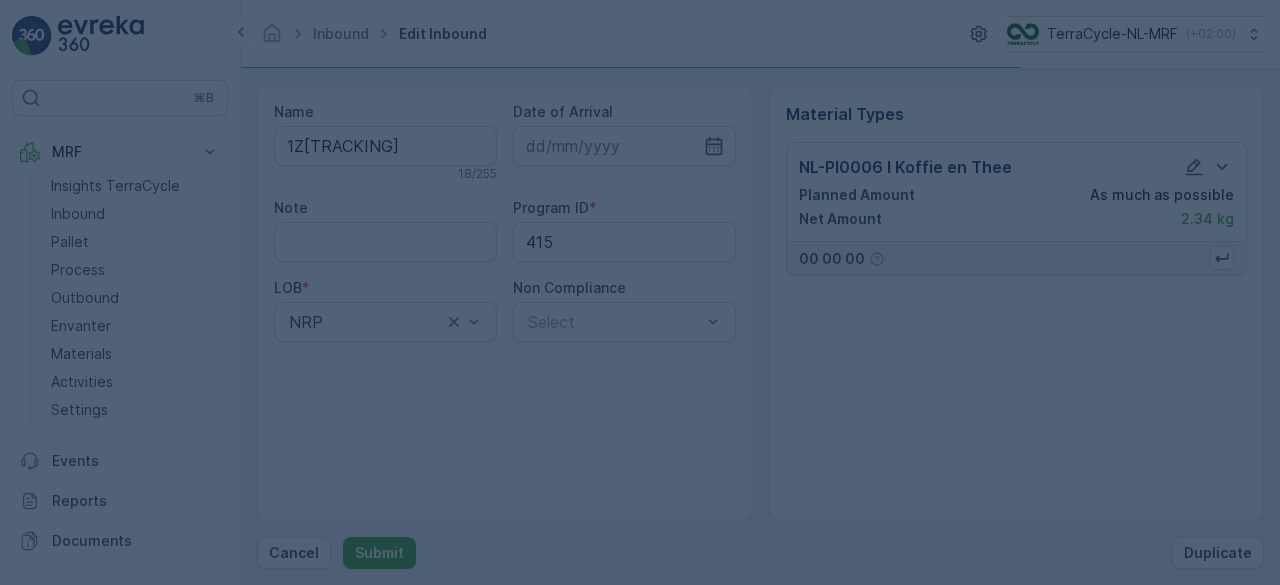 scroll, scrollTop: 0, scrollLeft: 0, axis: both 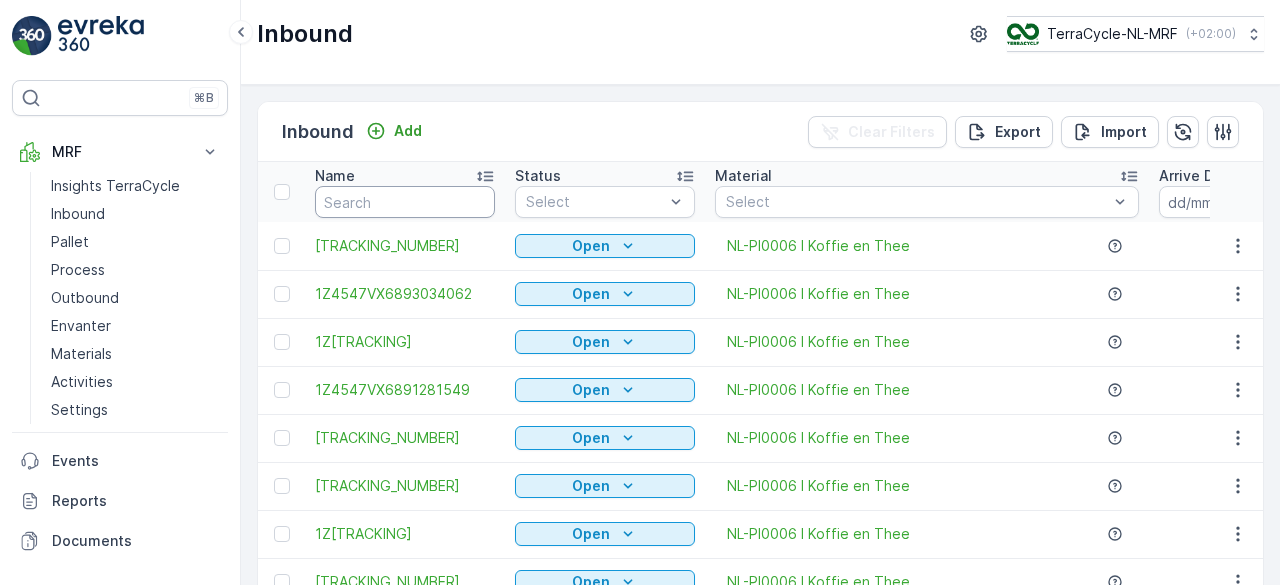click at bounding box center [405, 202] 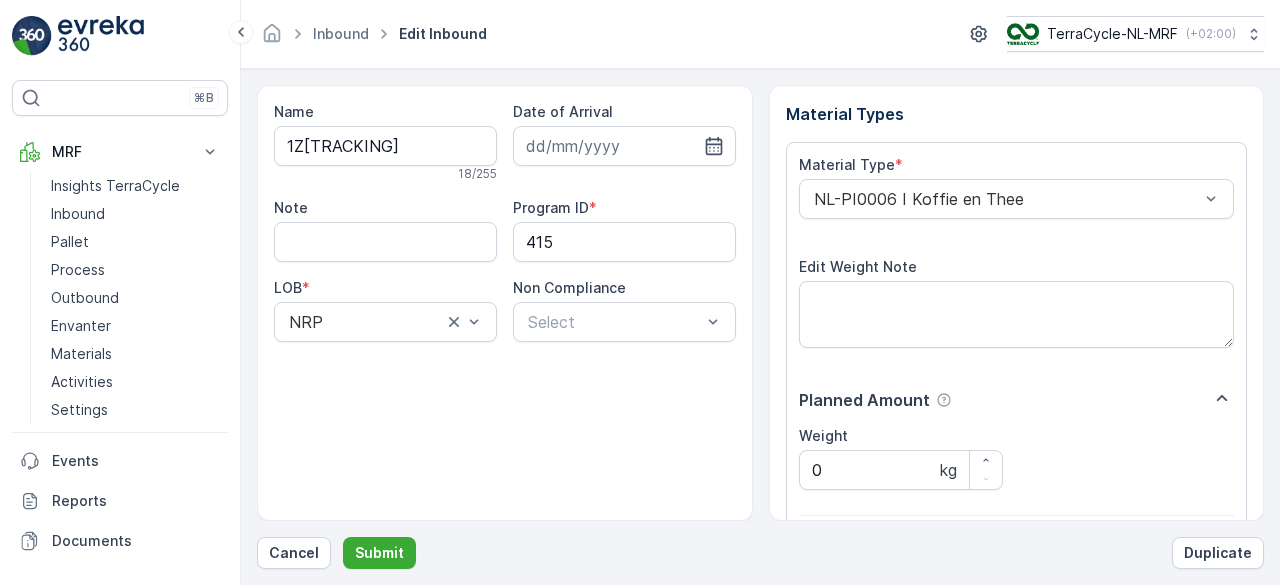scroll, scrollTop: 311, scrollLeft: 0, axis: vertical 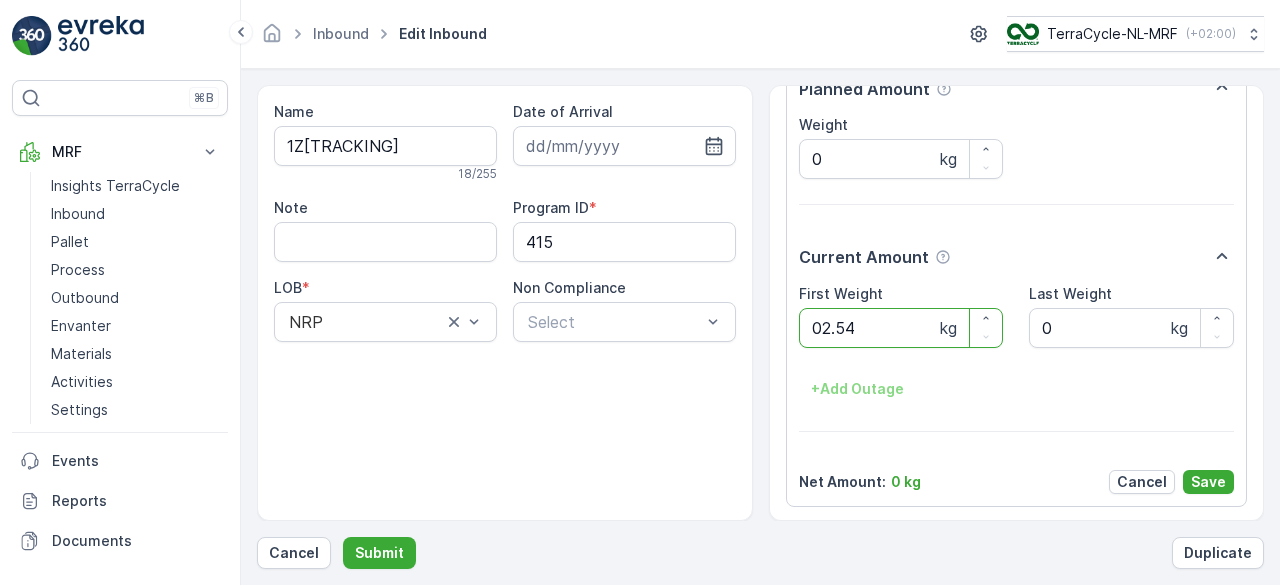 click on "Submit" at bounding box center (379, 553) 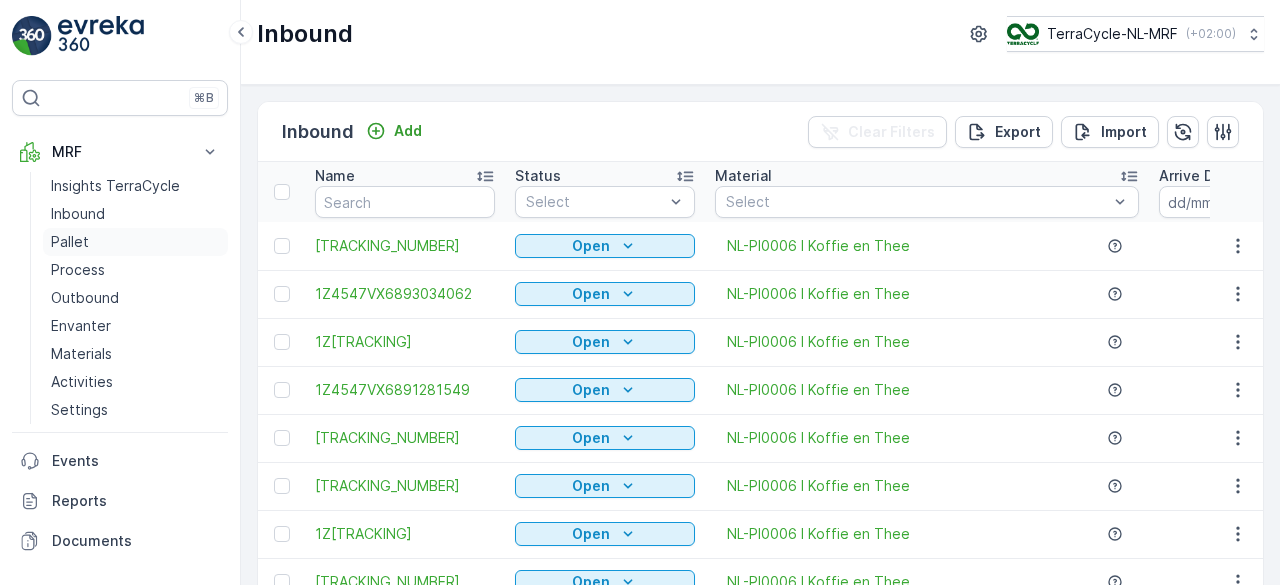 click on "Pallet" at bounding box center [70, 242] 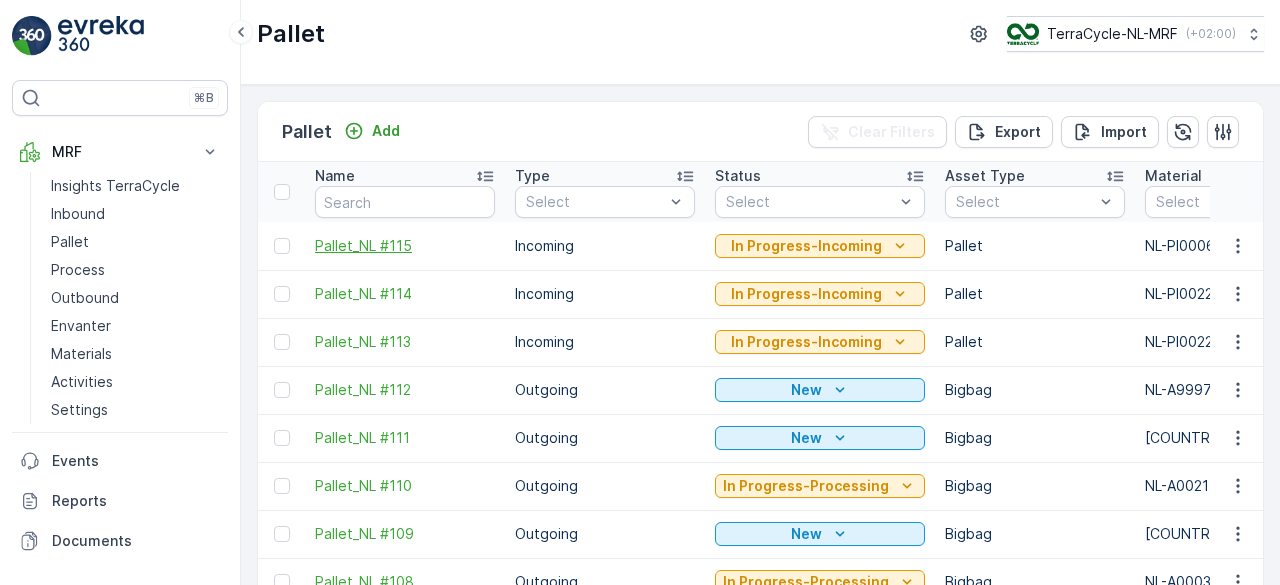 click on "Pallet_NL #115" at bounding box center (405, 246) 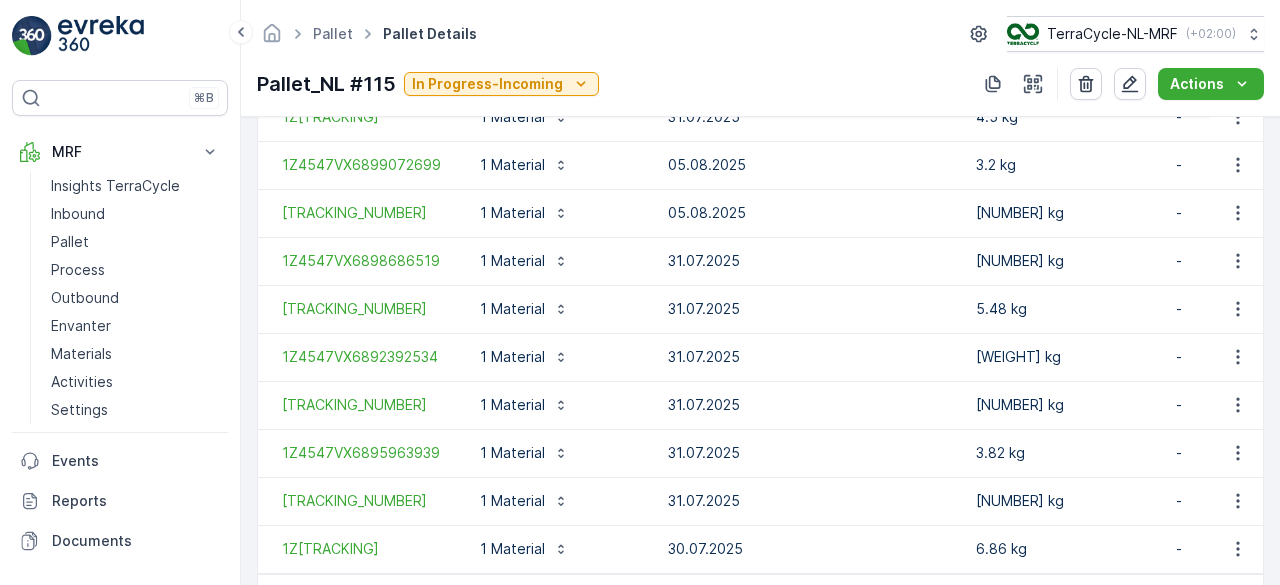 scroll, scrollTop: 2629, scrollLeft: 0, axis: vertical 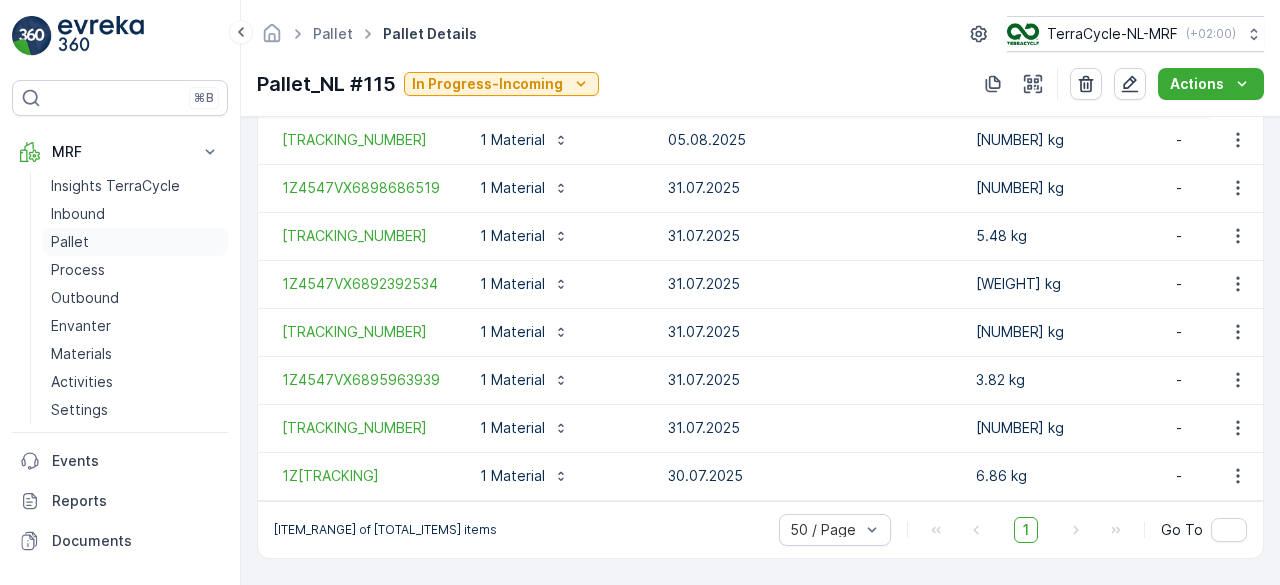 click on "Pallet" at bounding box center (70, 242) 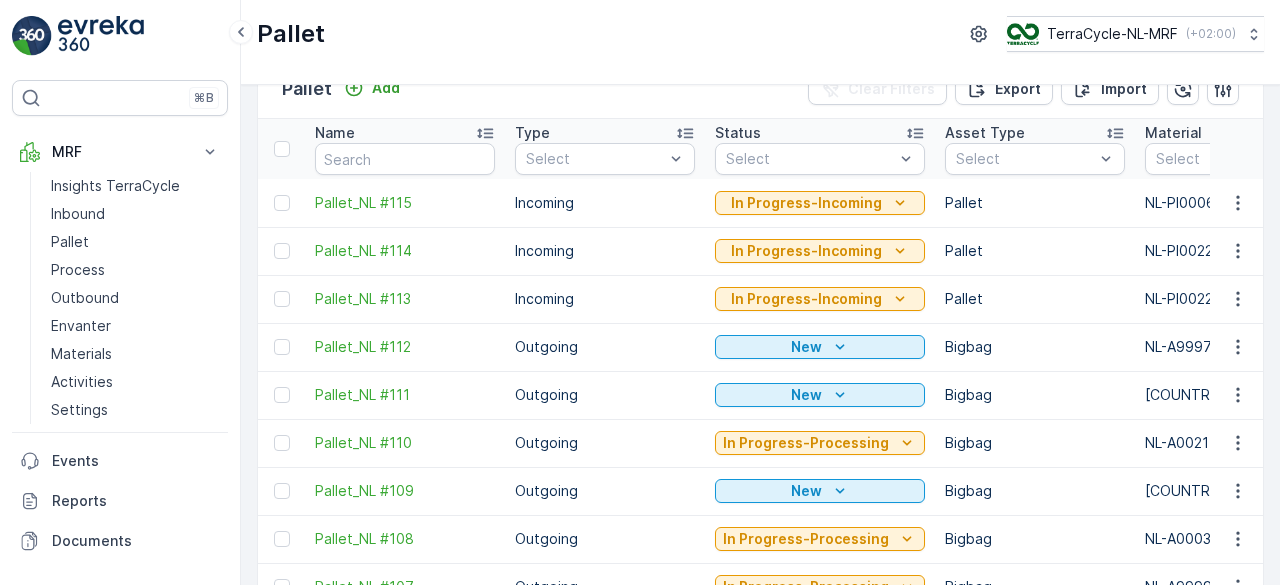 scroll, scrollTop: 0, scrollLeft: 0, axis: both 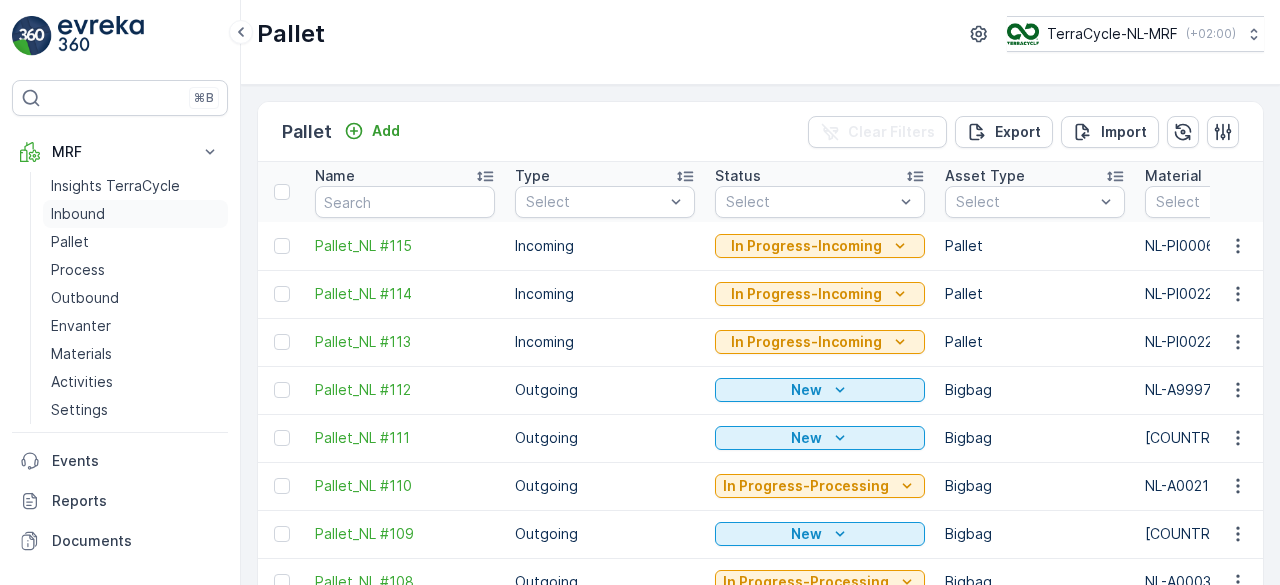 click on "Inbound" at bounding box center (78, 214) 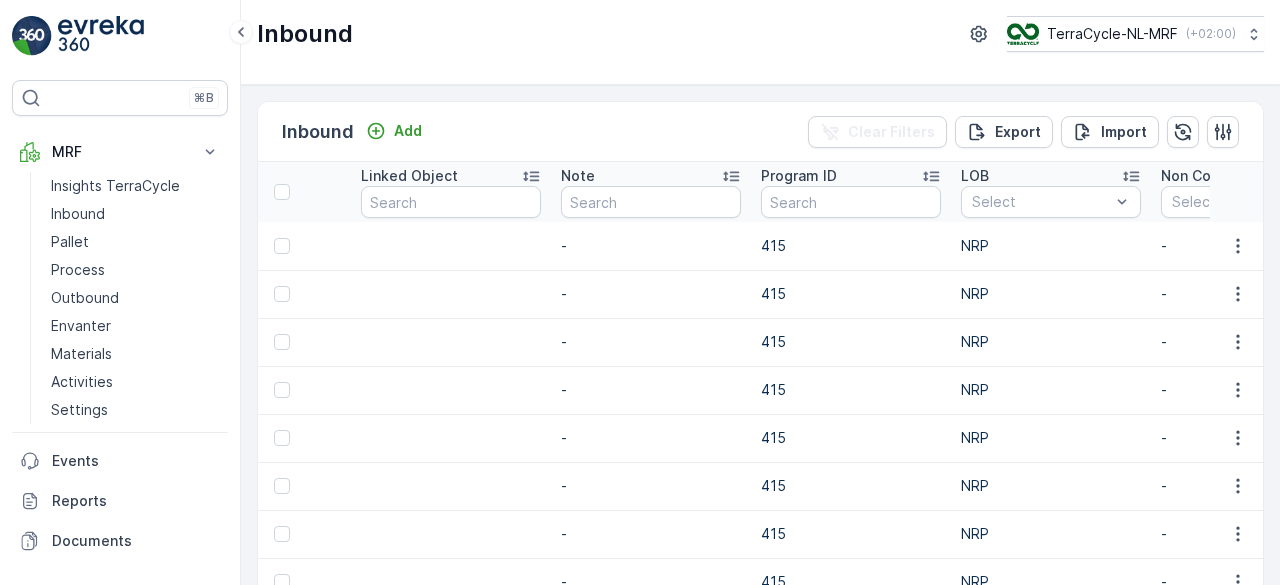 scroll, scrollTop: 0, scrollLeft: 2318, axis: horizontal 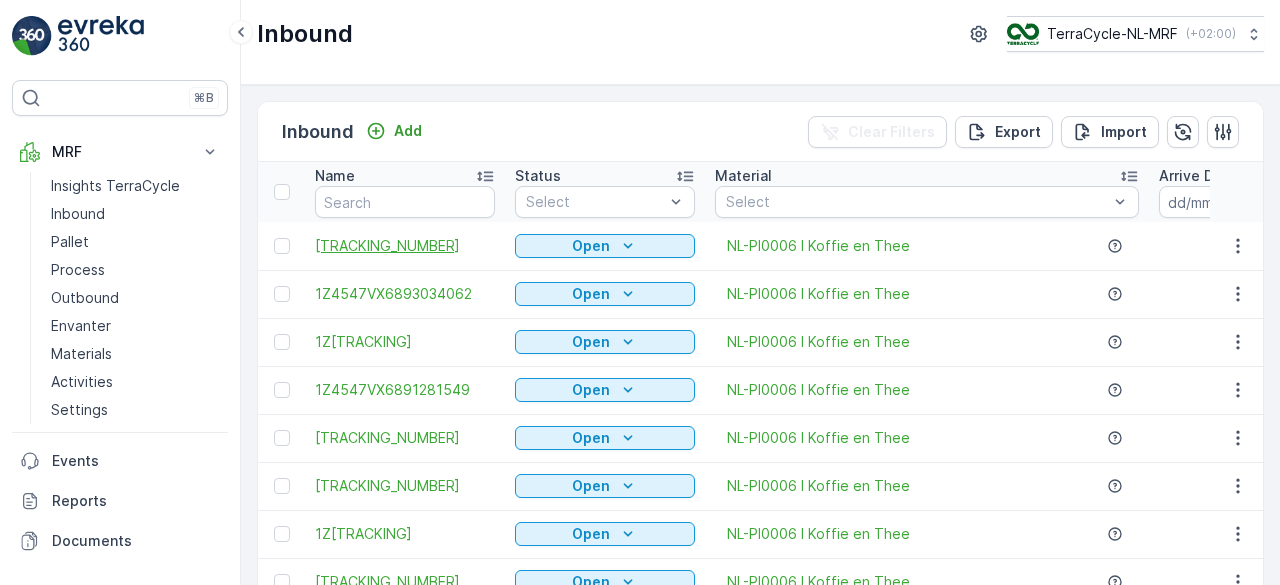click on "[TRACKING_NUMBER]" at bounding box center [405, 246] 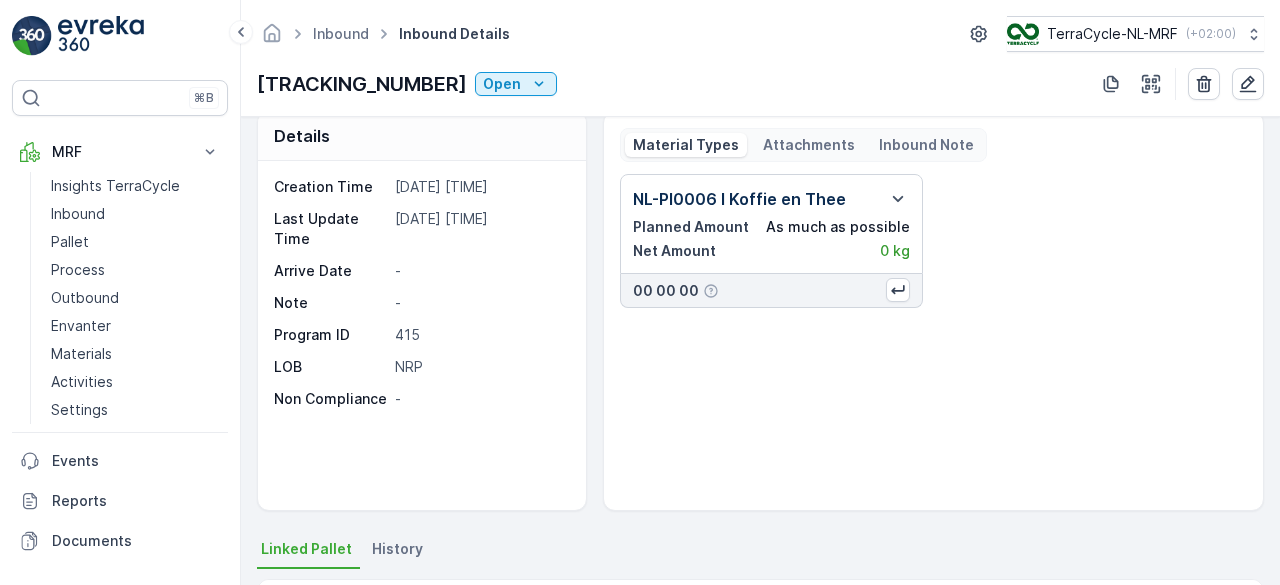 scroll, scrollTop: 0, scrollLeft: 0, axis: both 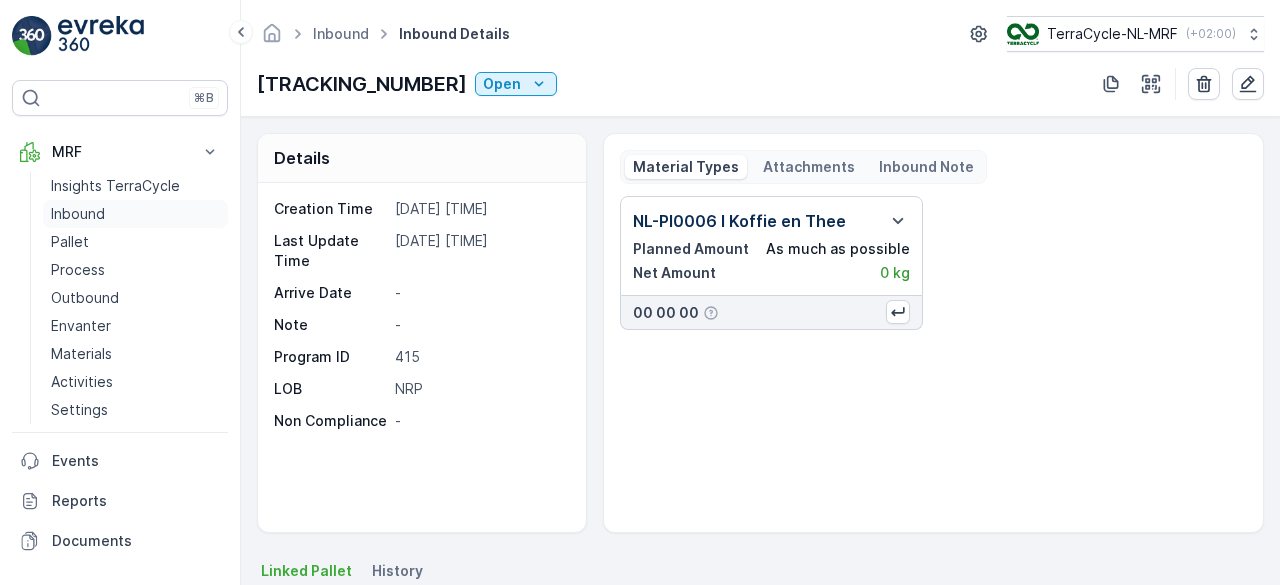 click on "Inbound" at bounding box center [78, 214] 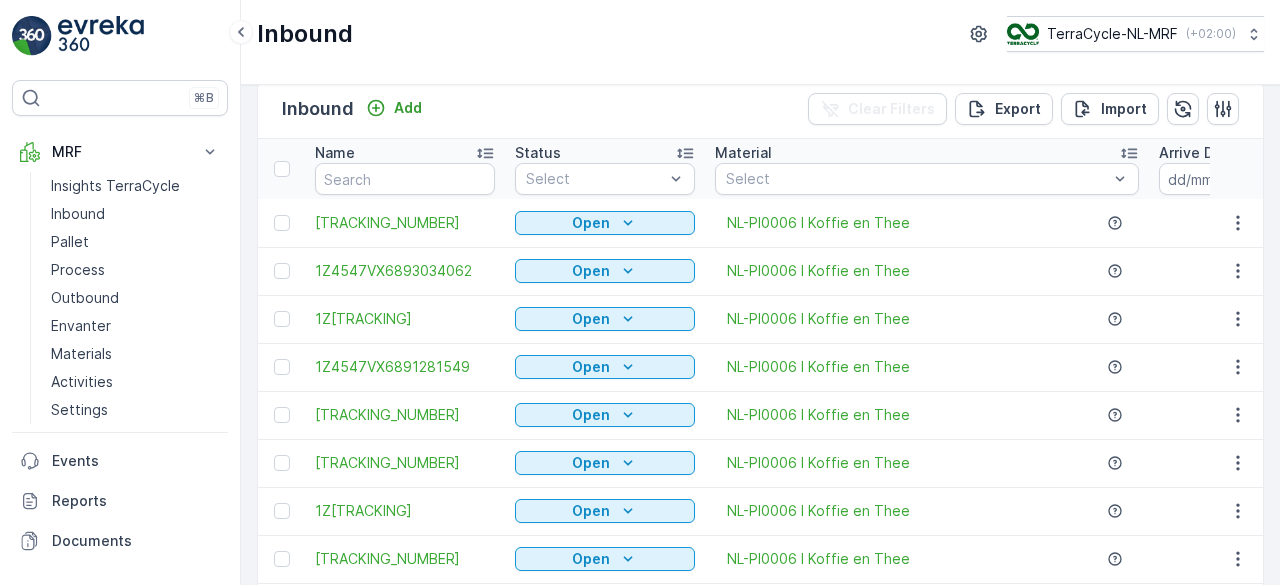 scroll, scrollTop: 0, scrollLeft: 0, axis: both 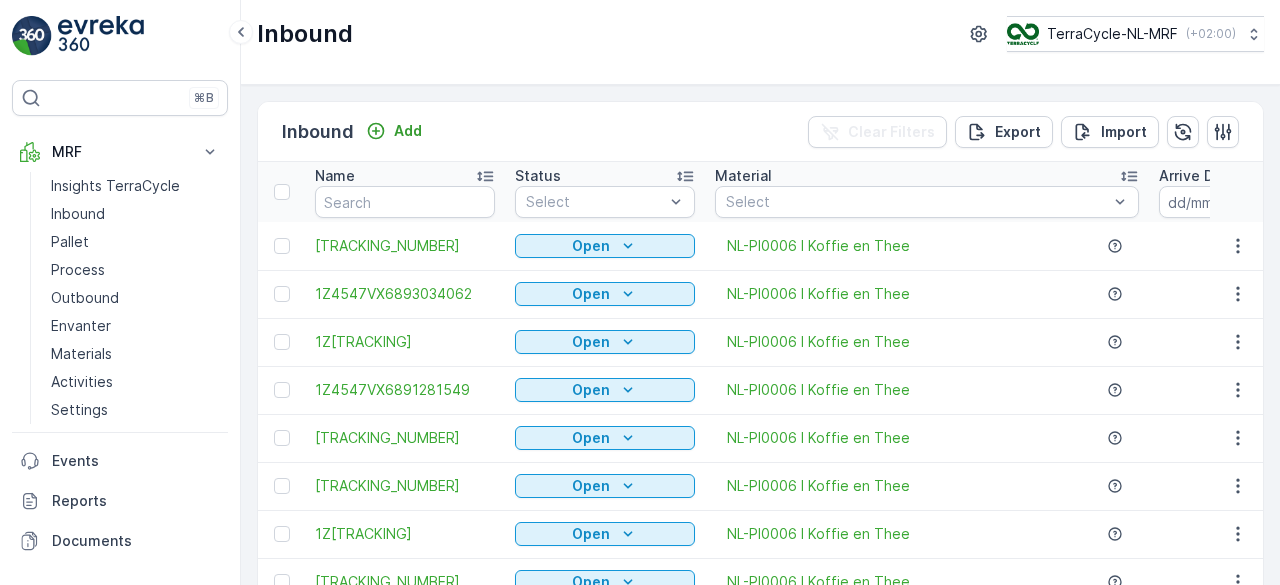 click 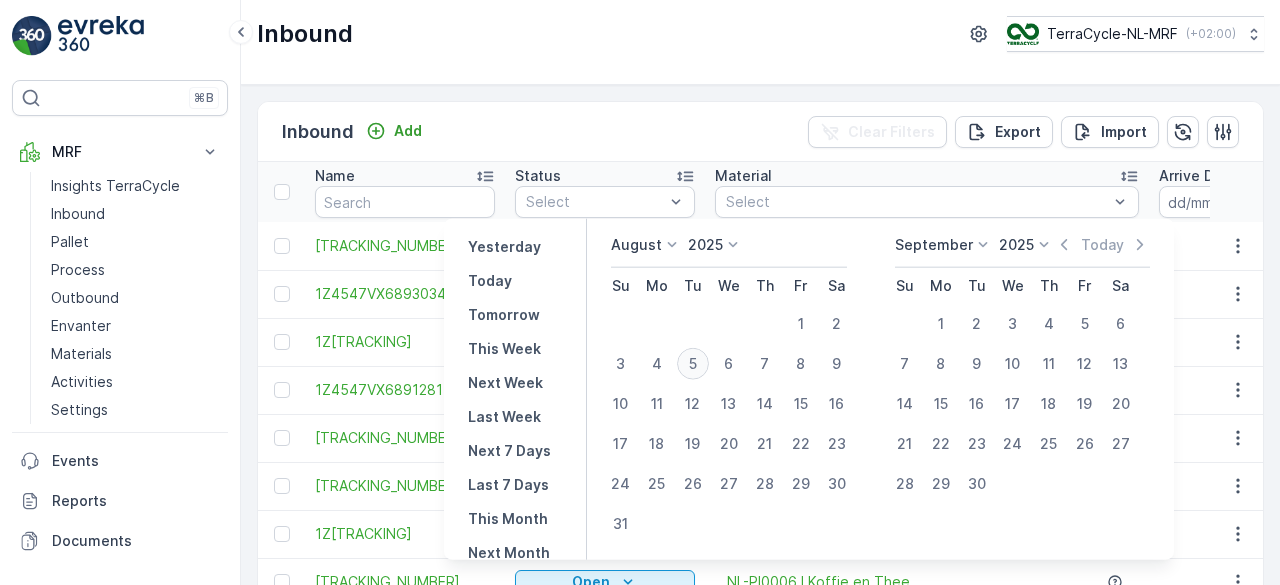 click on "5" at bounding box center (693, 364) 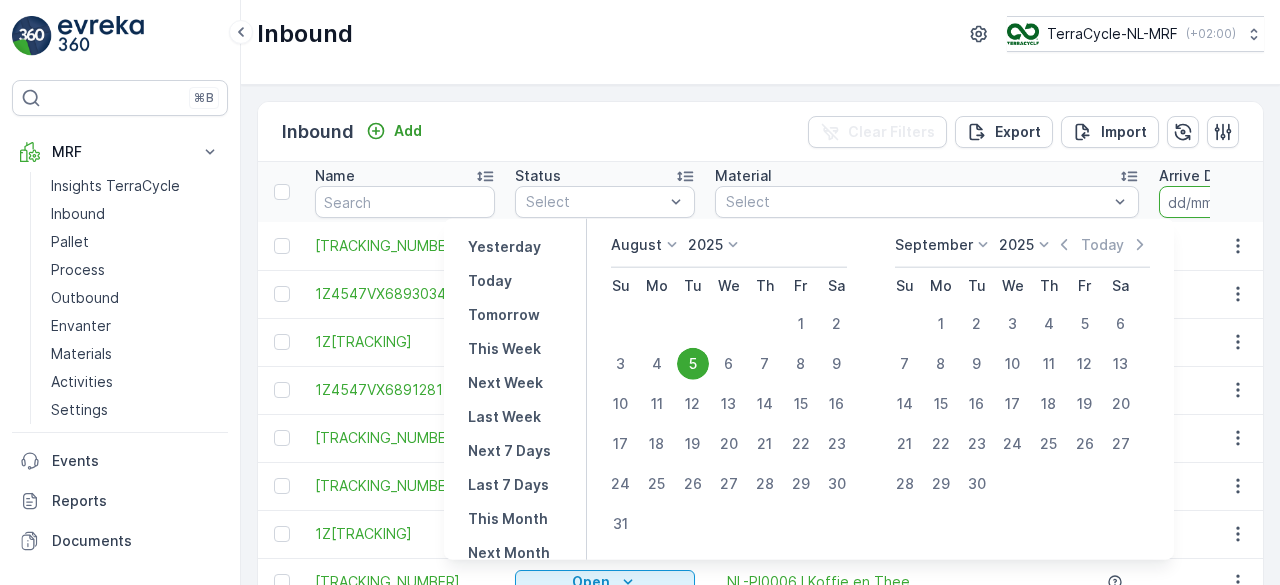click on "5" at bounding box center (693, 364) 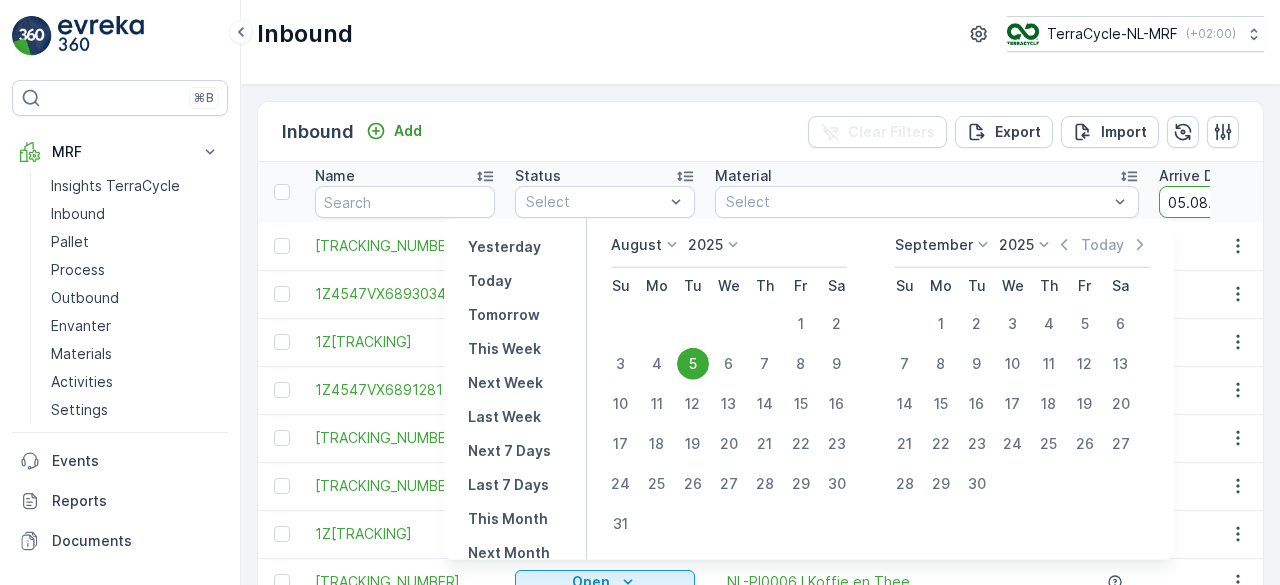 click on "5" at bounding box center (693, 364) 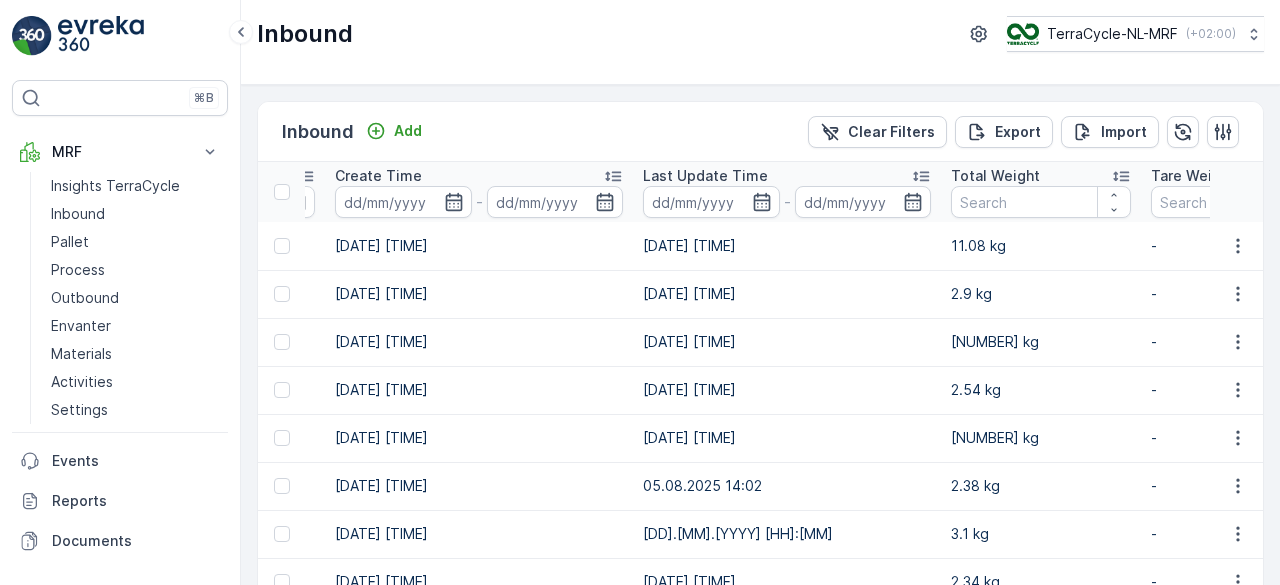 scroll, scrollTop: 0, scrollLeft: 956, axis: horizontal 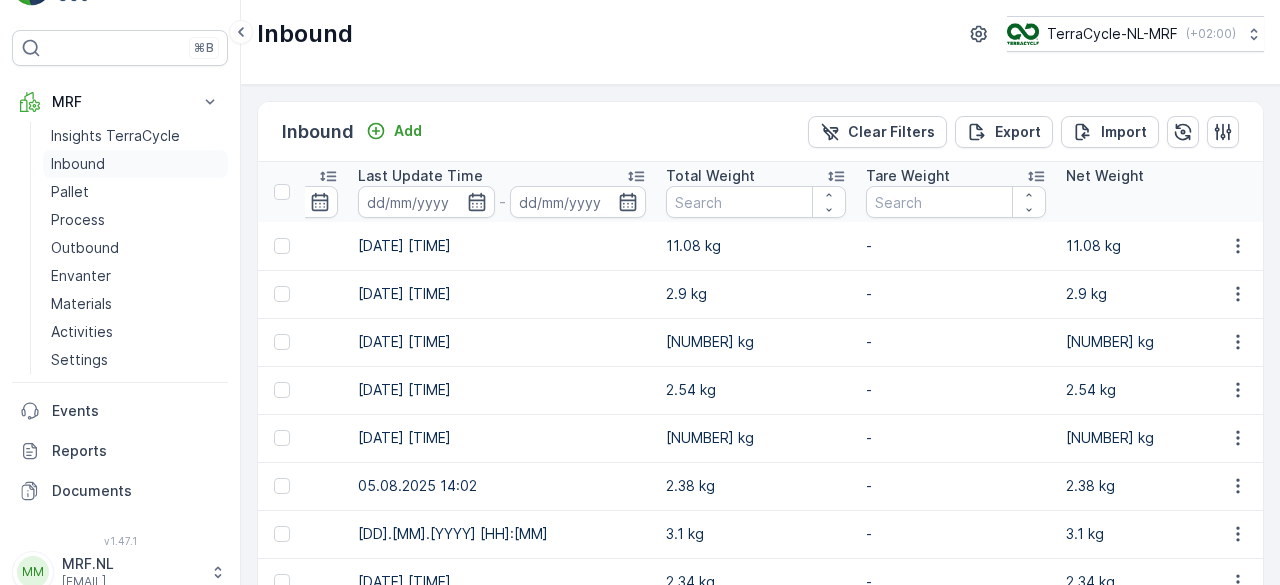 click on "Inbound" at bounding box center [78, 164] 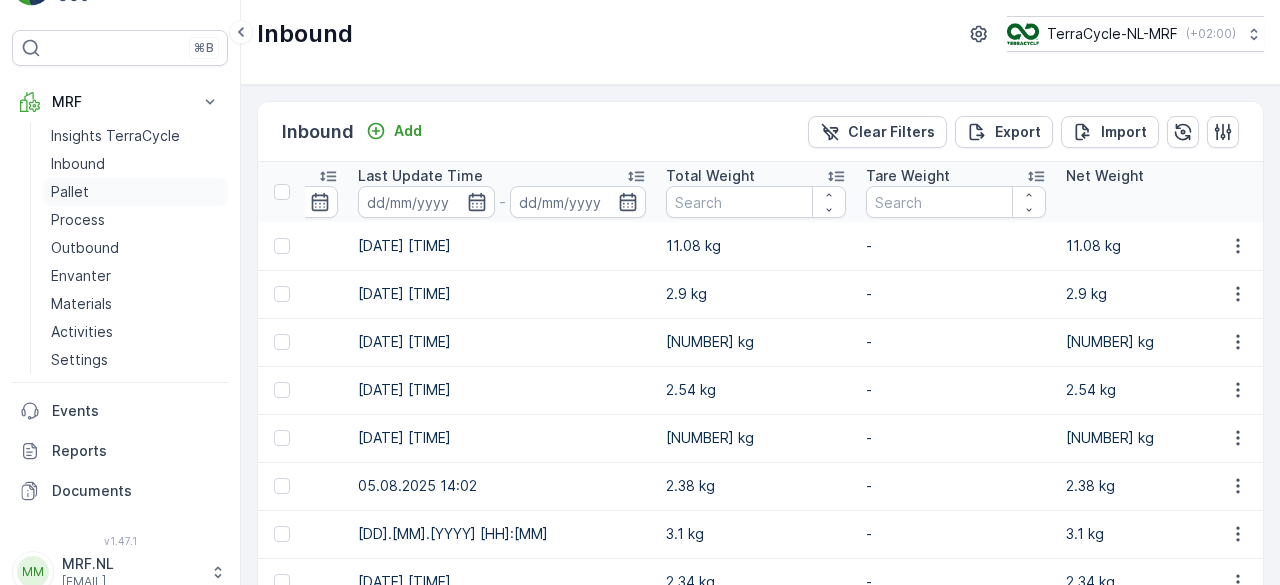 click on "Pallet" at bounding box center [70, 192] 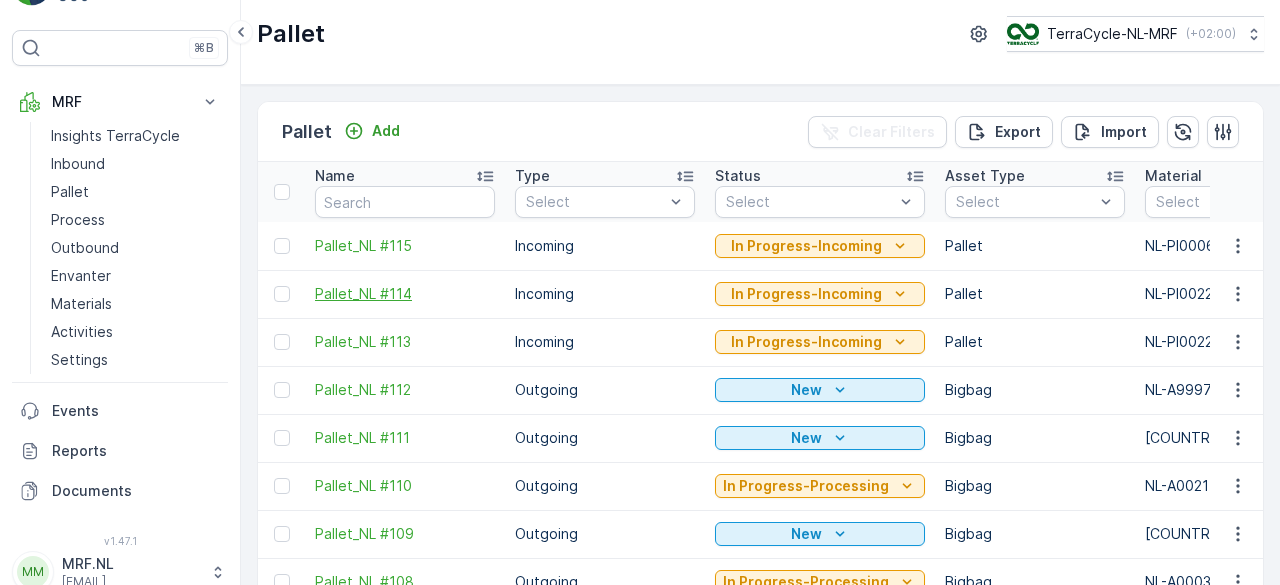 click on "Pallet_NL #114" at bounding box center (405, 294) 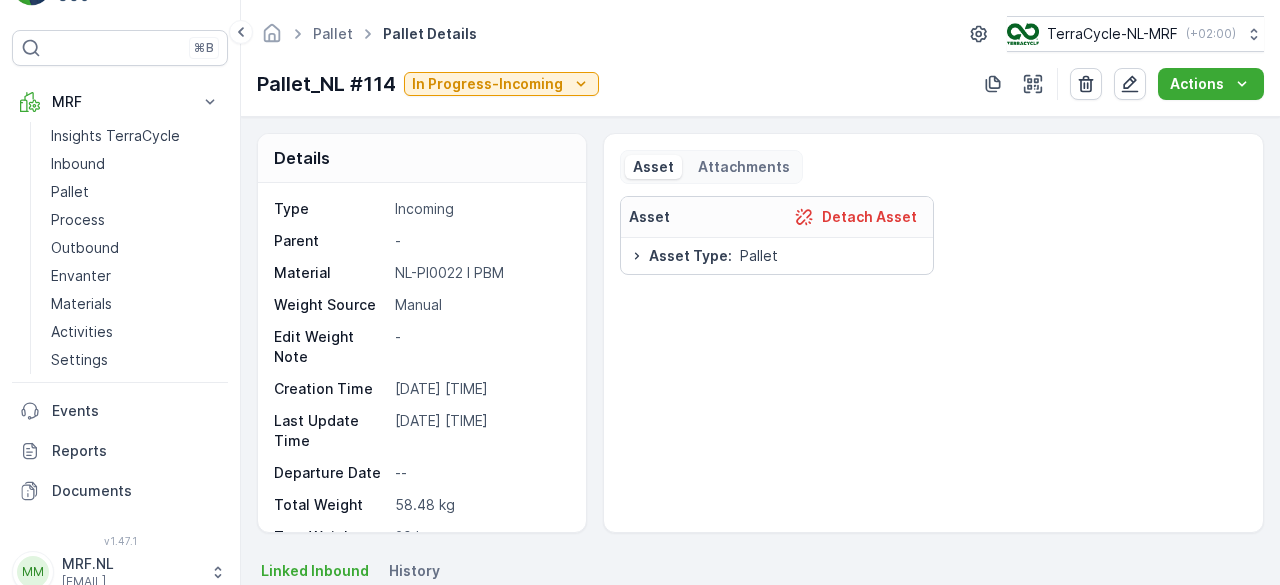 scroll, scrollTop: 138, scrollLeft: 0, axis: vertical 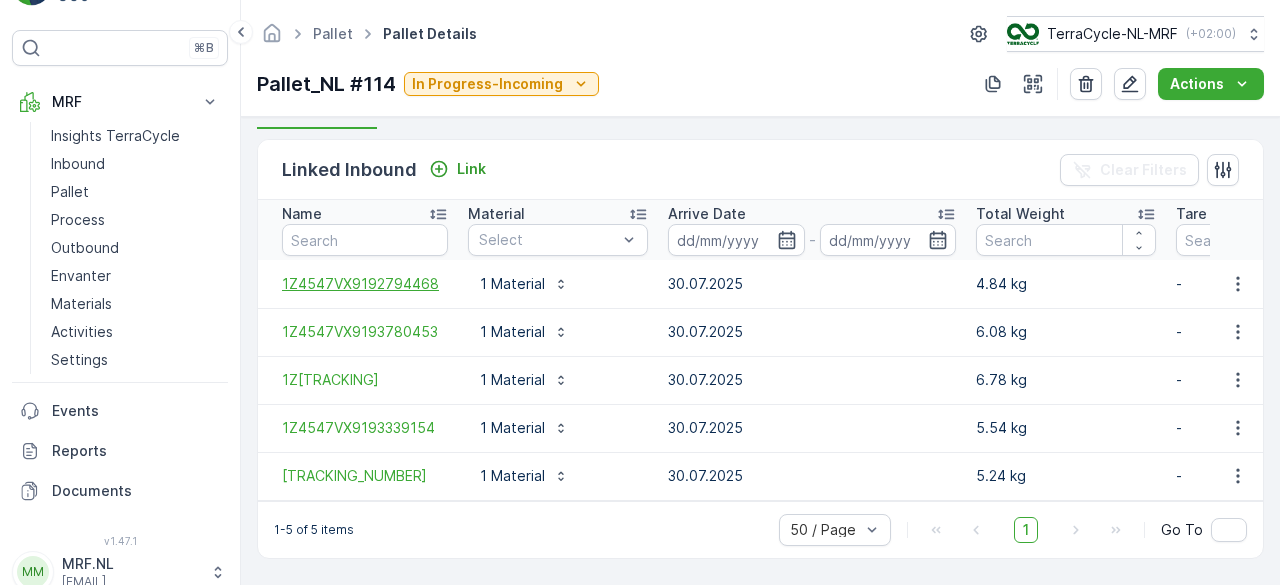 click on "1Z4547VX9192794468" at bounding box center [365, 284] 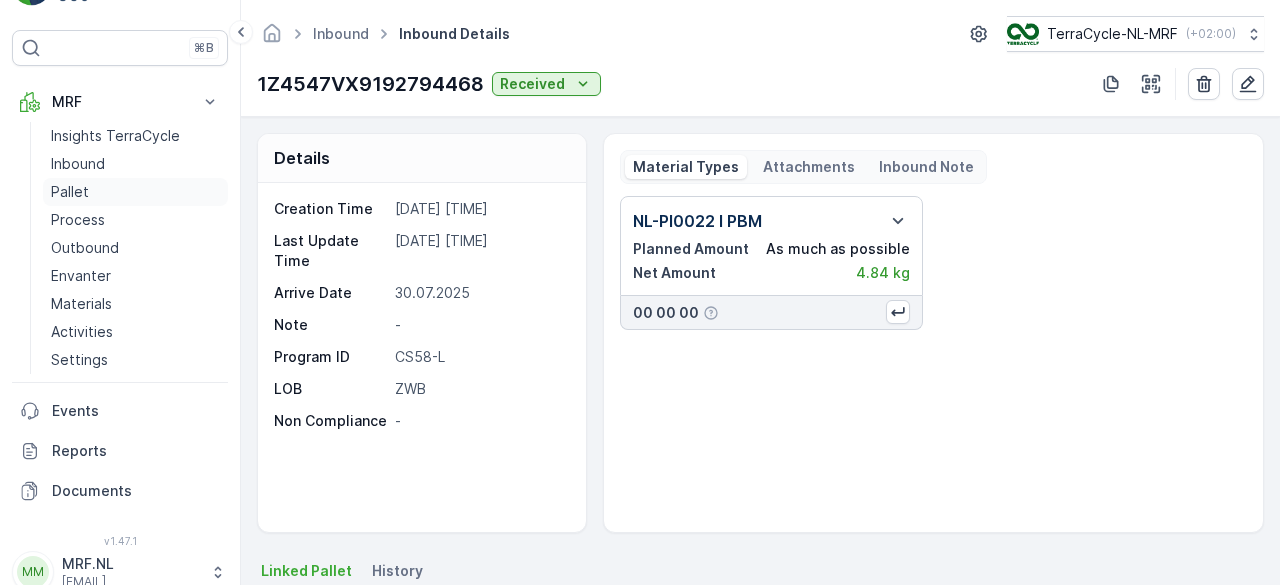 click on "Pallet" at bounding box center (70, 192) 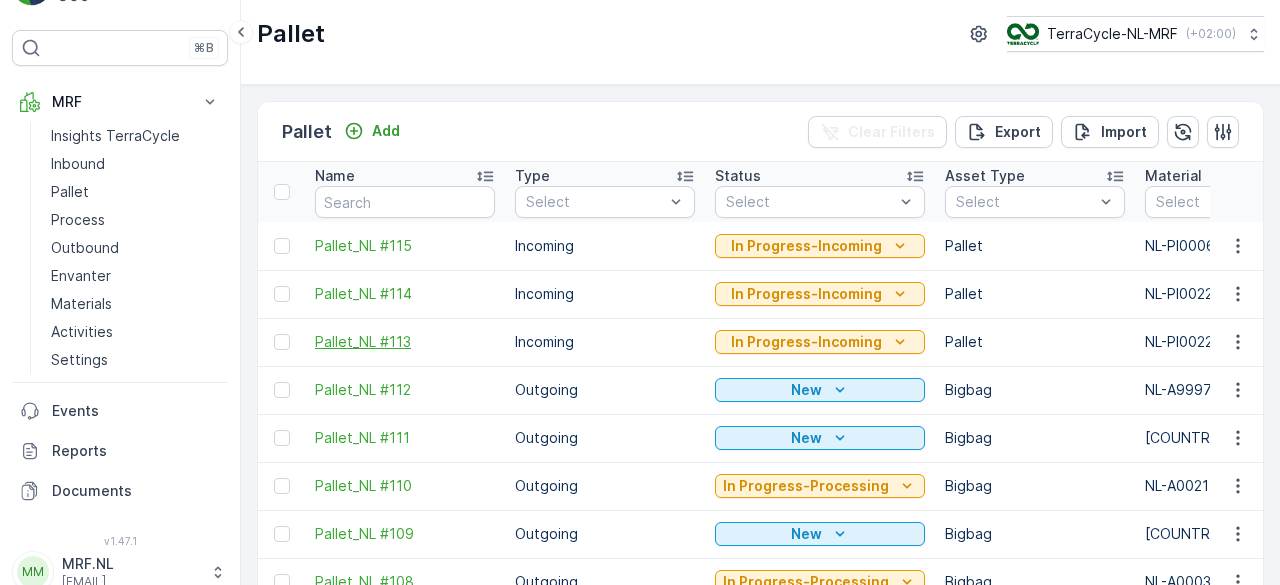 click on "Pallet_NL #113" at bounding box center (405, 342) 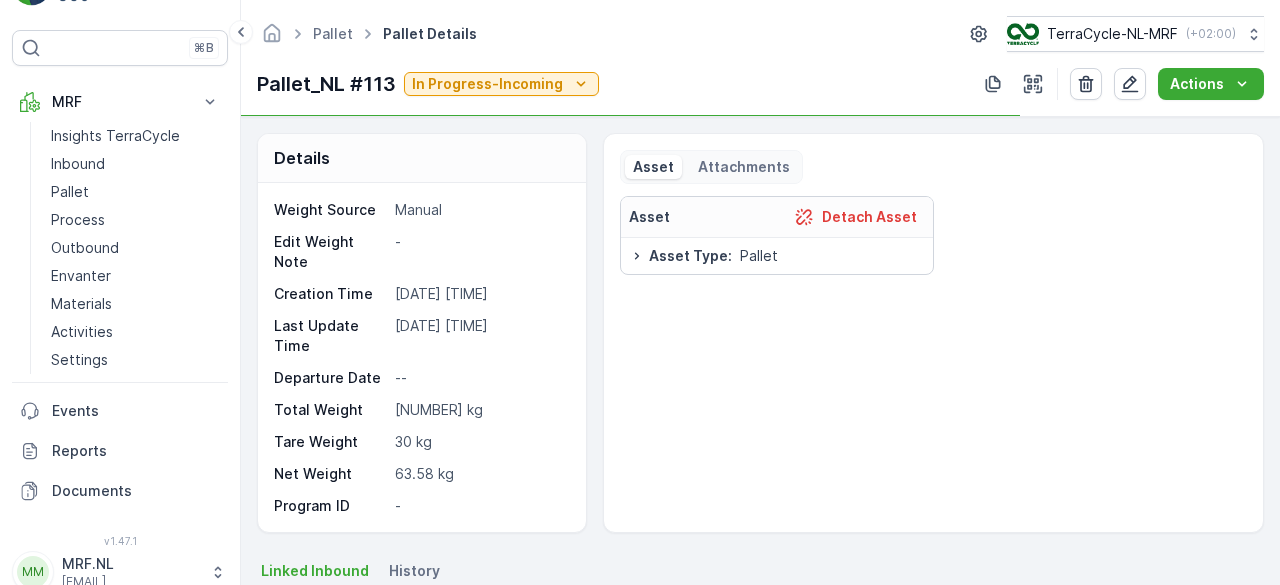 scroll, scrollTop: 138, scrollLeft: 0, axis: vertical 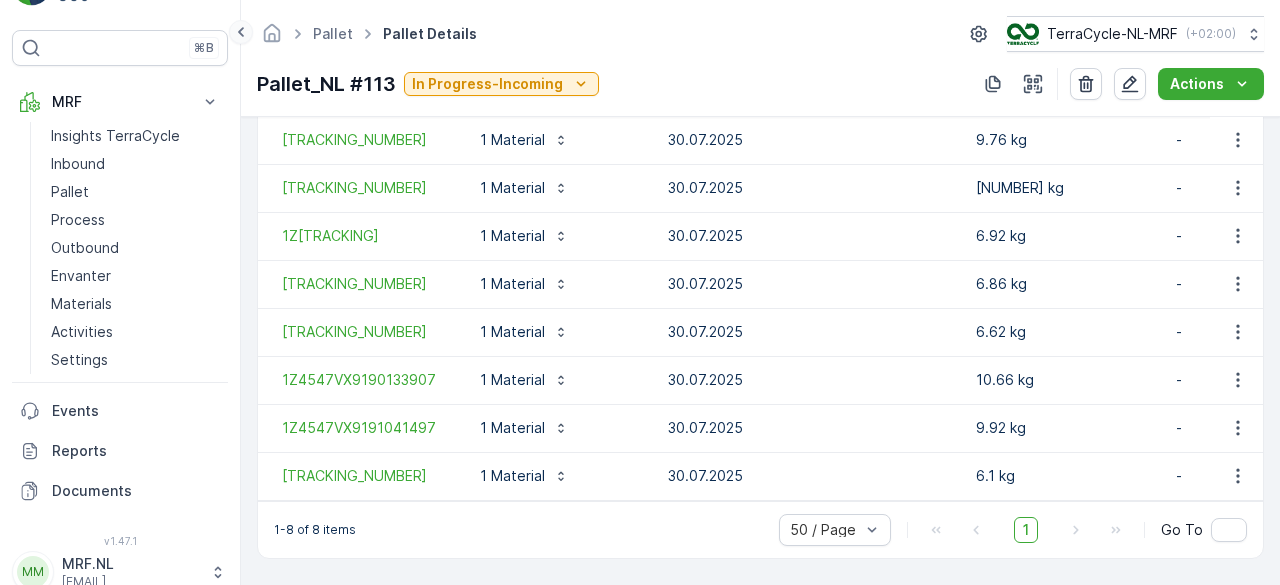 click 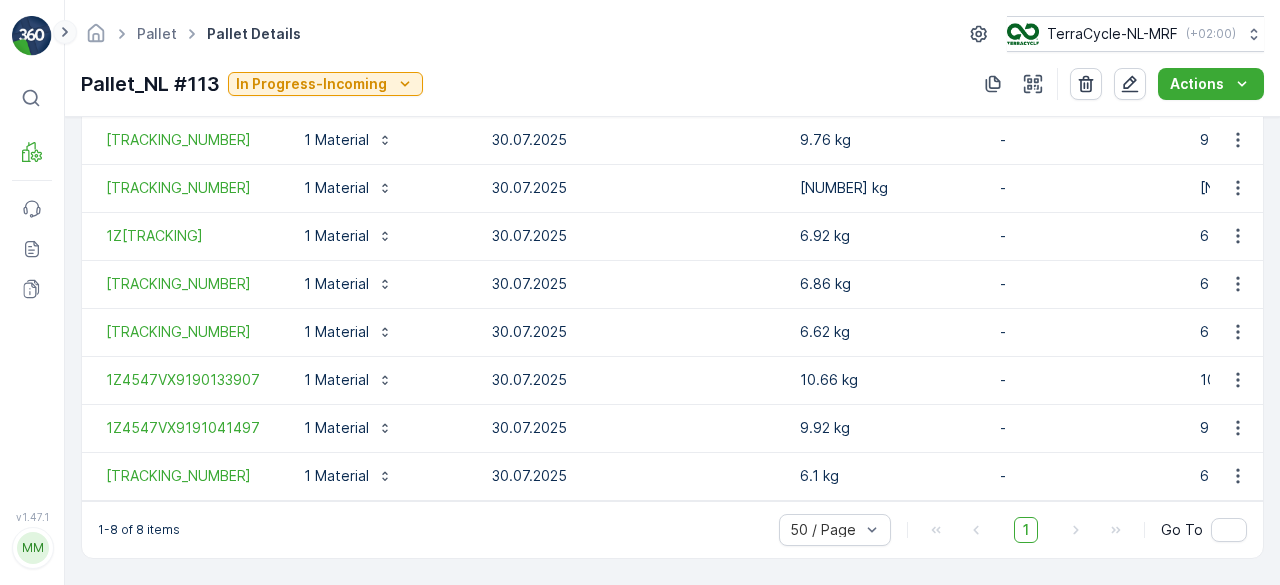 scroll, scrollTop: 0, scrollLeft: 0, axis: both 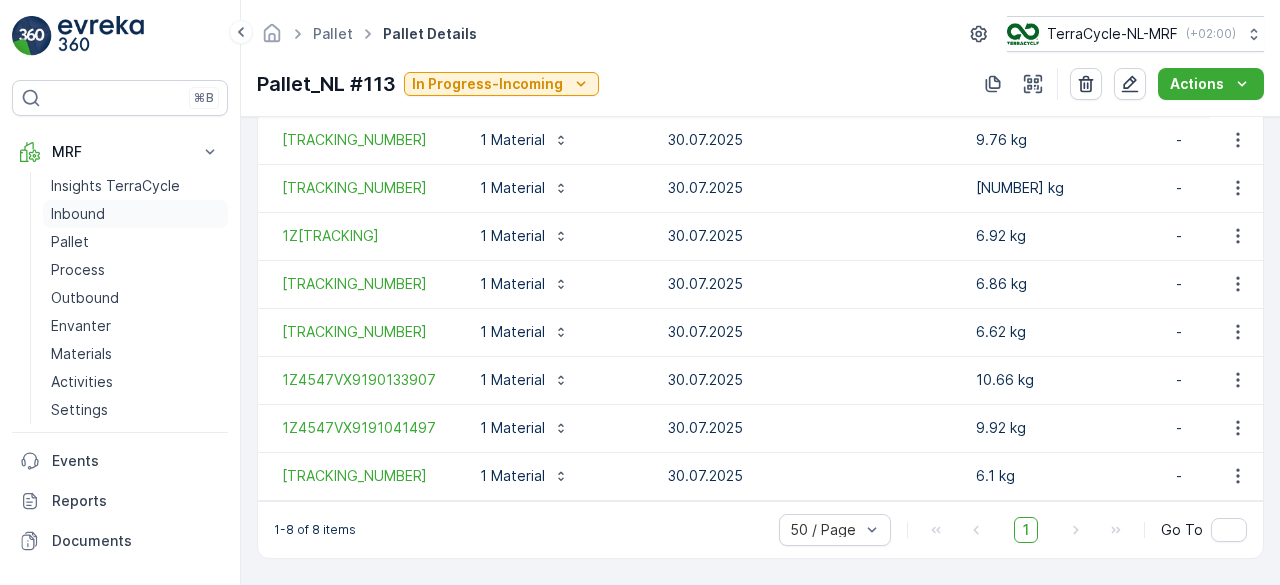 click on "Inbound" at bounding box center [78, 214] 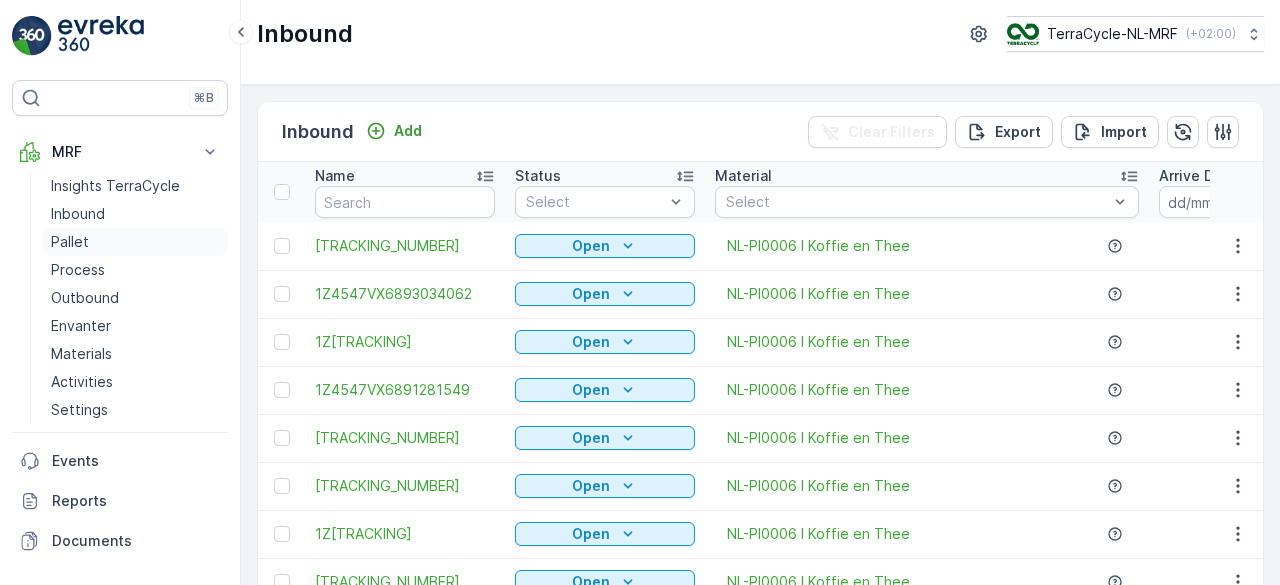 click on "Pallet" at bounding box center (70, 242) 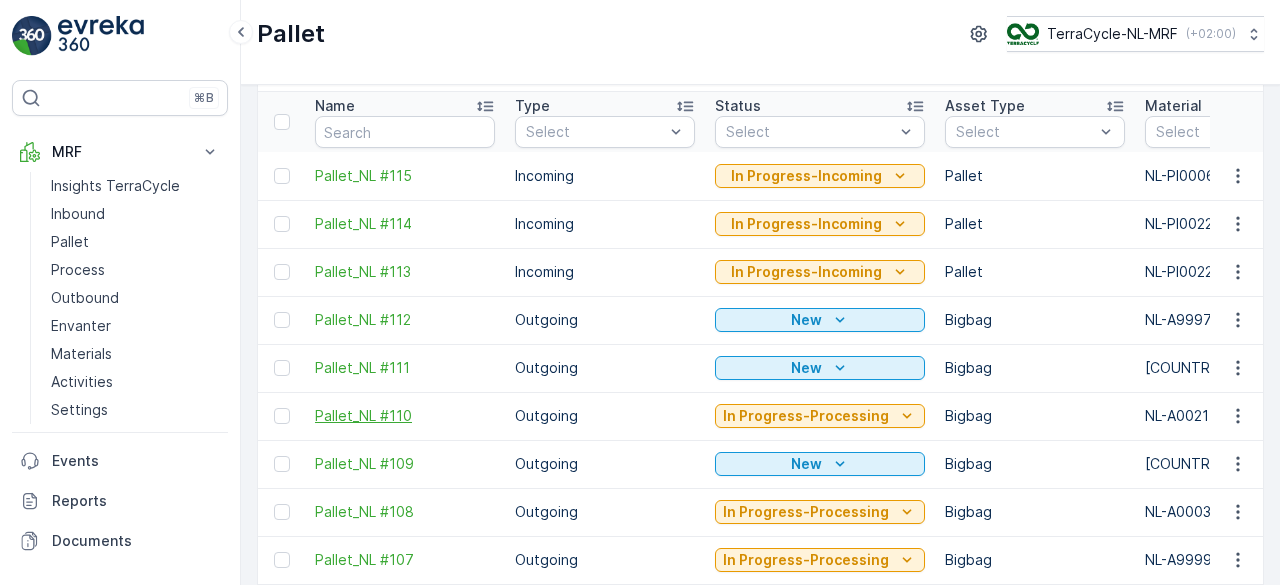 scroll, scrollTop: 68, scrollLeft: 0, axis: vertical 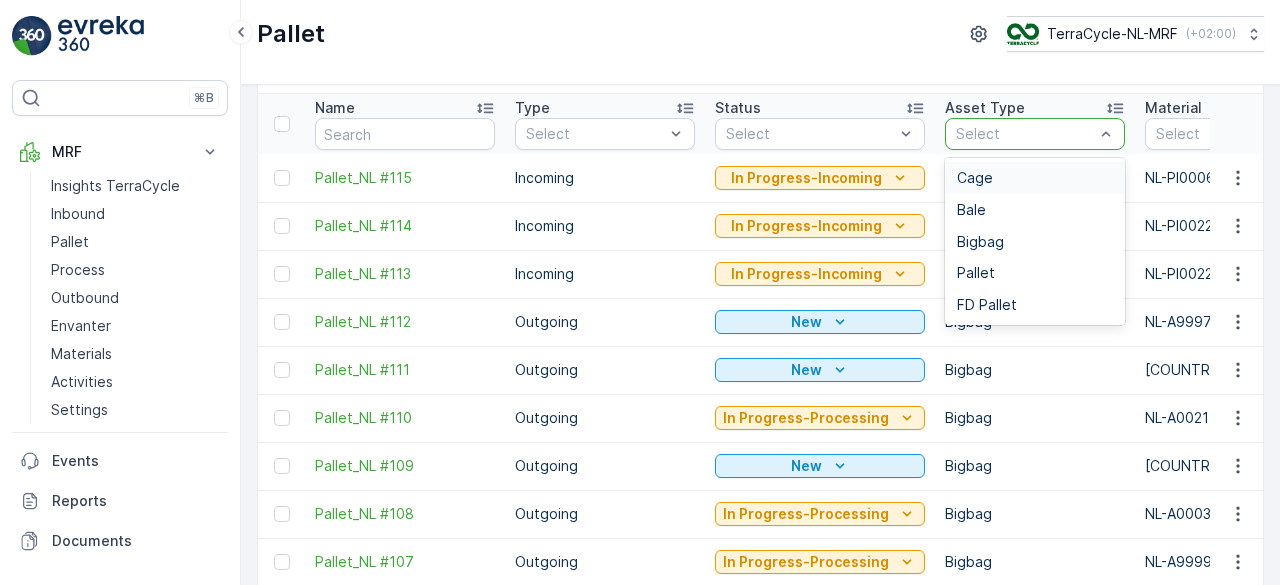 click at bounding box center [1025, 134] 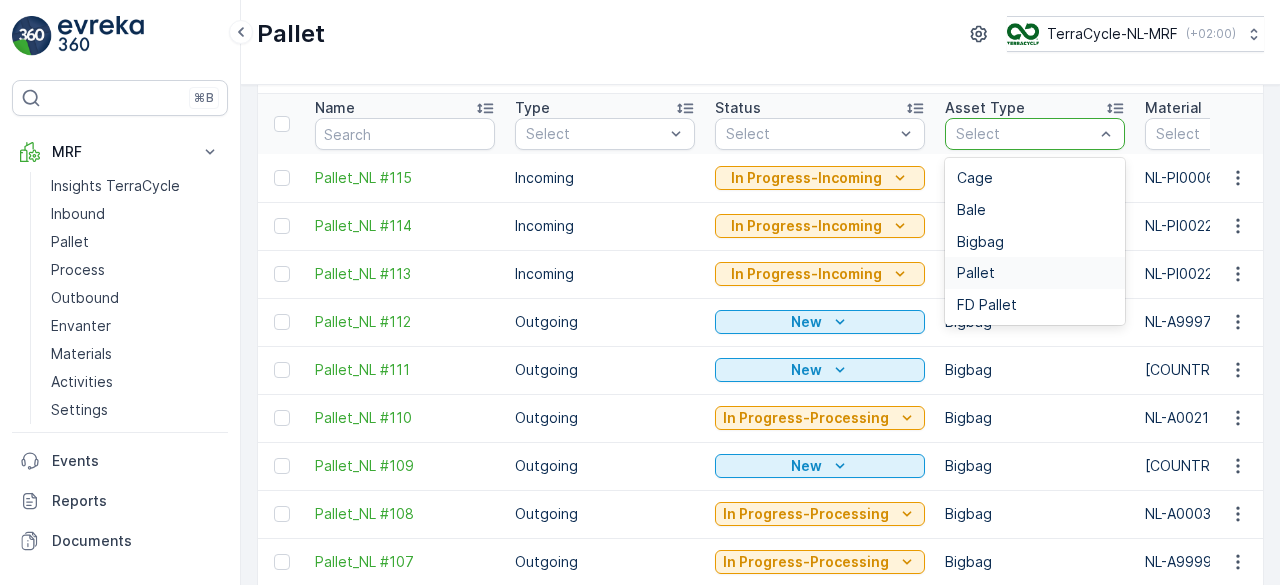 click on "Pallet" at bounding box center [976, 273] 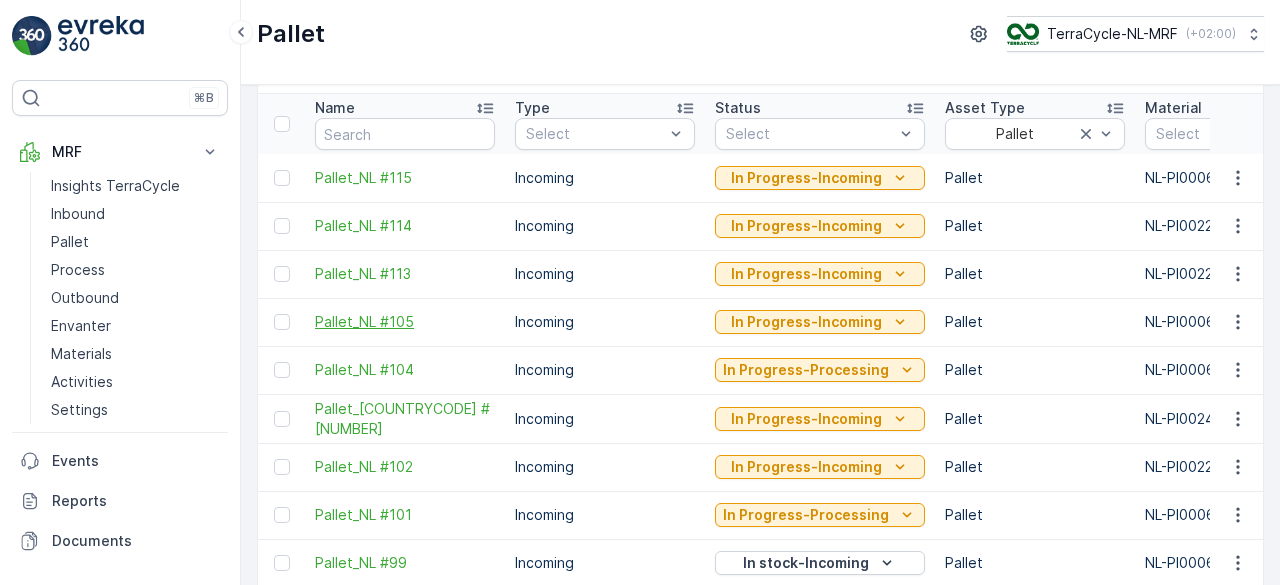 click on "Pallet_NL #105" at bounding box center [405, 322] 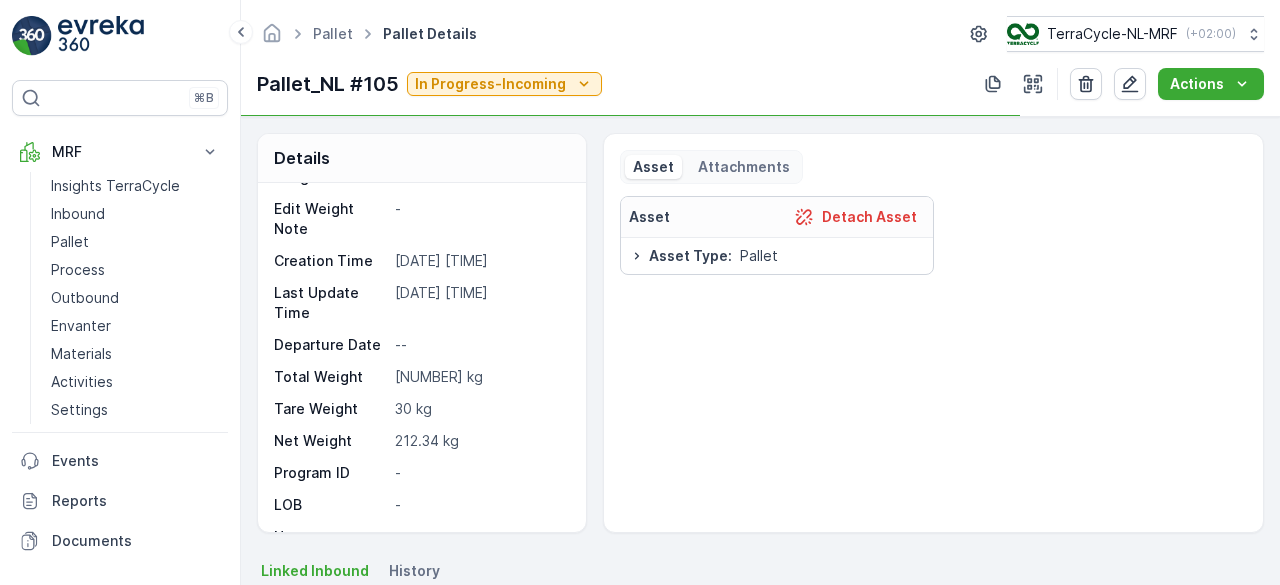 scroll, scrollTop: 158, scrollLeft: 0, axis: vertical 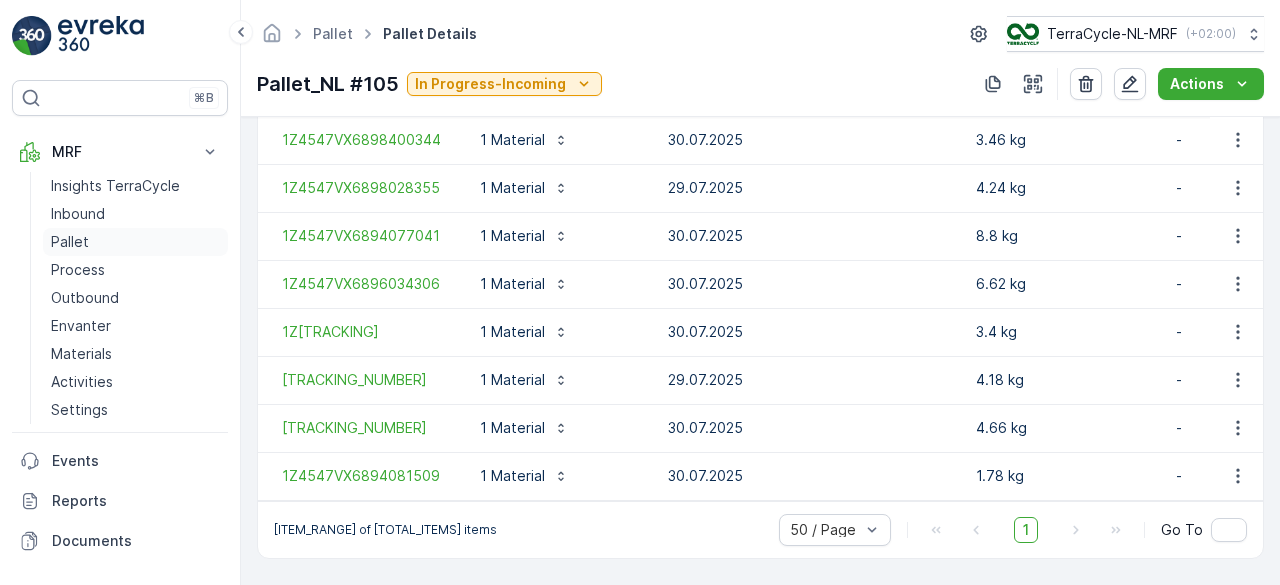 click on "Pallet" at bounding box center (70, 242) 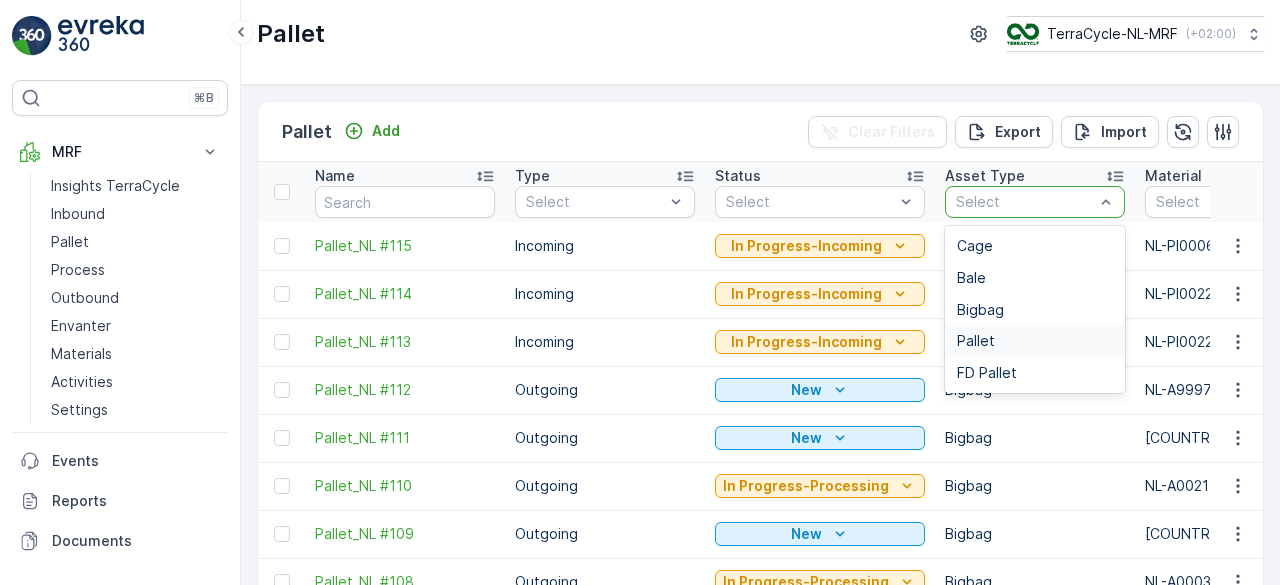 click on "Pallet" at bounding box center (976, 341) 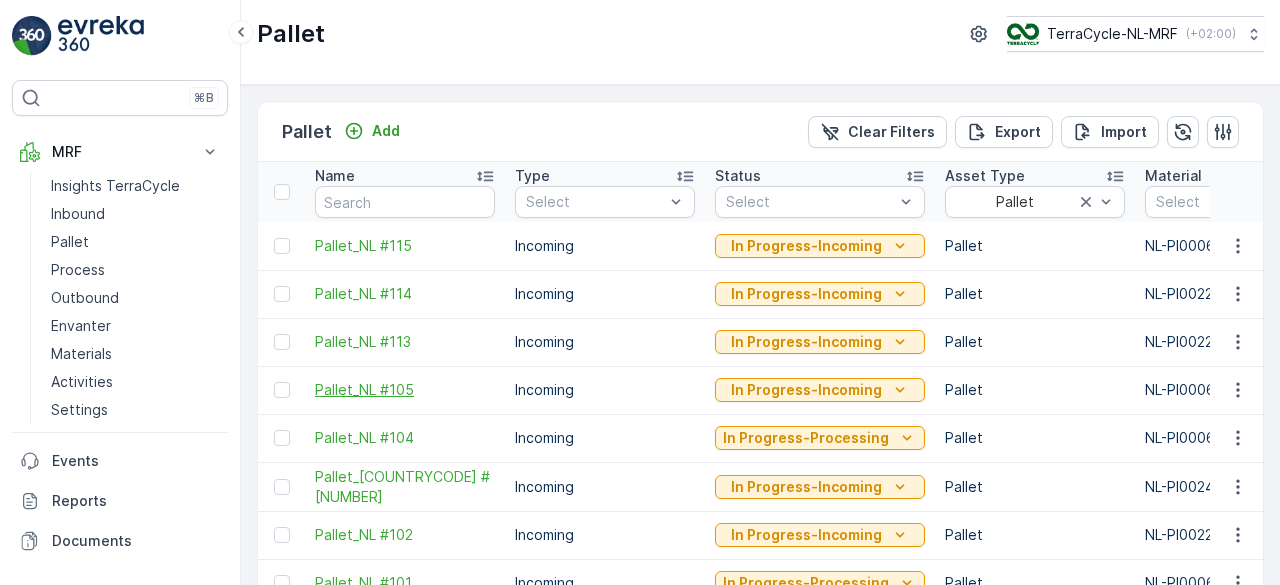 click on "Pallet_NL #105" at bounding box center (405, 390) 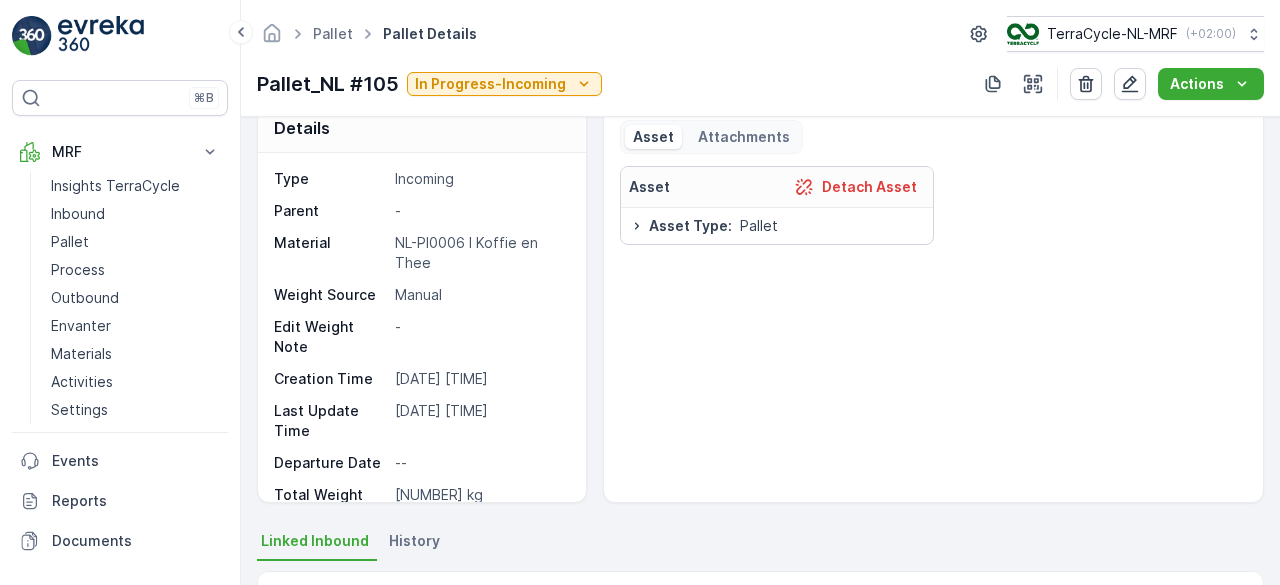 scroll, scrollTop: 0, scrollLeft: 0, axis: both 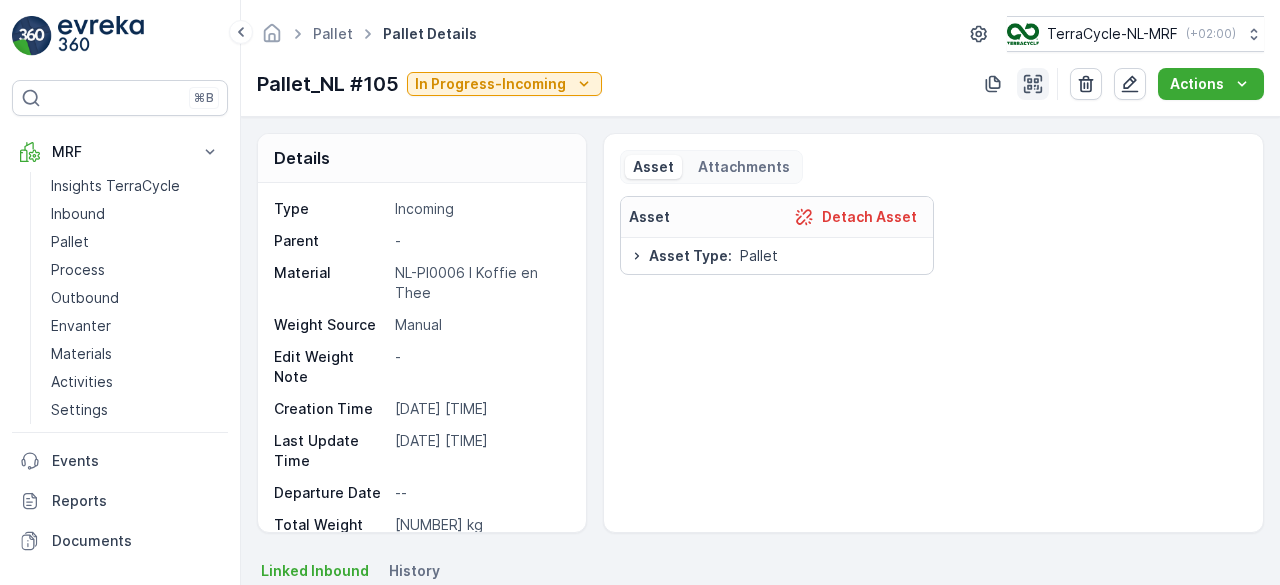 click 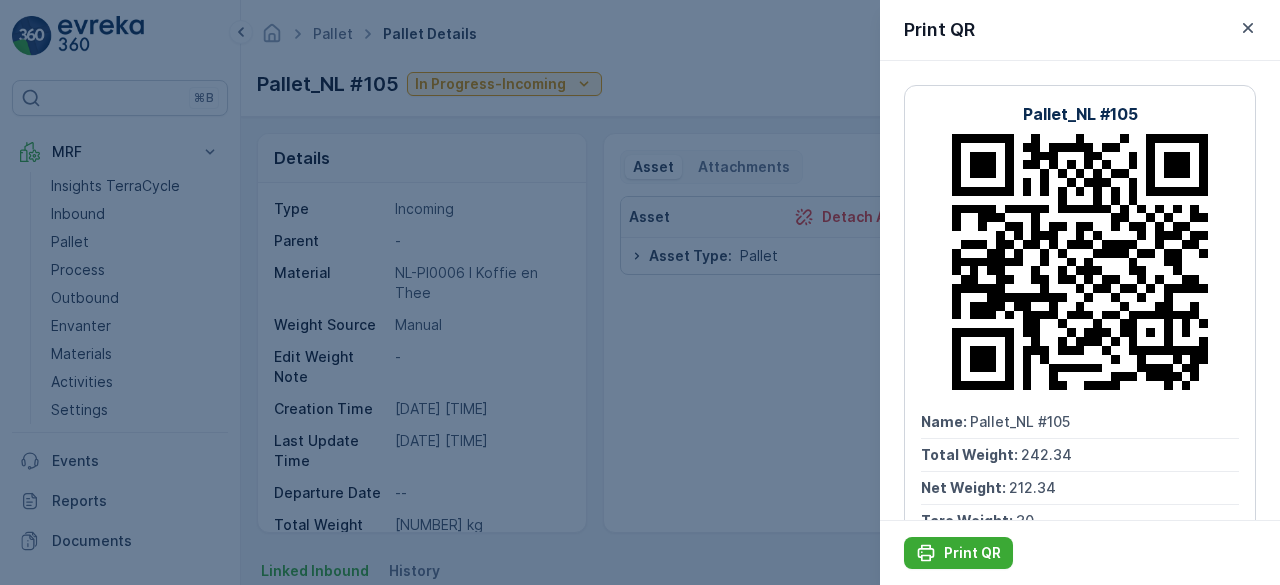scroll, scrollTop: 120, scrollLeft: 0, axis: vertical 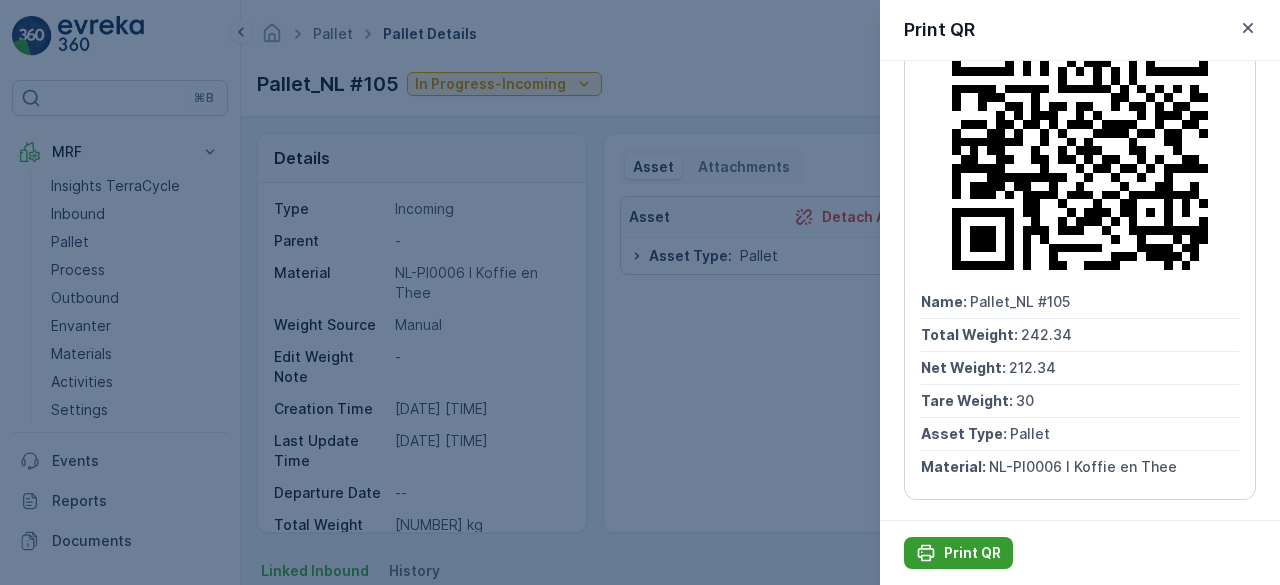 click on "Print QR" at bounding box center [972, 553] 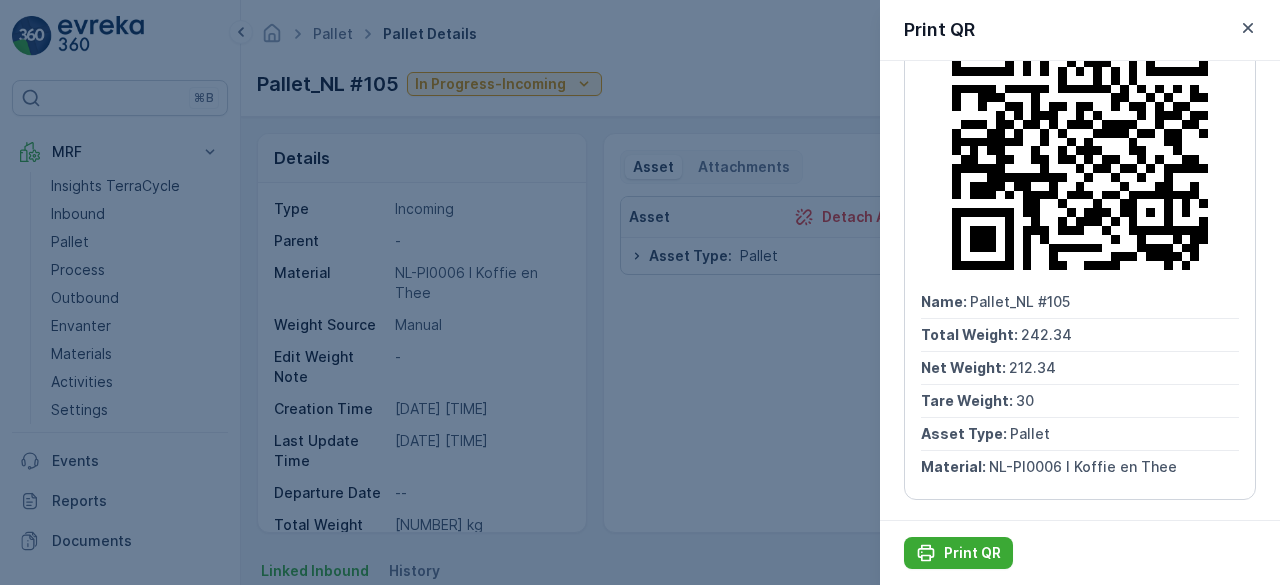 click at bounding box center (640, 292) 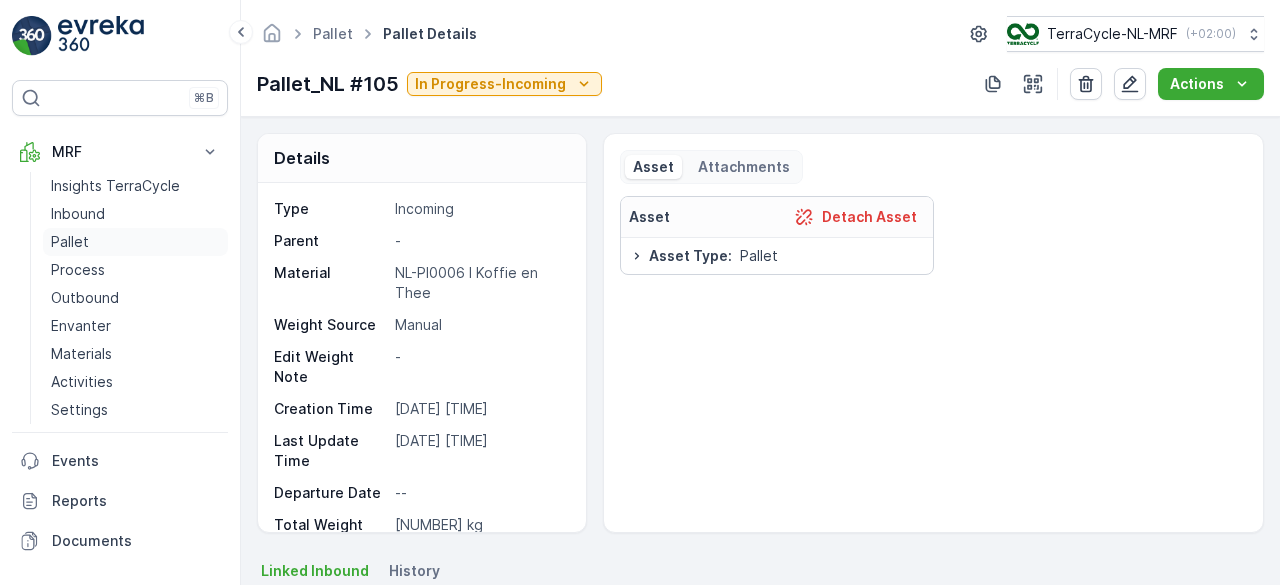click on "Pallet" at bounding box center (70, 242) 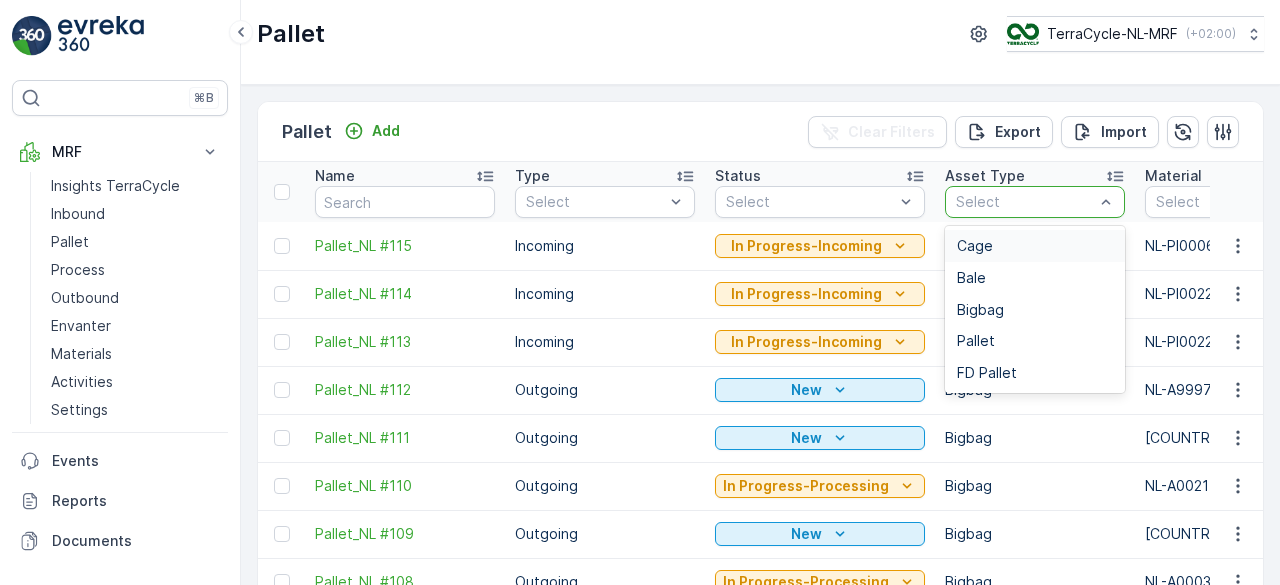 click at bounding box center [1025, 202] 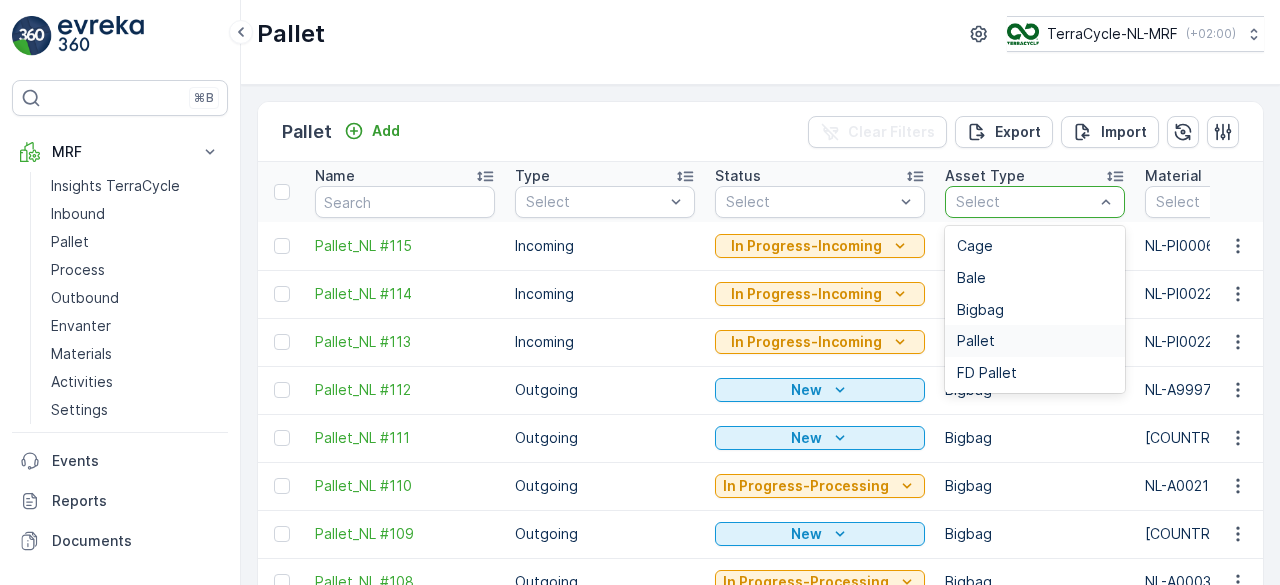 click on "Pallet" at bounding box center (976, 341) 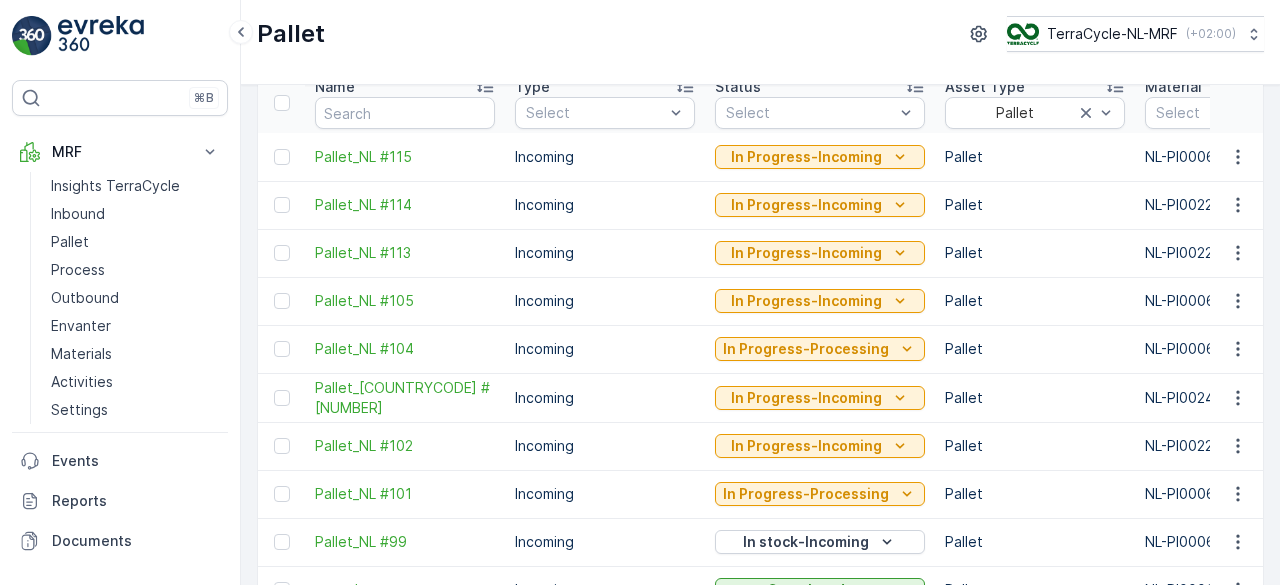 scroll, scrollTop: 93, scrollLeft: 0, axis: vertical 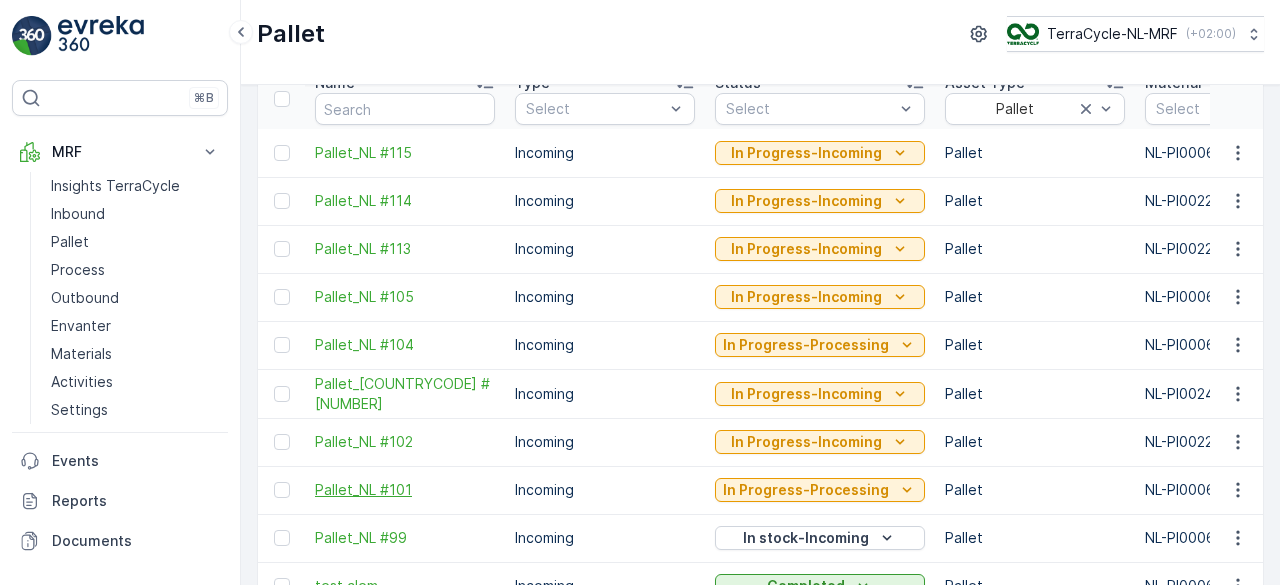 click on "Pallet_NL #101" at bounding box center (405, 490) 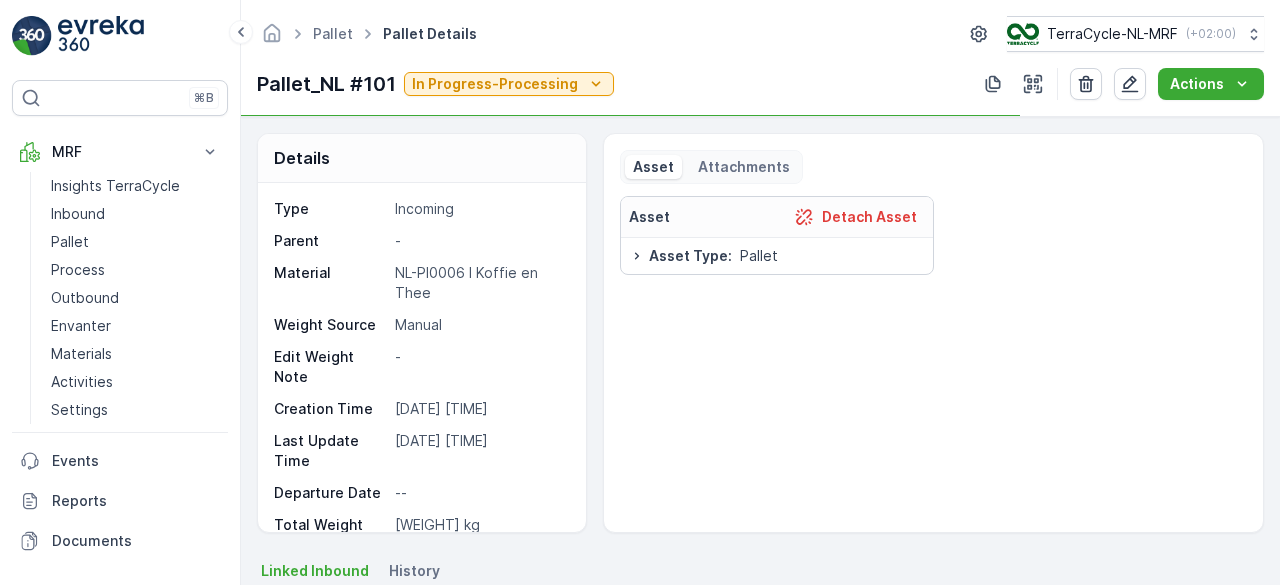 scroll, scrollTop: 158, scrollLeft: 0, axis: vertical 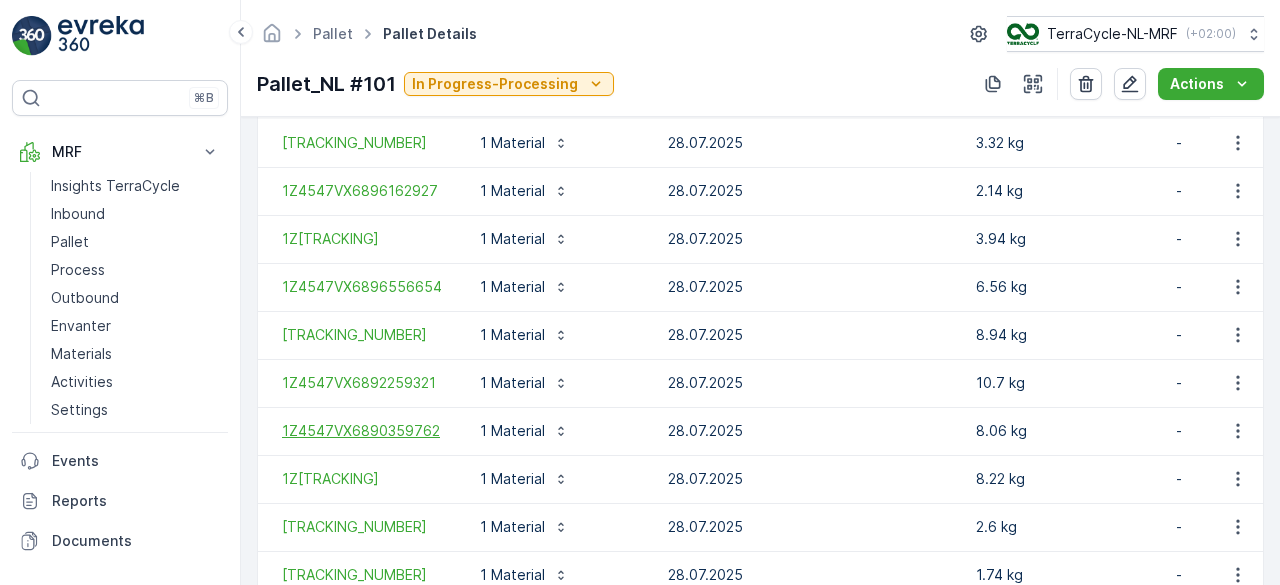 click on "1Z4547VX6890359762" at bounding box center (365, 431) 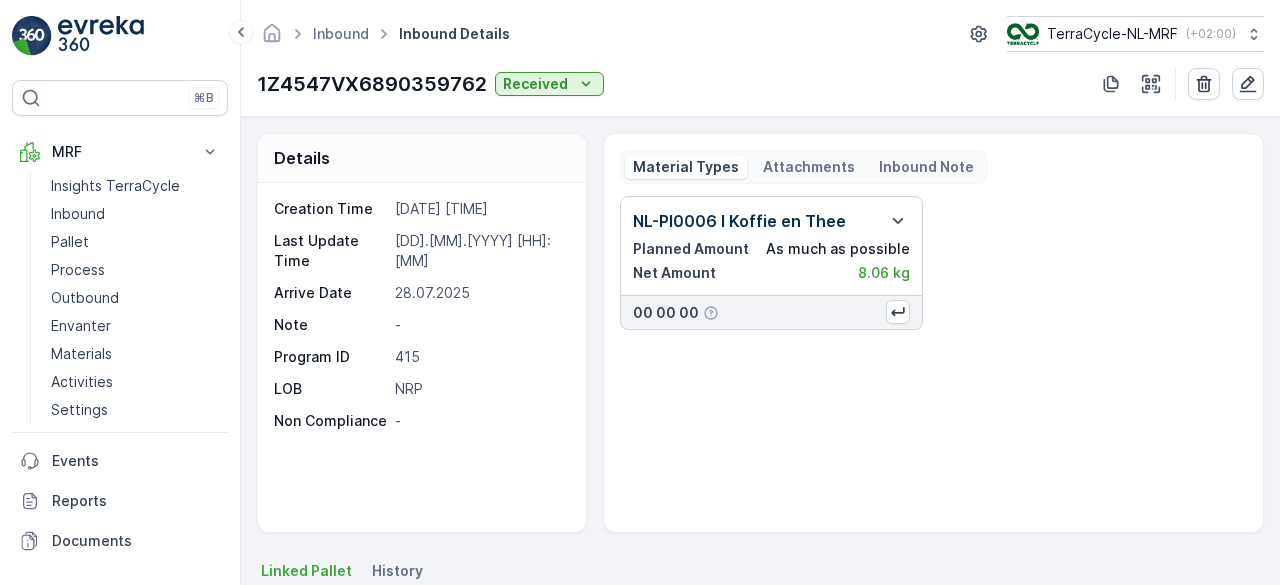 scroll, scrollTop: 60, scrollLeft: 0, axis: vertical 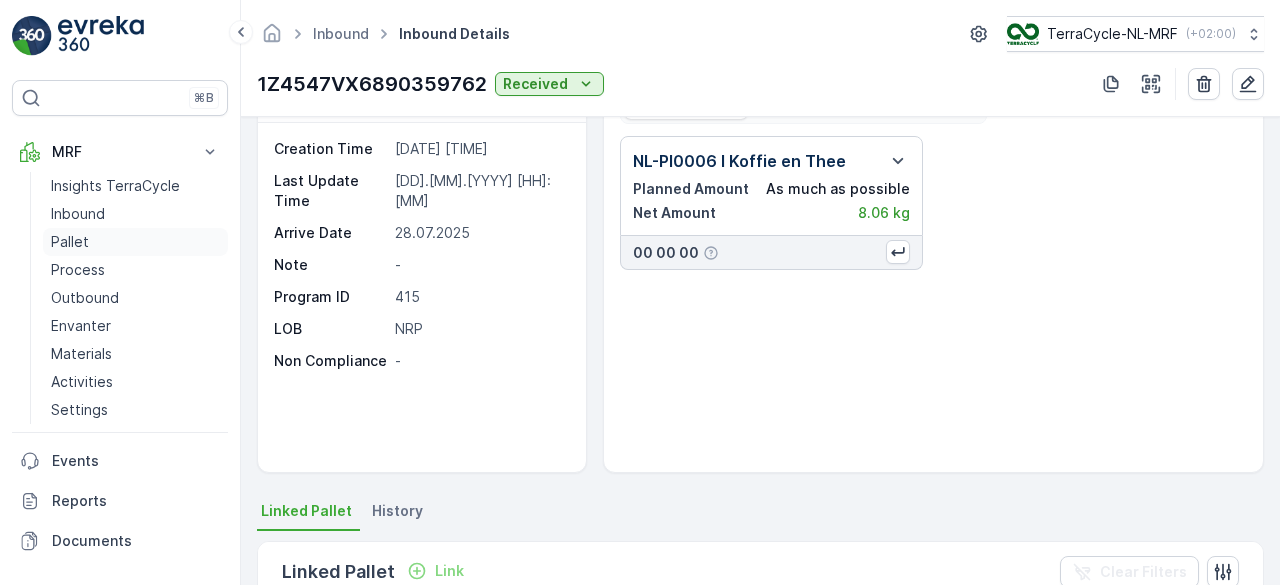 click on "Pallet" at bounding box center (70, 242) 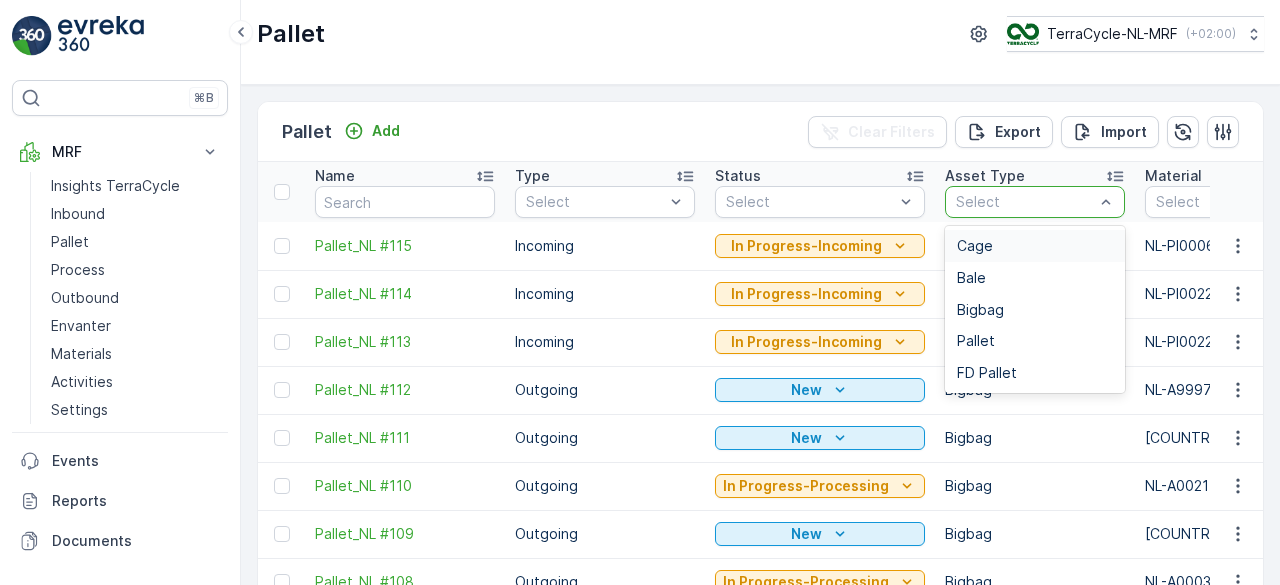 click at bounding box center [1025, 202] 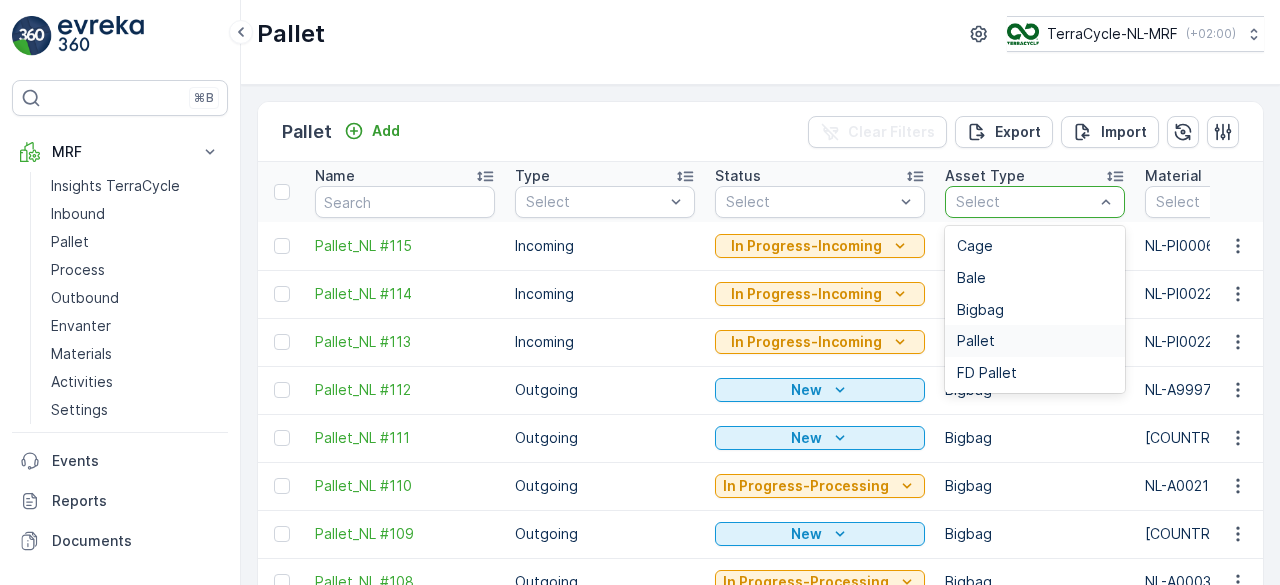click on "Pallet" at bounding box center [1035, 341] 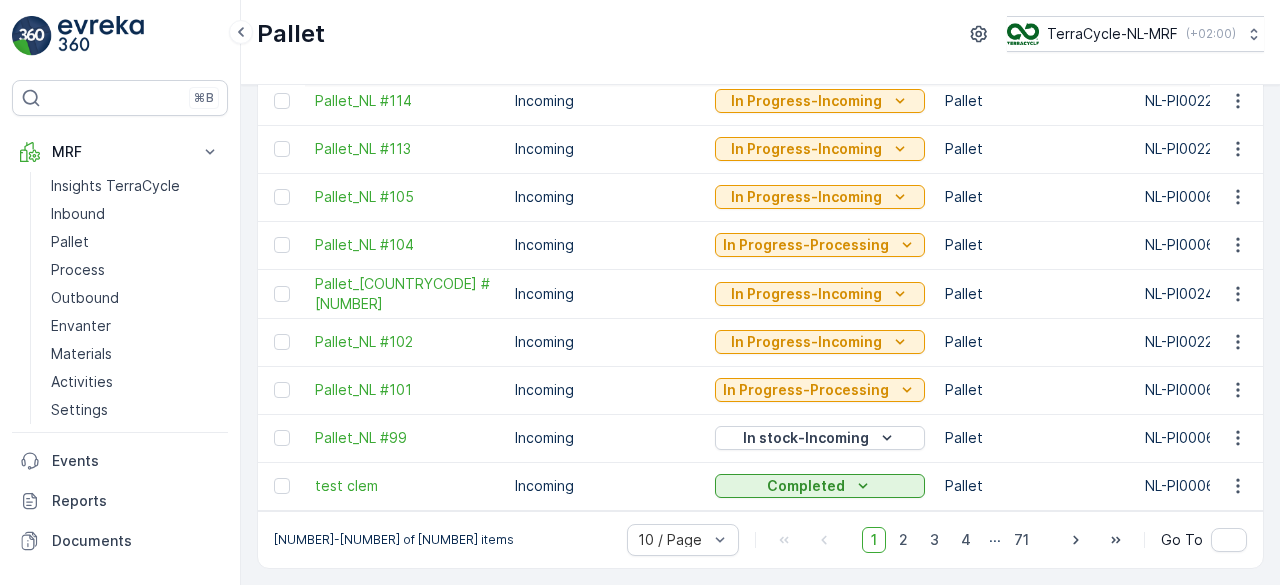 scroll, scrollTop: 199, scrollLeft: 0, axis: vertical 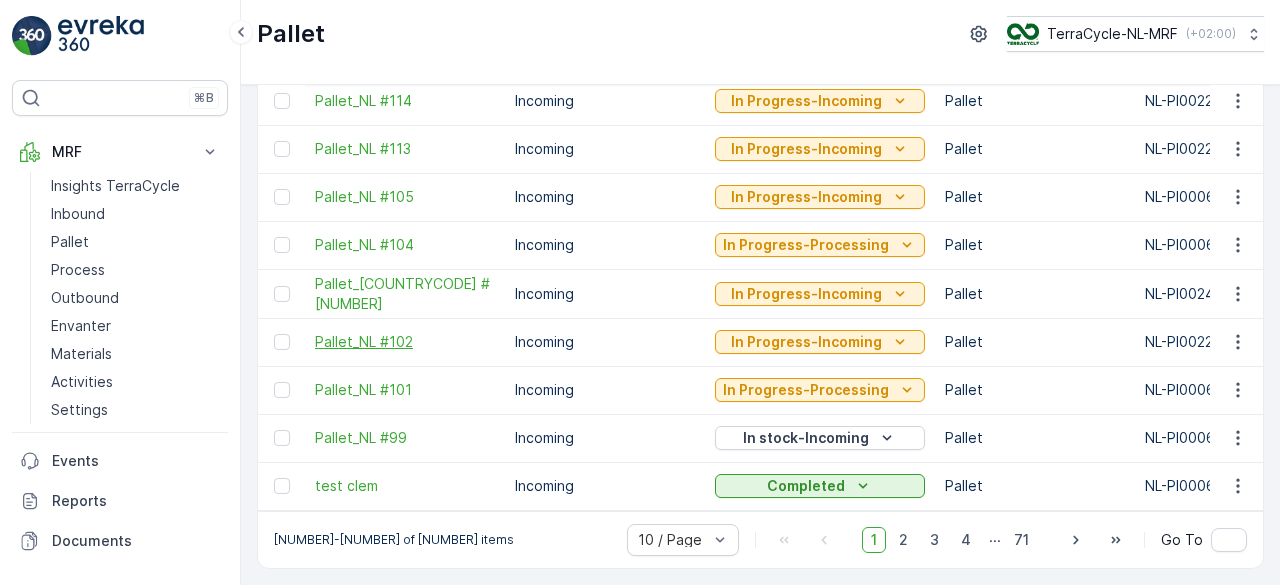 click on "Pallet_NL #102" at bounding box center (405, 342) 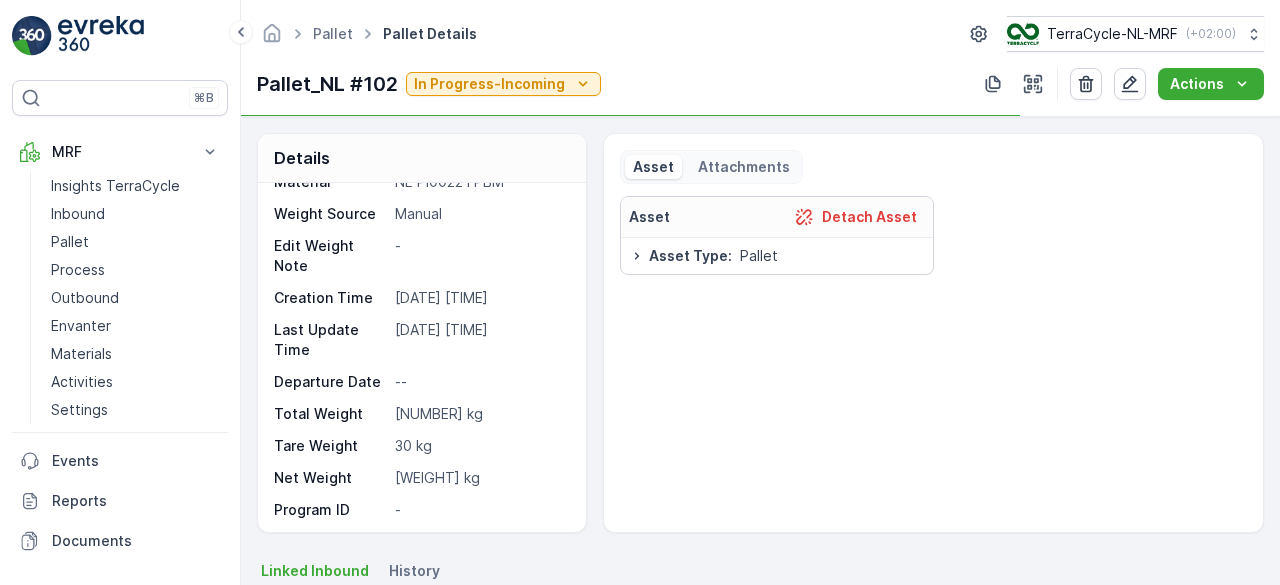 scroll, scrollTop: 138, scrollLeft: 0, axis: vertical 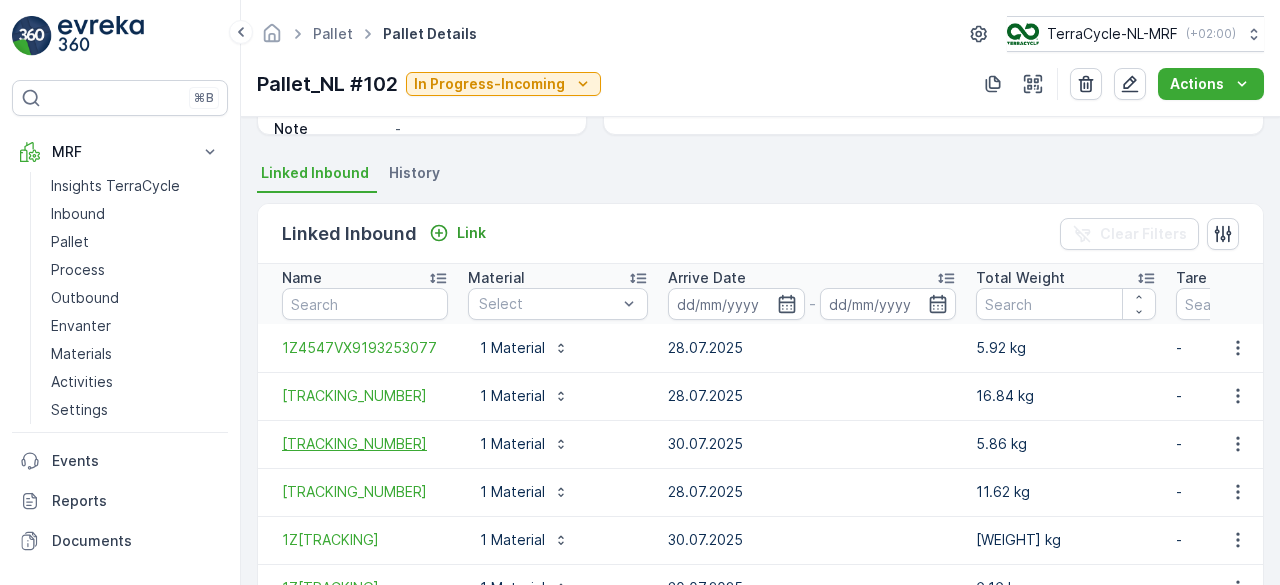 click on "[TRACKING_NUMBER]" at bounding box center (365, 444) 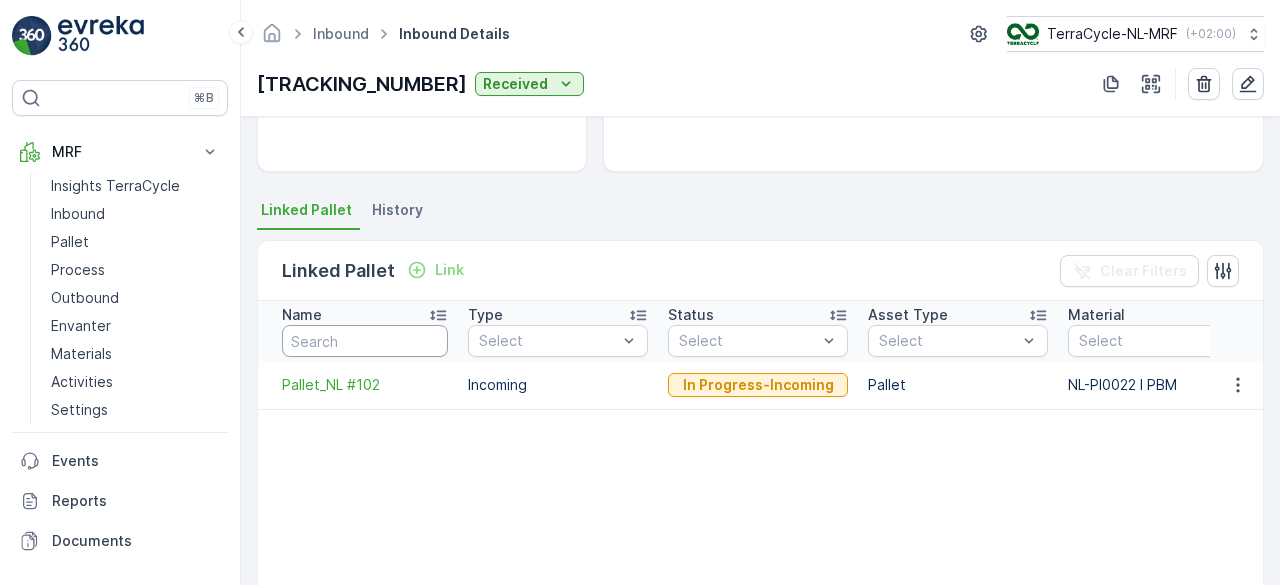 scroll, scrollTop: 362, scrollLeft: 0, axis: vertical 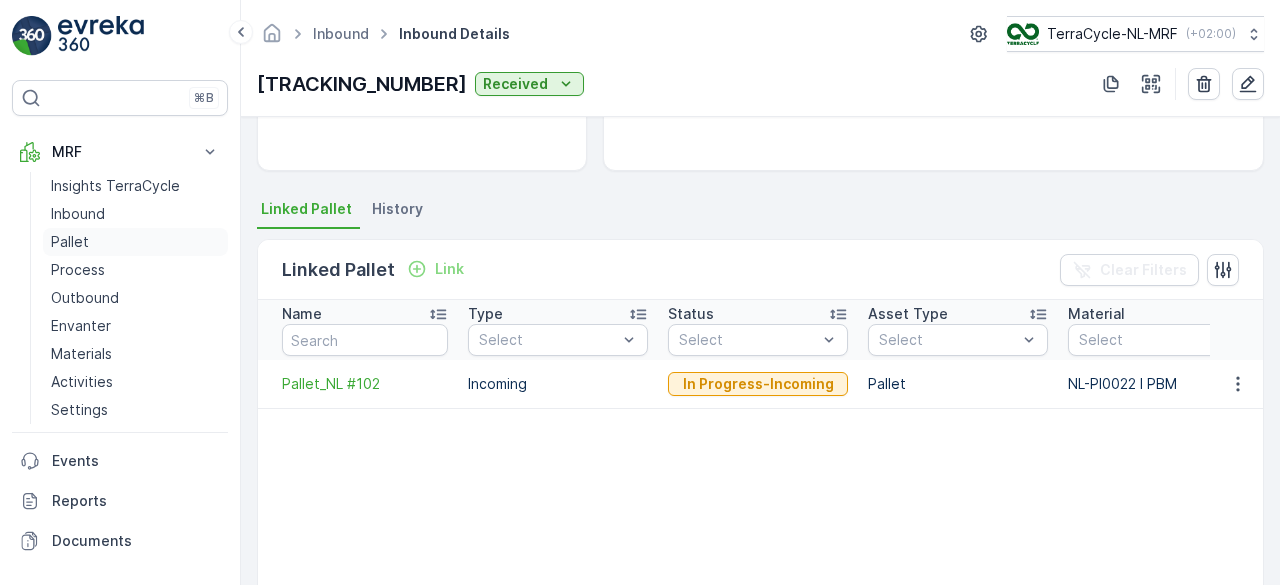 click on "Pallet" at bounding box center [70, 242] 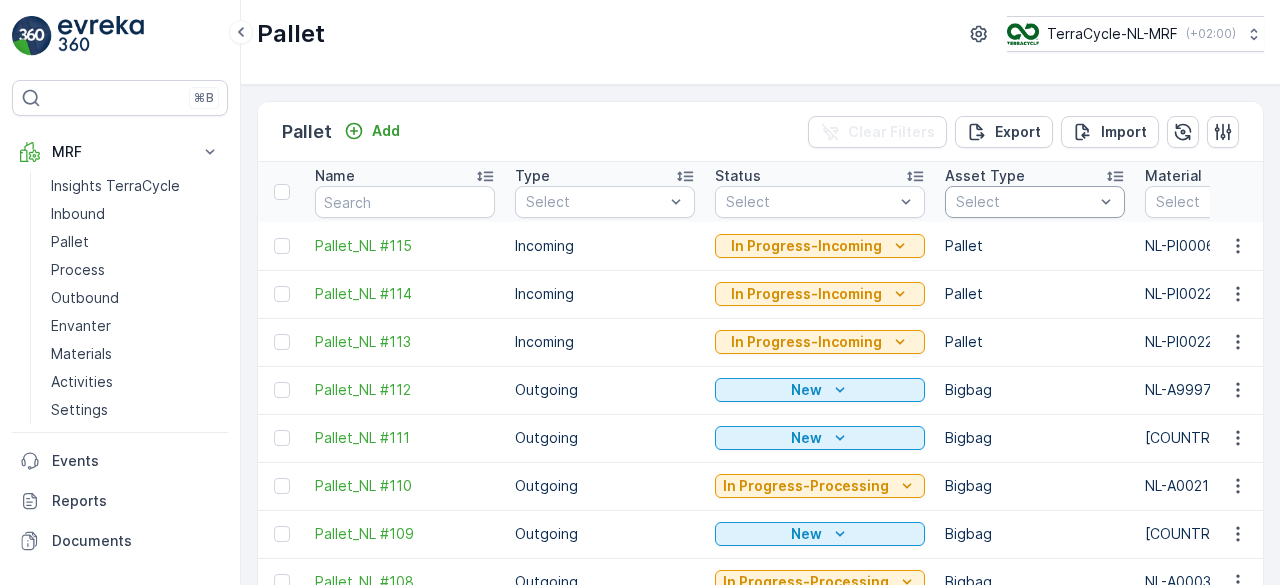 click at bounding box center (1025, 202) 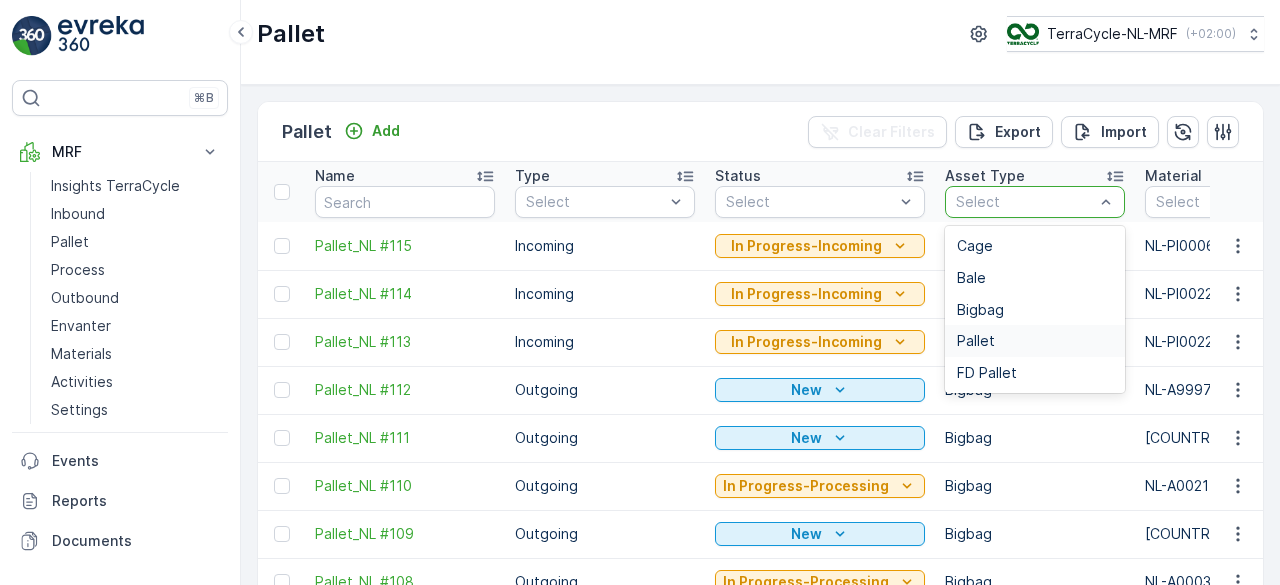 click on "Pallet" at bounding box center (976, 341) 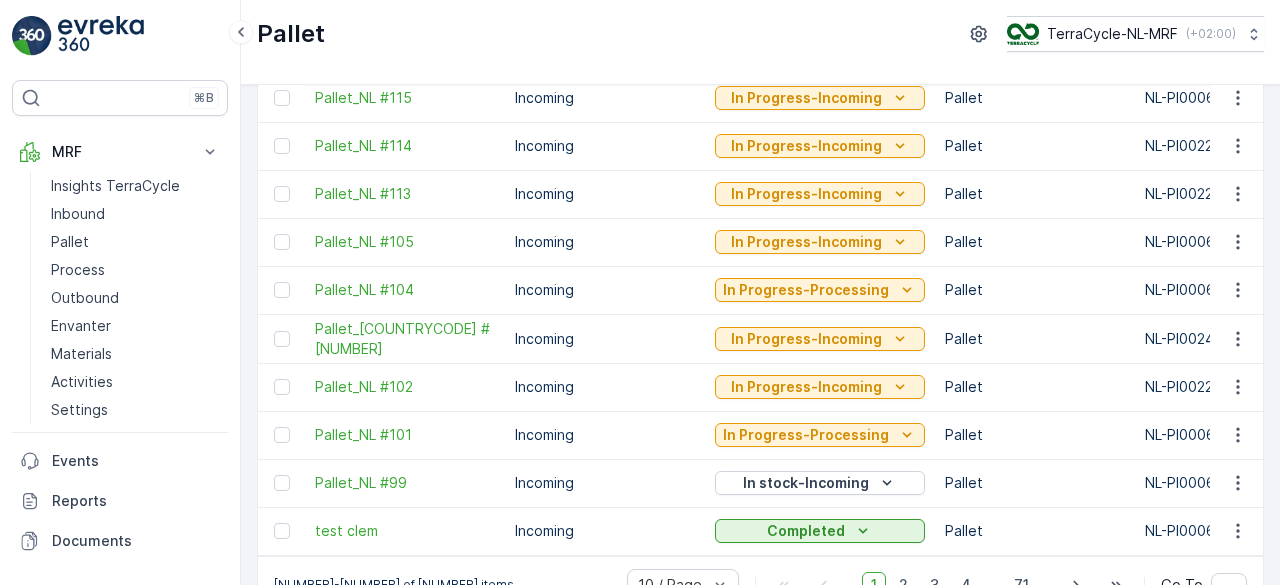 scroll, scrollTop: 149, scrollLeft: 0, axis: vertical 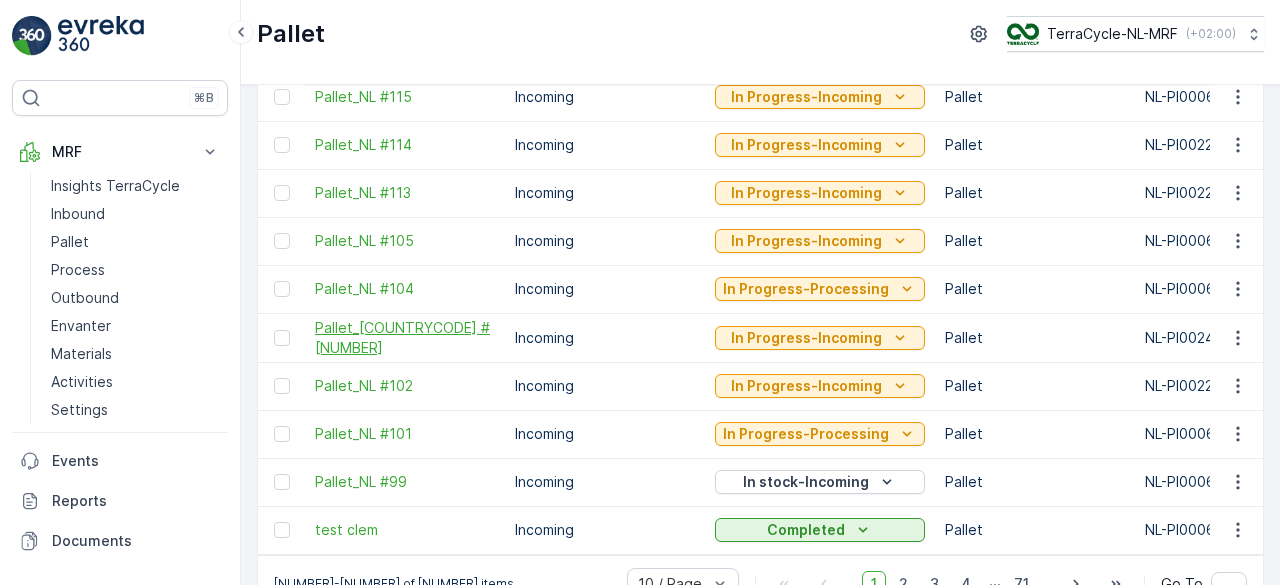 click on "Pallet_[COUNTRYCODE] #[NUMBER]" at bounding box center (405, 338) 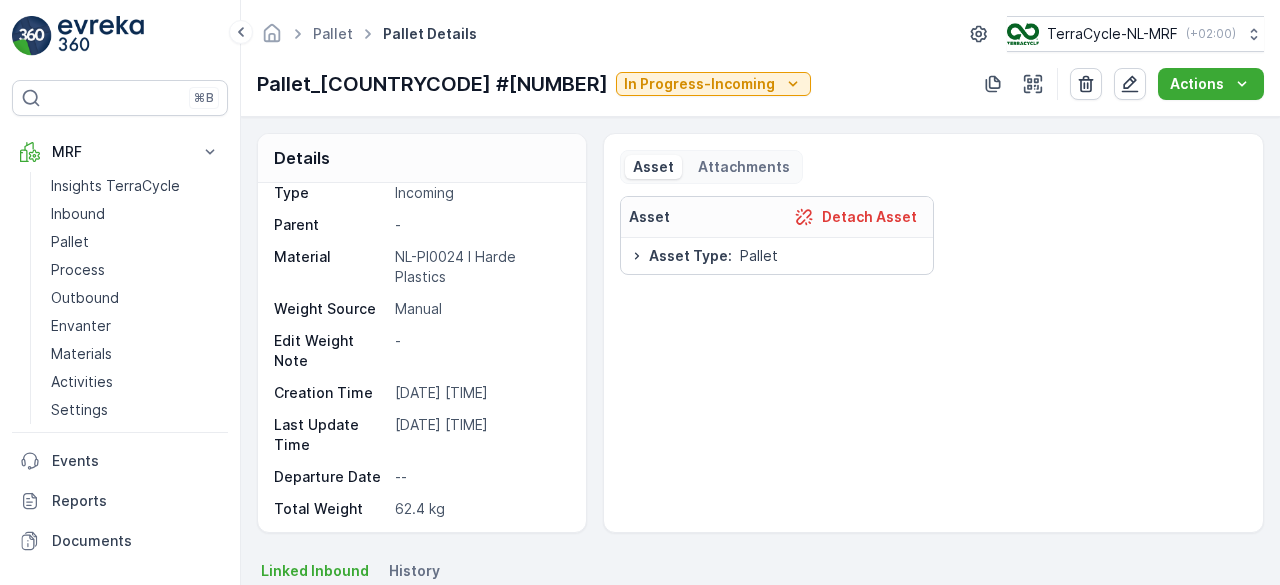 scroll, scrollTop: 0, scrollLeft: 0, axis: both 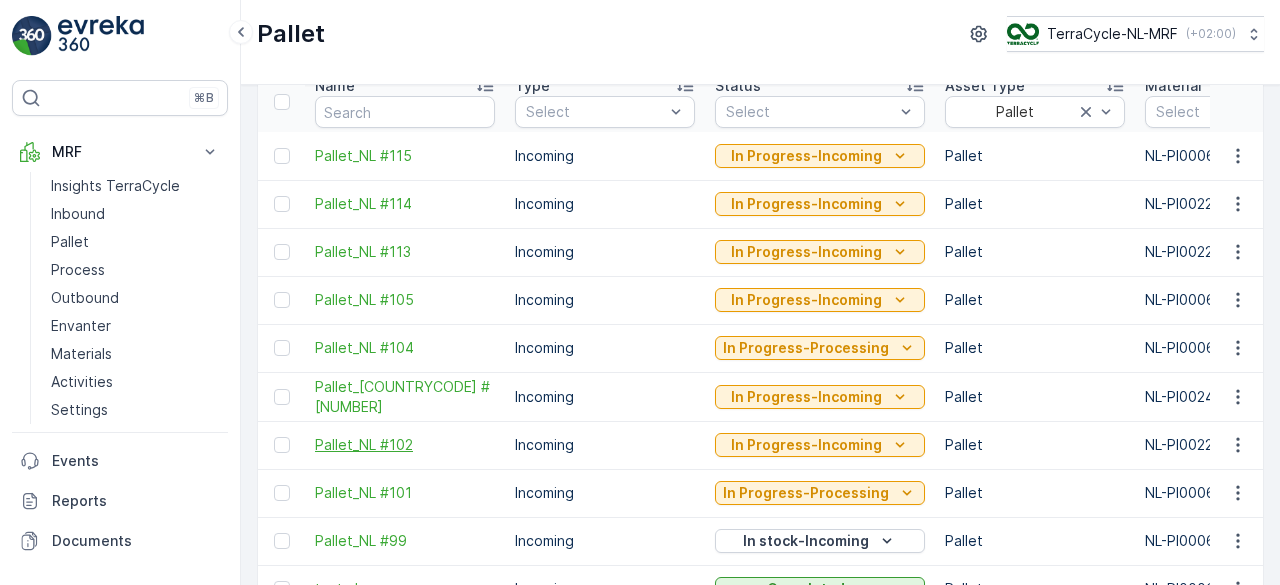 click on "Pallet_NL #102" at bounding box center [405, 445] 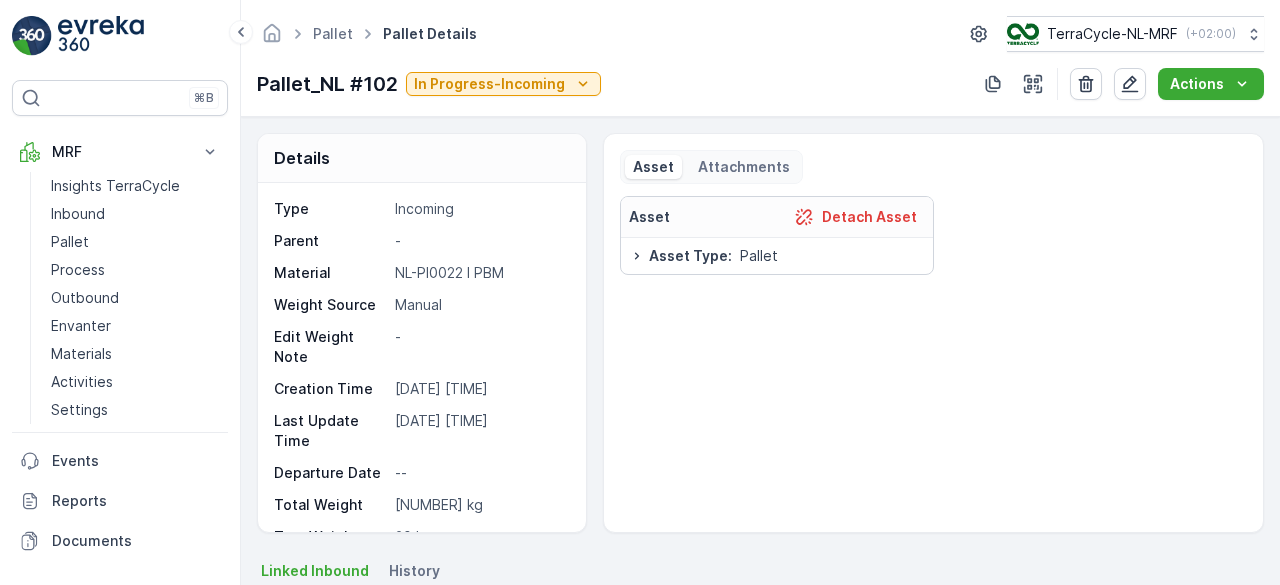click on "Departure Date" at bounding box center [330, 473] 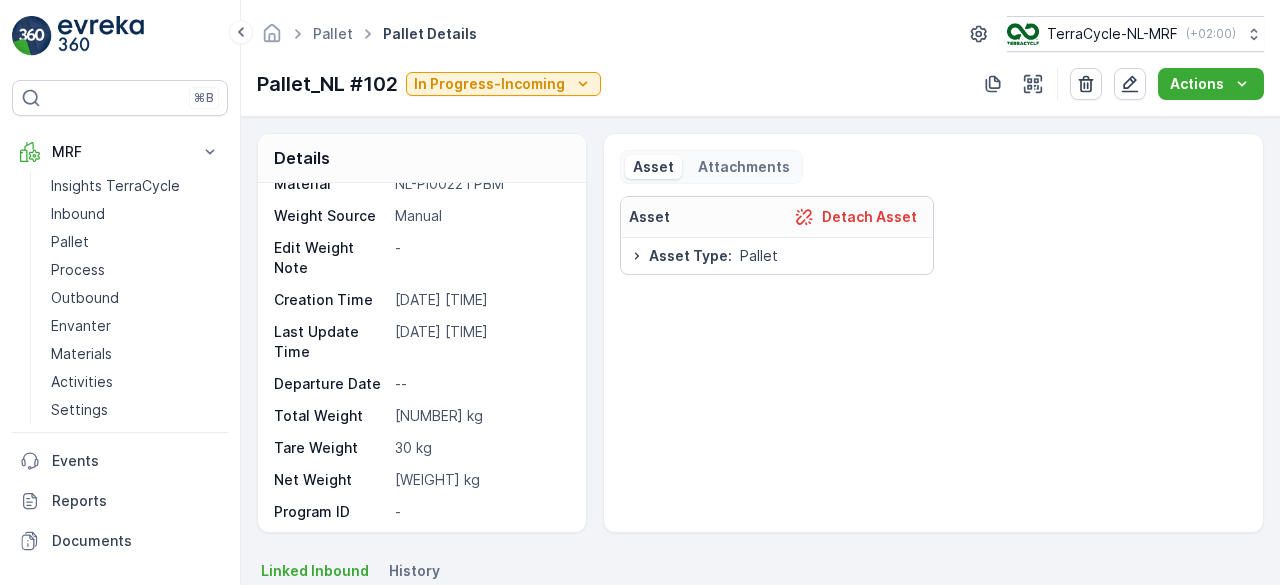 scroll, scrollTop: 138, scrollLeft: 0, axis: vertical 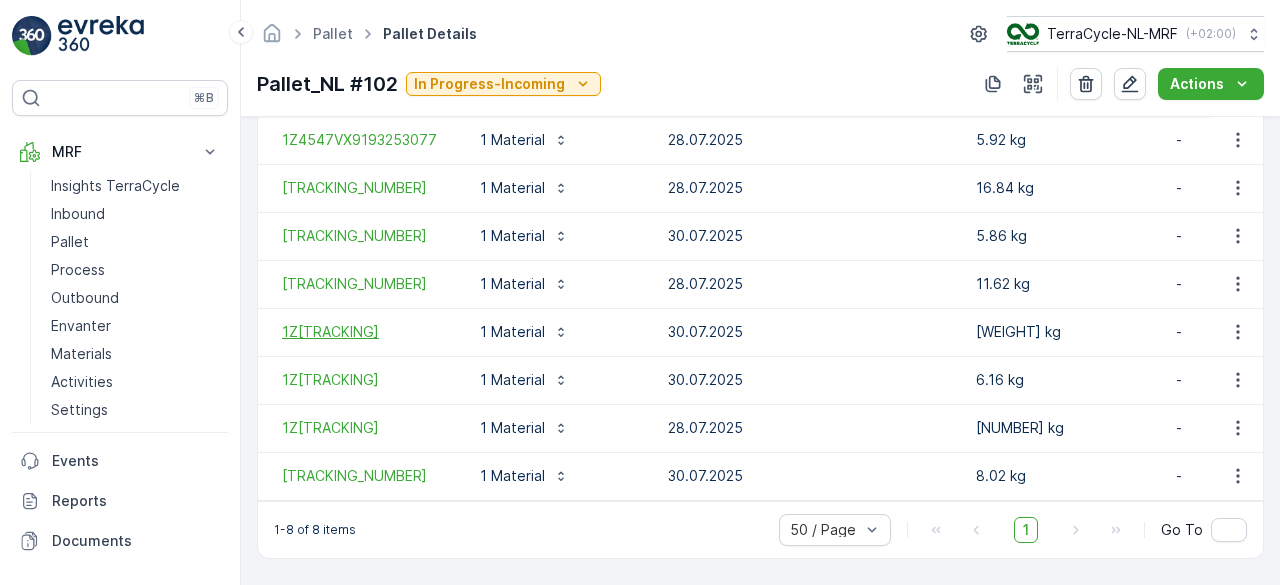 click on "1Z[TRACKING]" at bounding box center (365, 332) 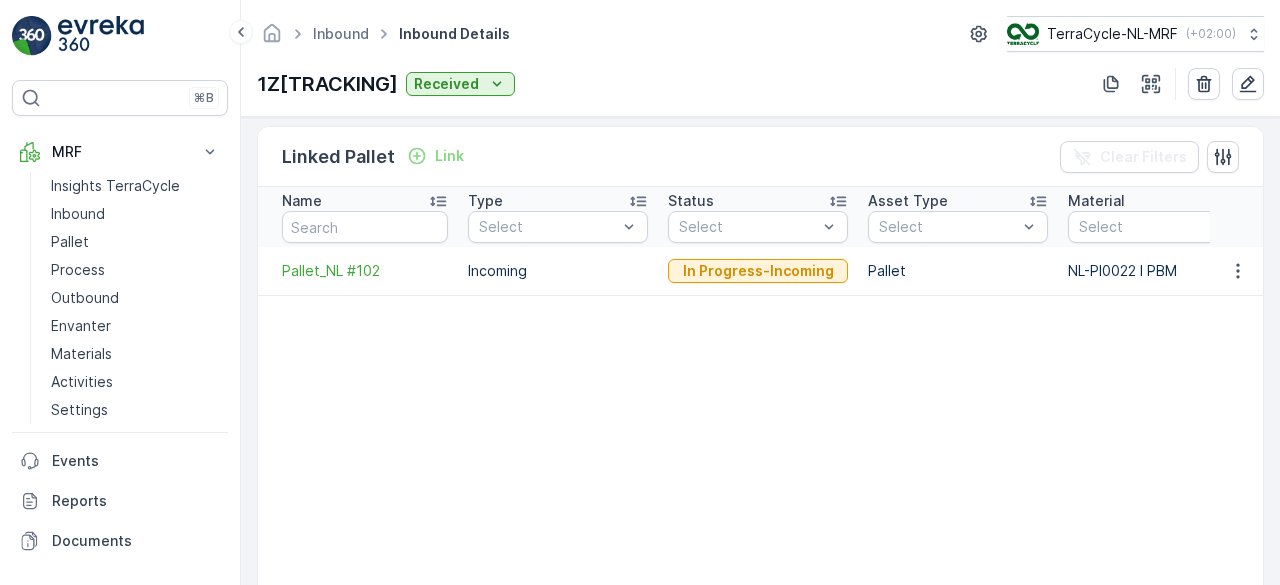 scroll, scrollTop: 476, scrollLeft: 0, axis: vertical 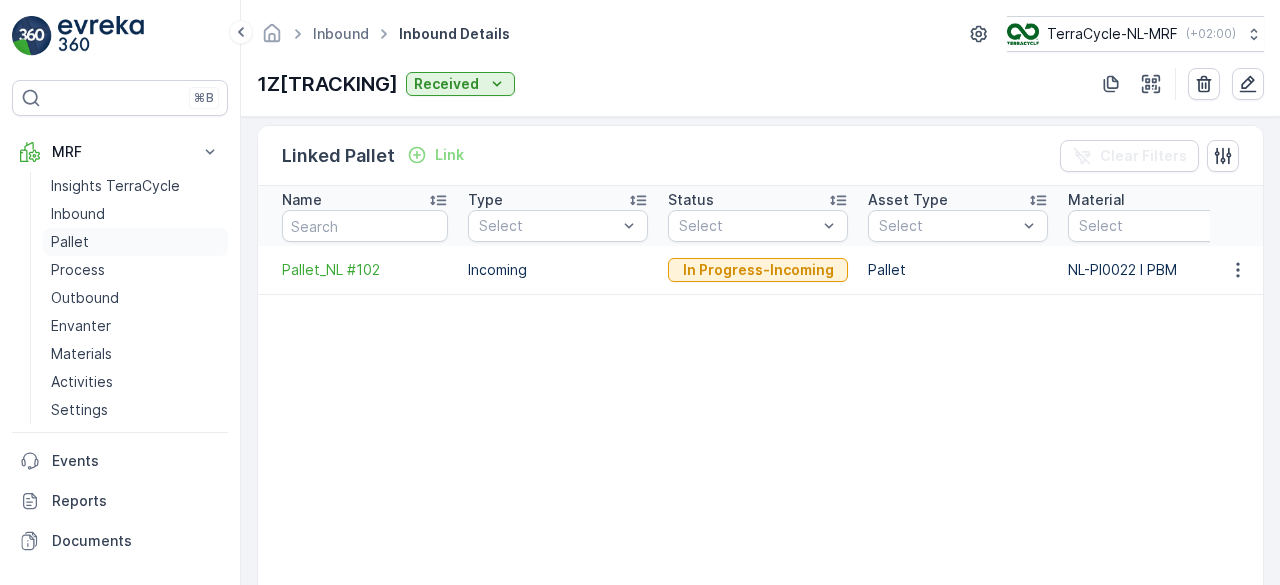 click on "Pallet" at bounding box center (70, 242) 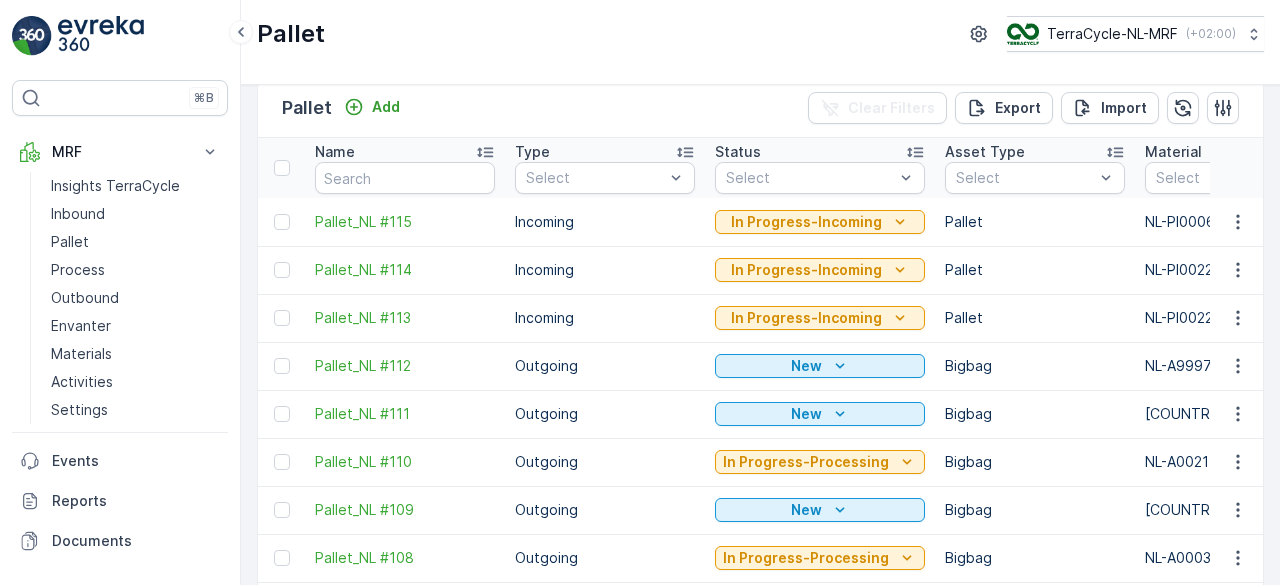 scroll, scrollTop: 0, scrollLeft: 0, axis: both 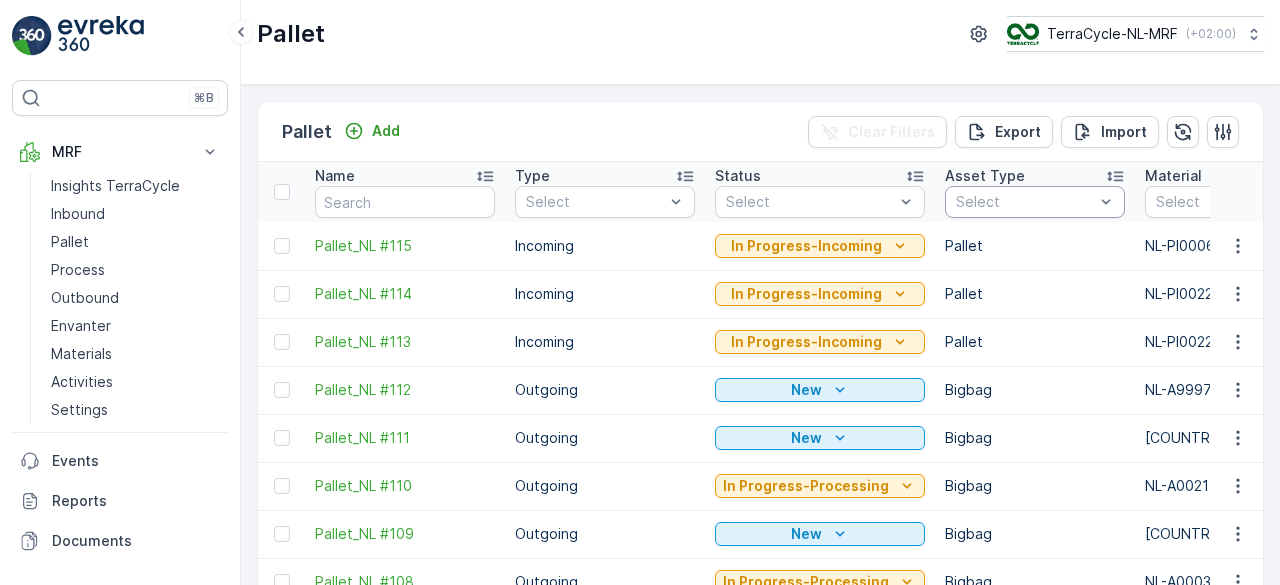 click at bounding box center [1025, 202] 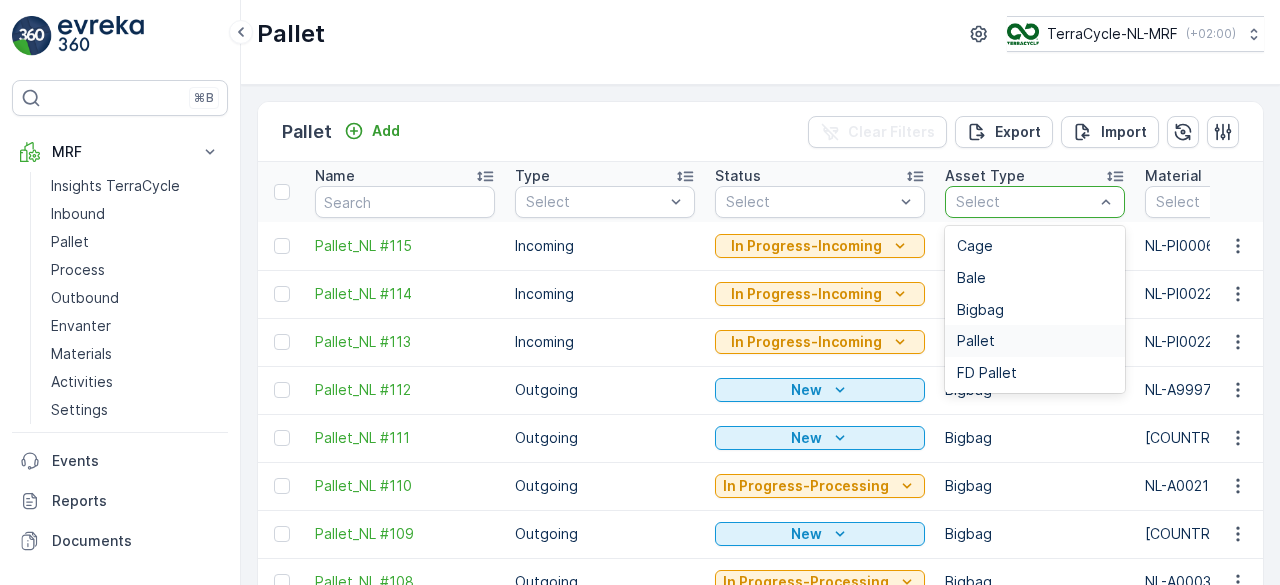 click on "Pallet" at bounding box center [1035, 341] 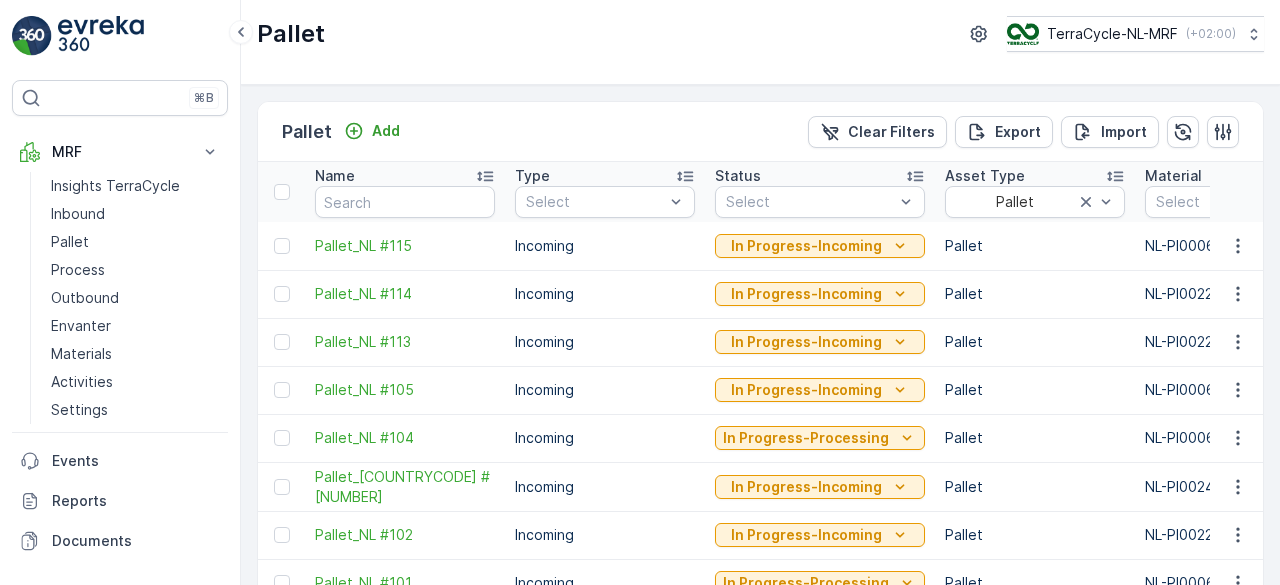scroll, scrollTop: 99, scrollLeft: 0, axis: vertical 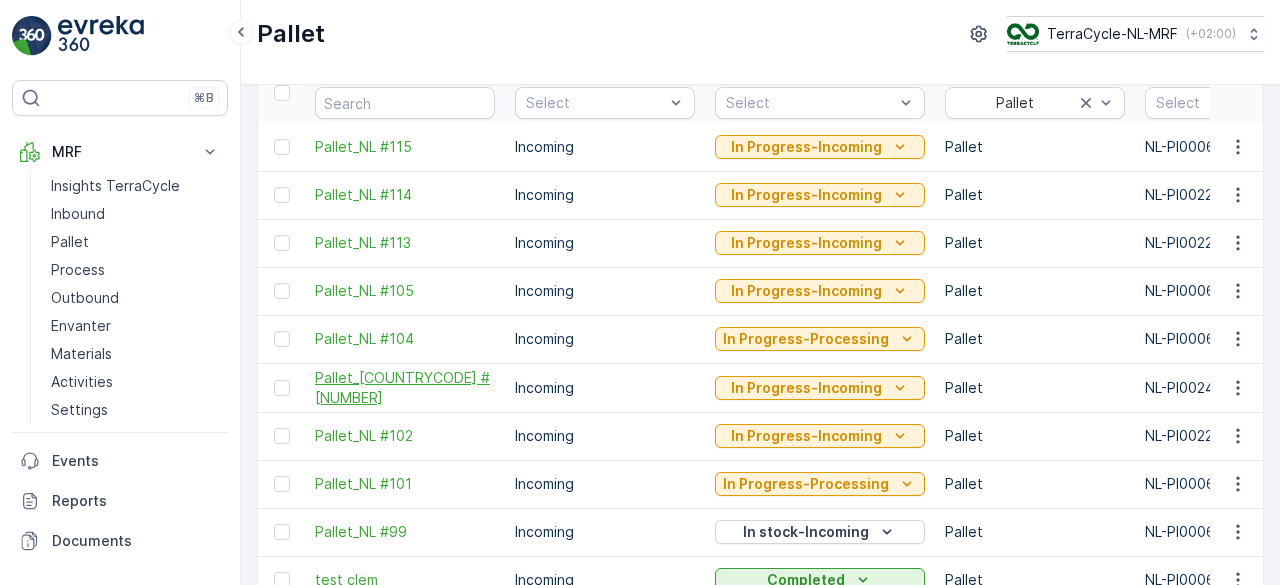 click on "Pallet_[COUNTRYCODE] #[NUMBER]" at bounding box center (405, 388) 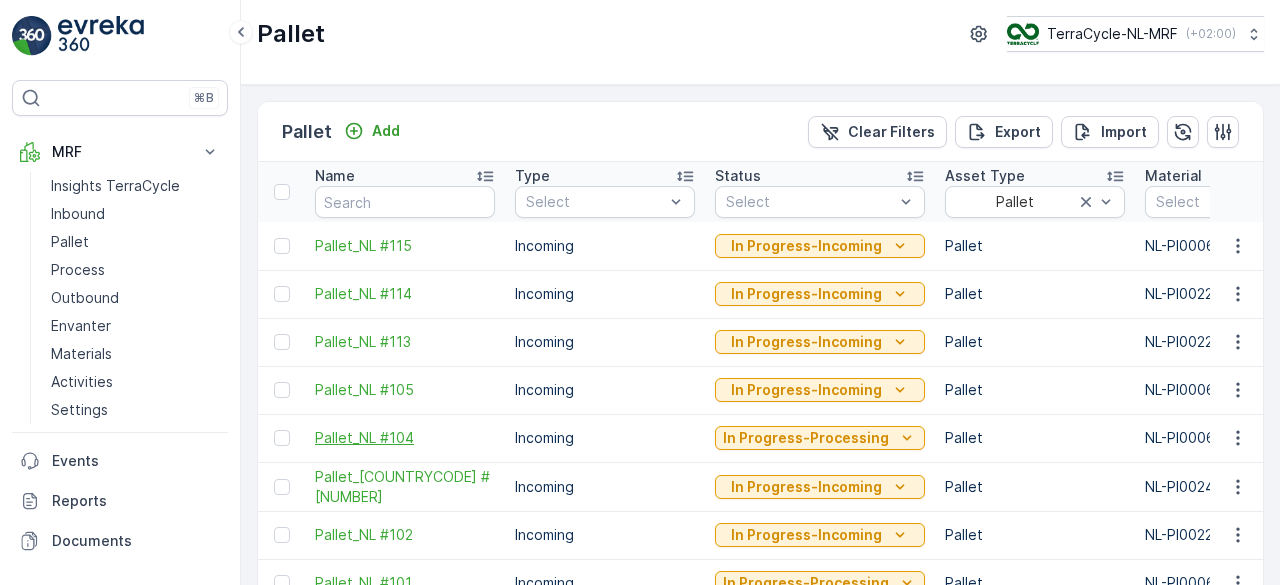 click on "Pallet_NL #104" at bounding box center [405, 438] 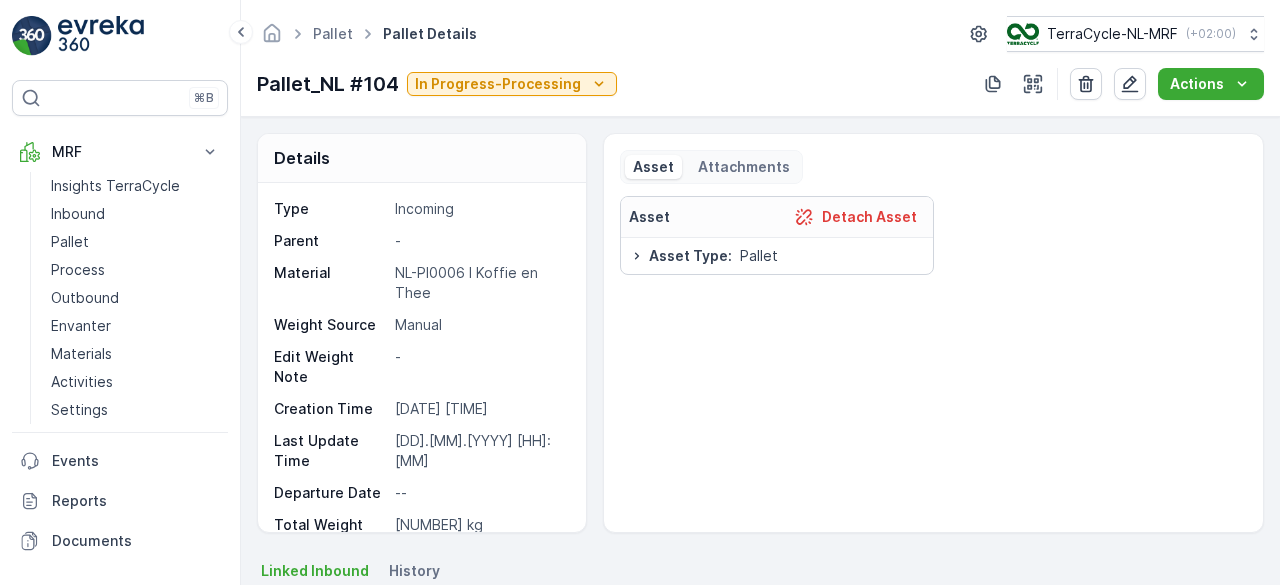 scroll, scrollTop: 158, scrollLeft: 0, axis: vertical 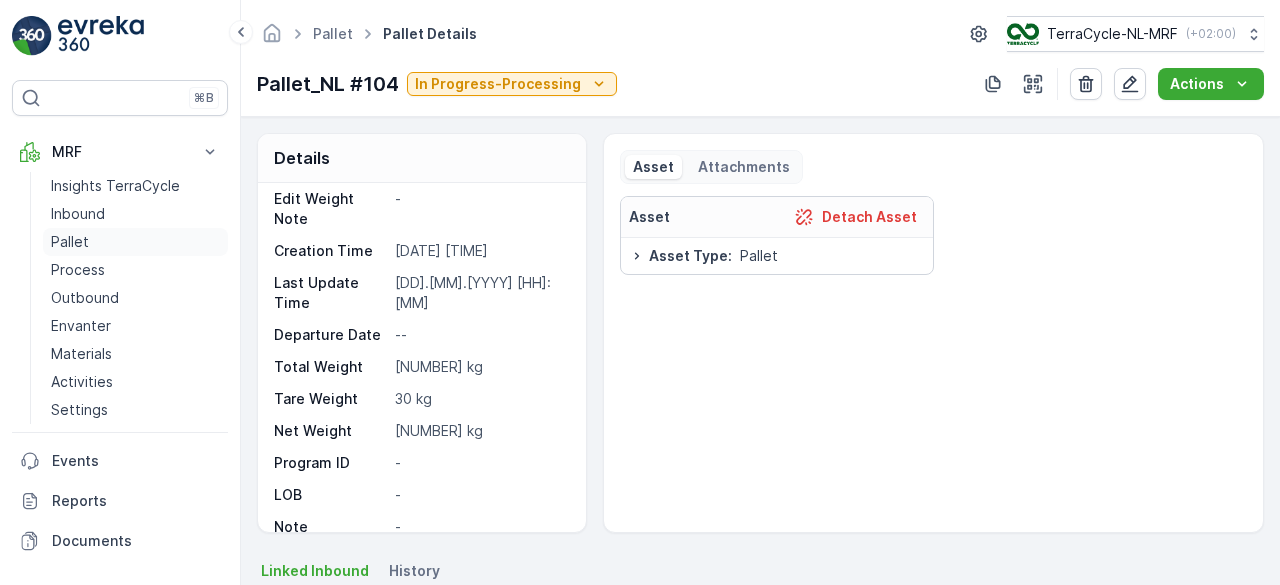 click on "Pallet" at bounding box center [70, 242] 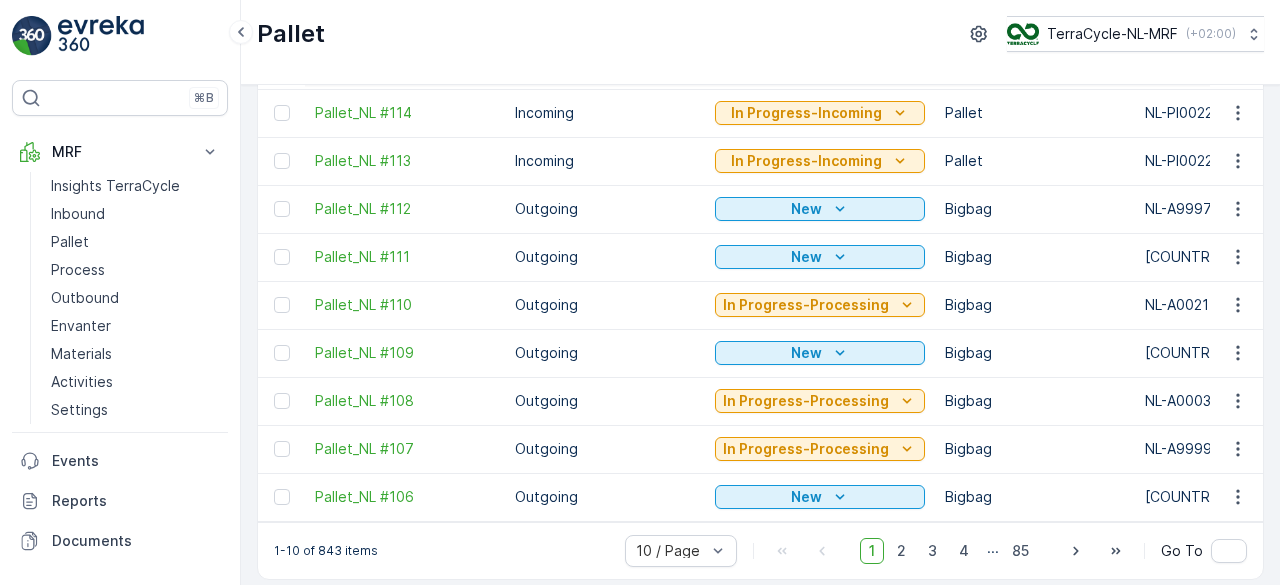 scroll, scrollTop: 0, scrollLeft: 0, axis: both 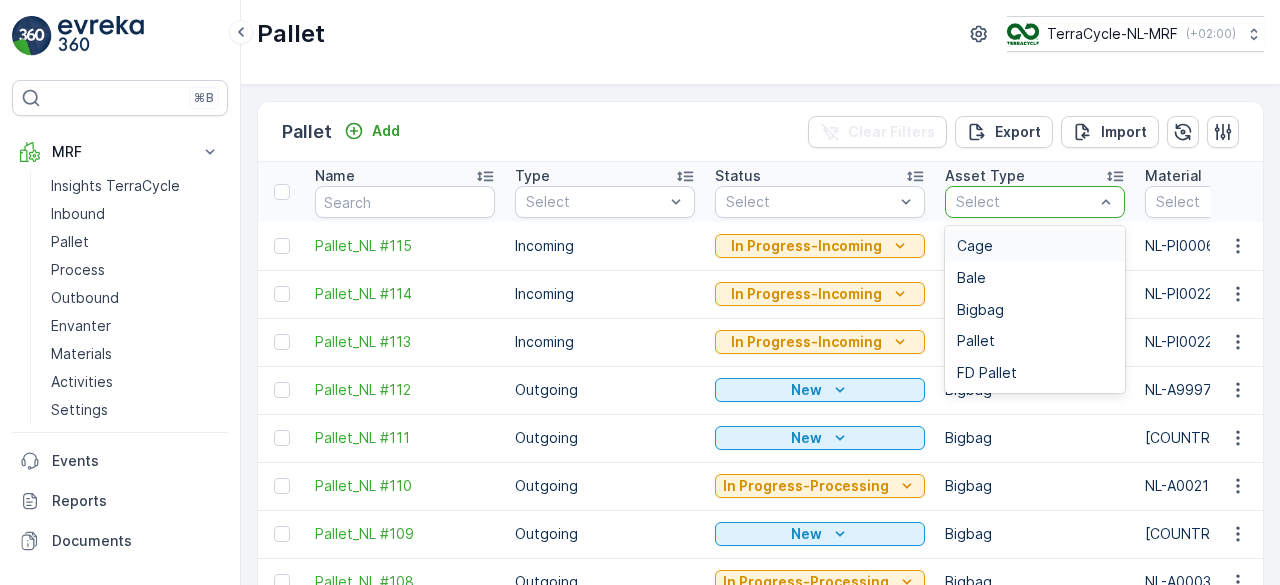click at bounding box center (1025, 202) 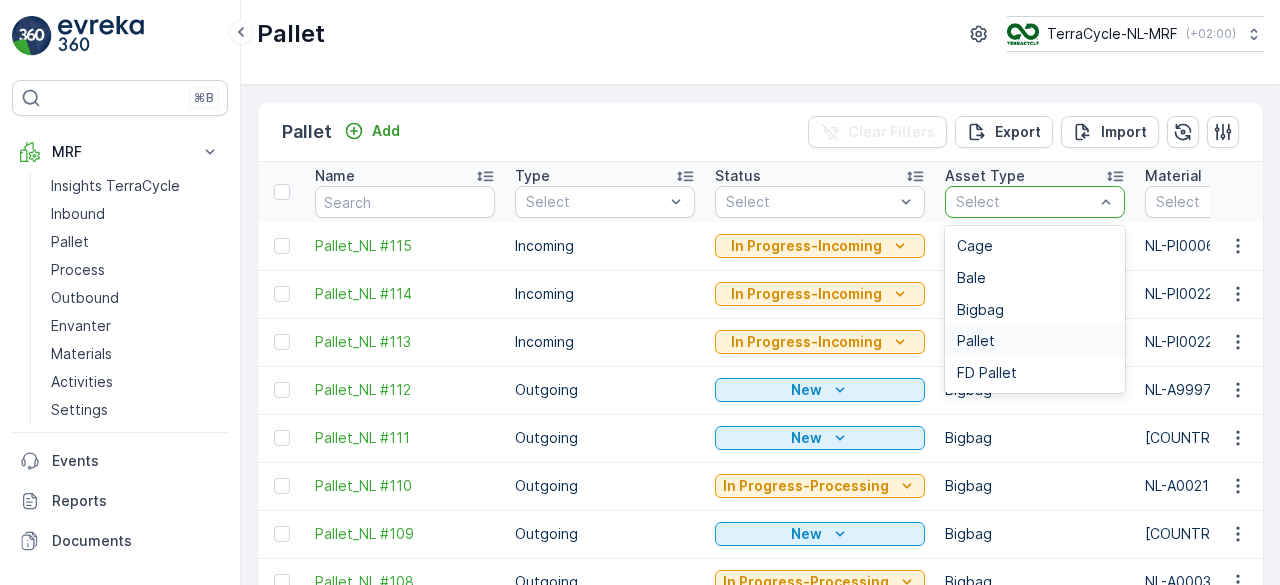 click on "Pallet" at bounding box center (976, 341) 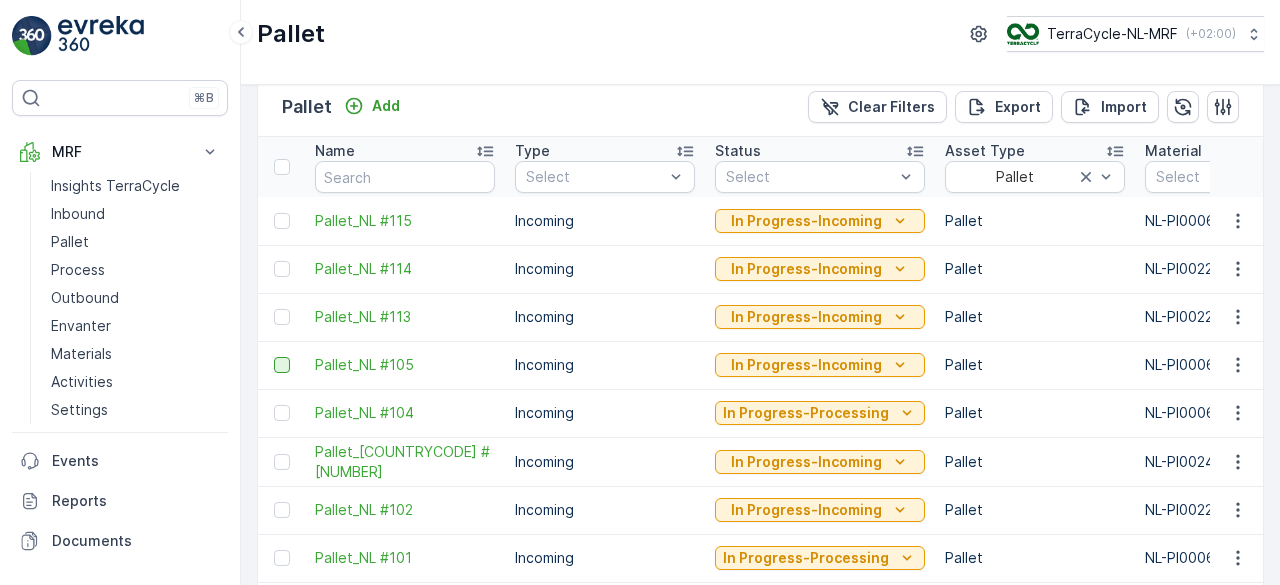 scroll, scrollTop: 27, scrollLeft: 0, axis: vertical 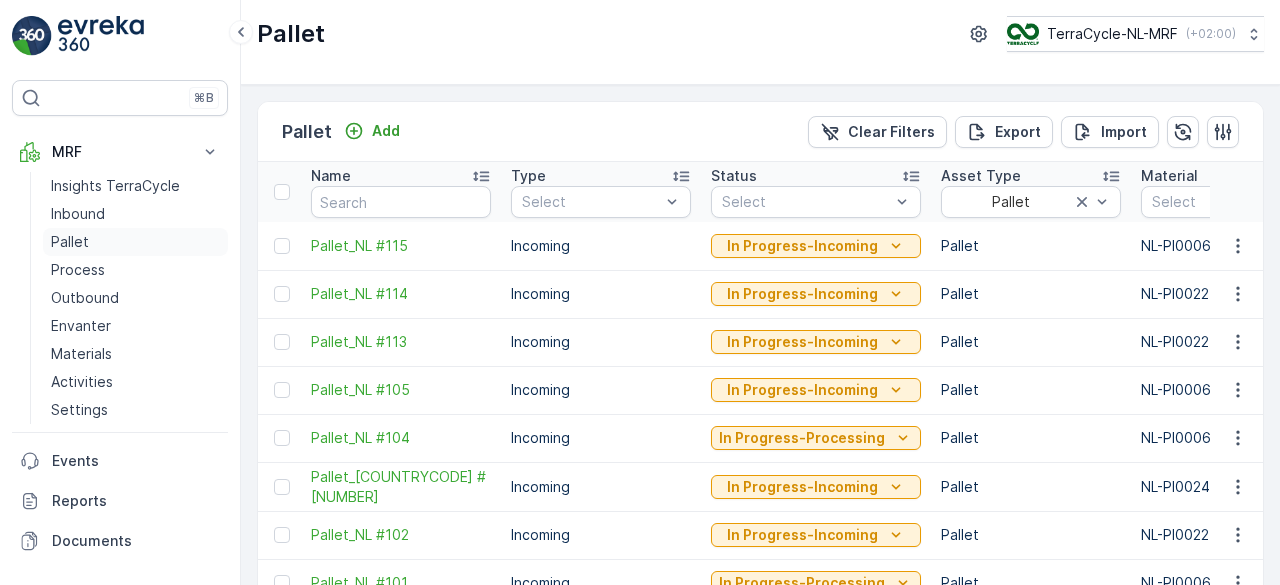 click on "Pallet" at bounding box center (70, 242) 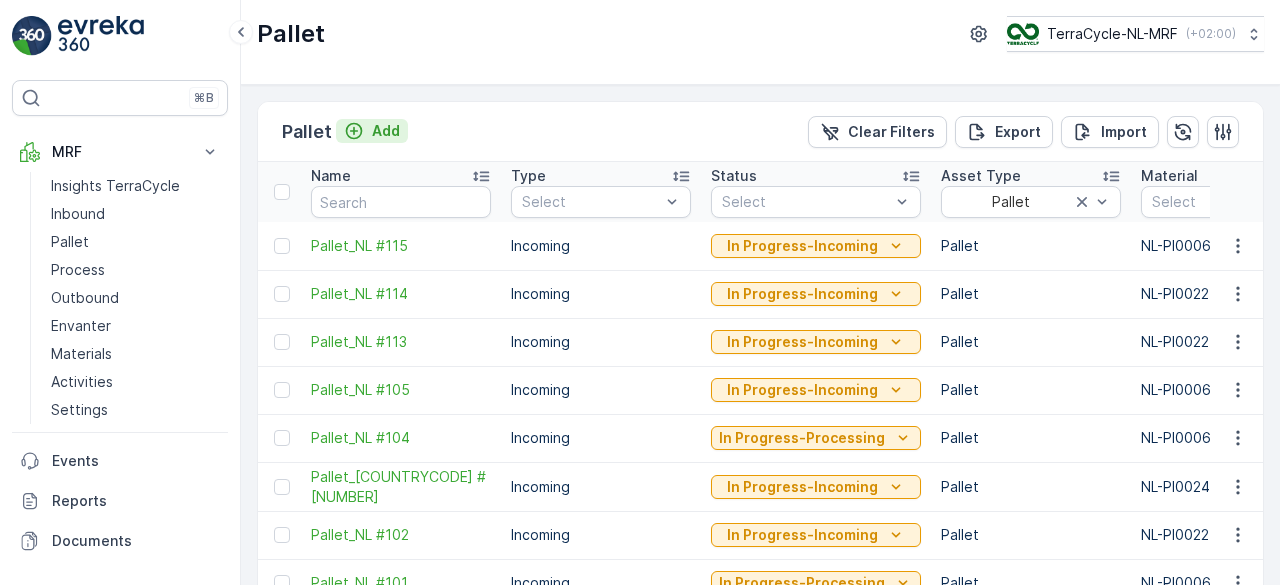 click on "Add" at bounding box center (372, 131) 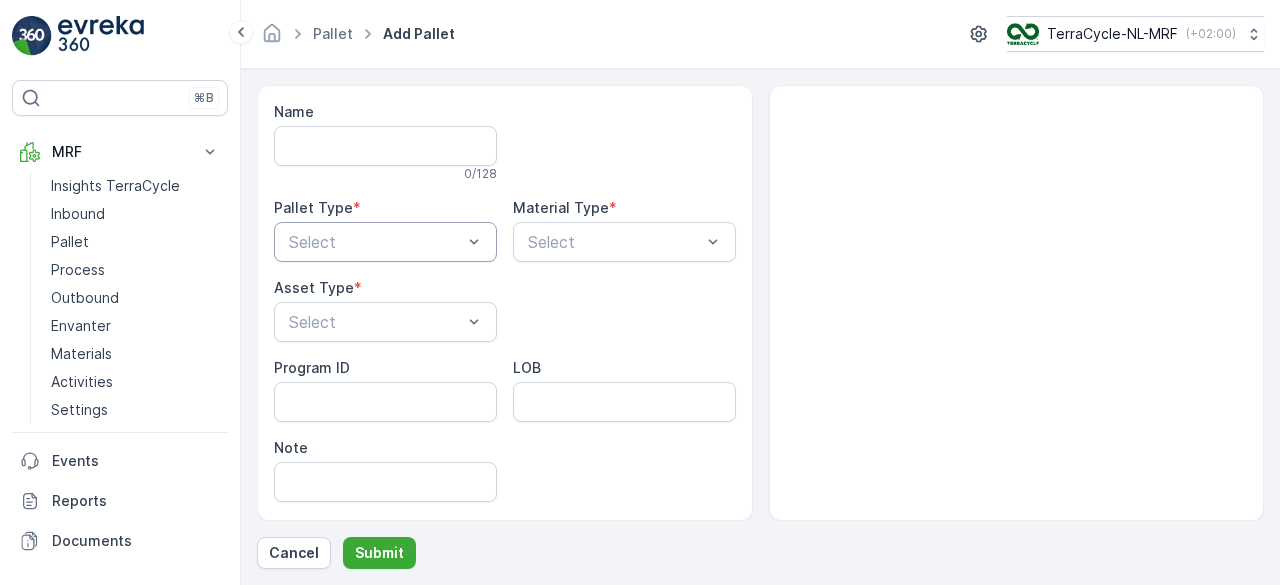 click at bounding box center (375, 242) 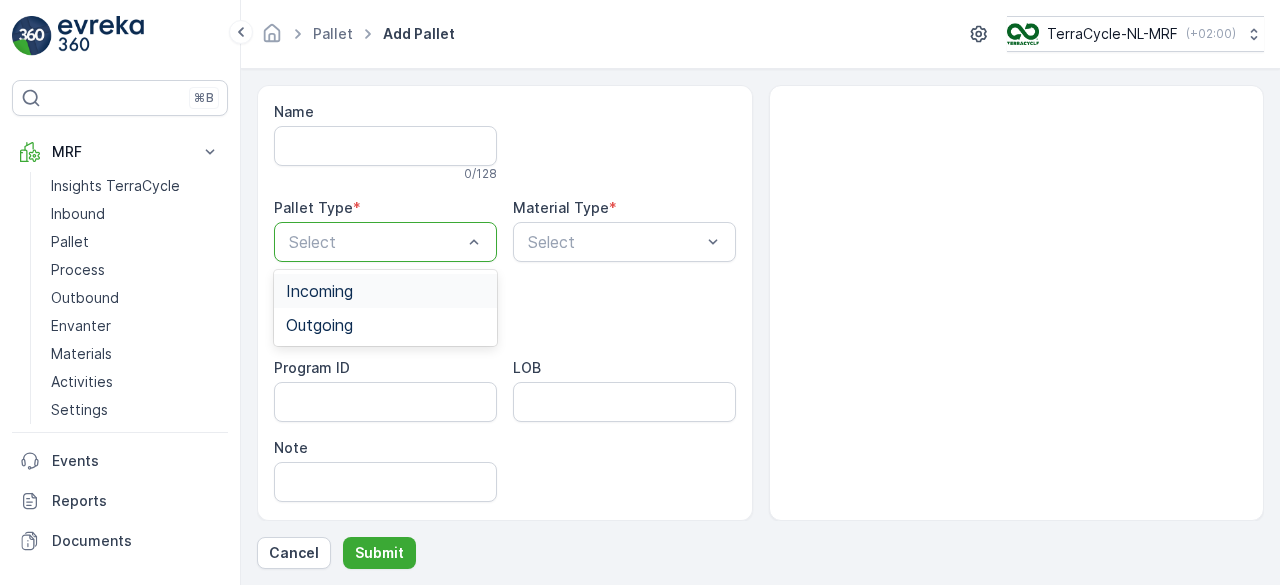click on "Incoming" at bounding box center [319, 291] 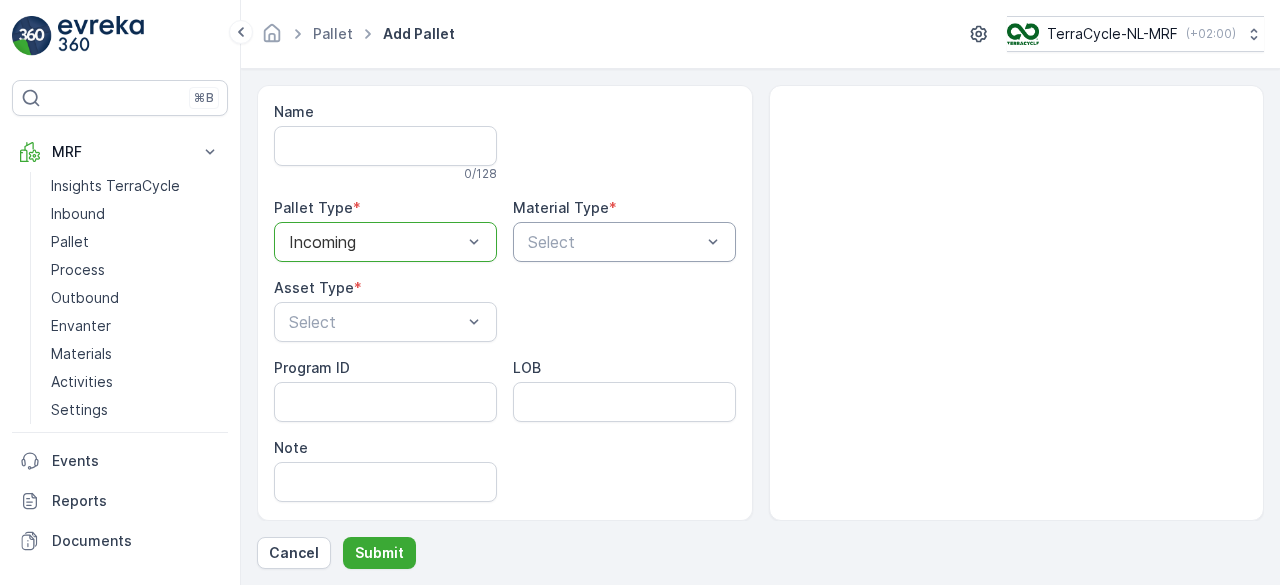click at bounding box center (614, 242) 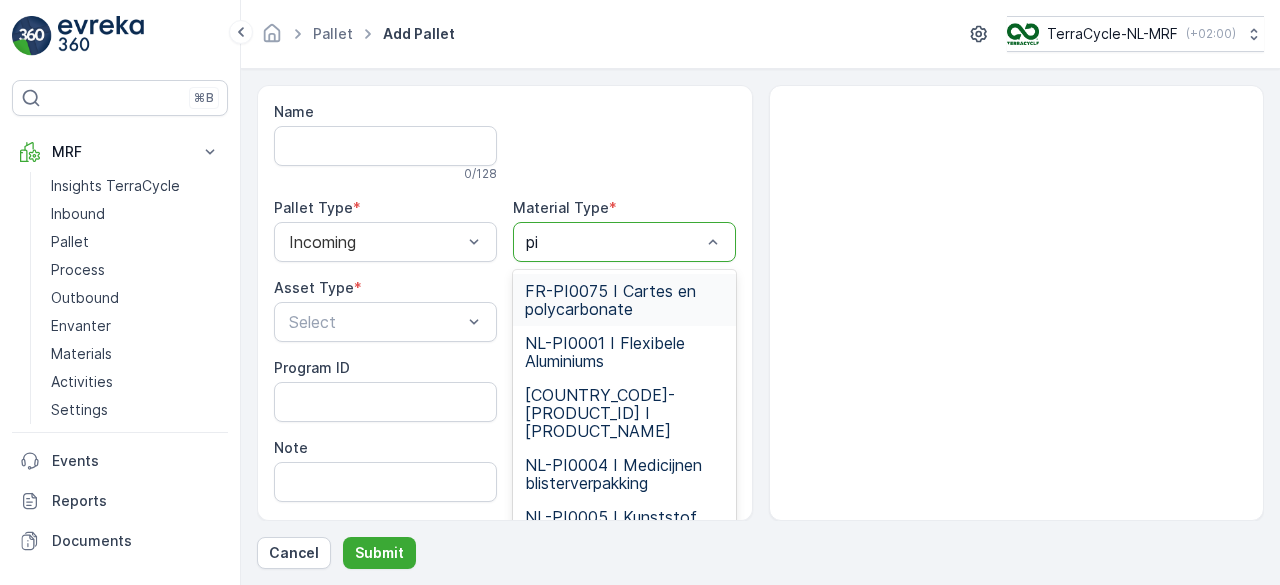 type on "p" 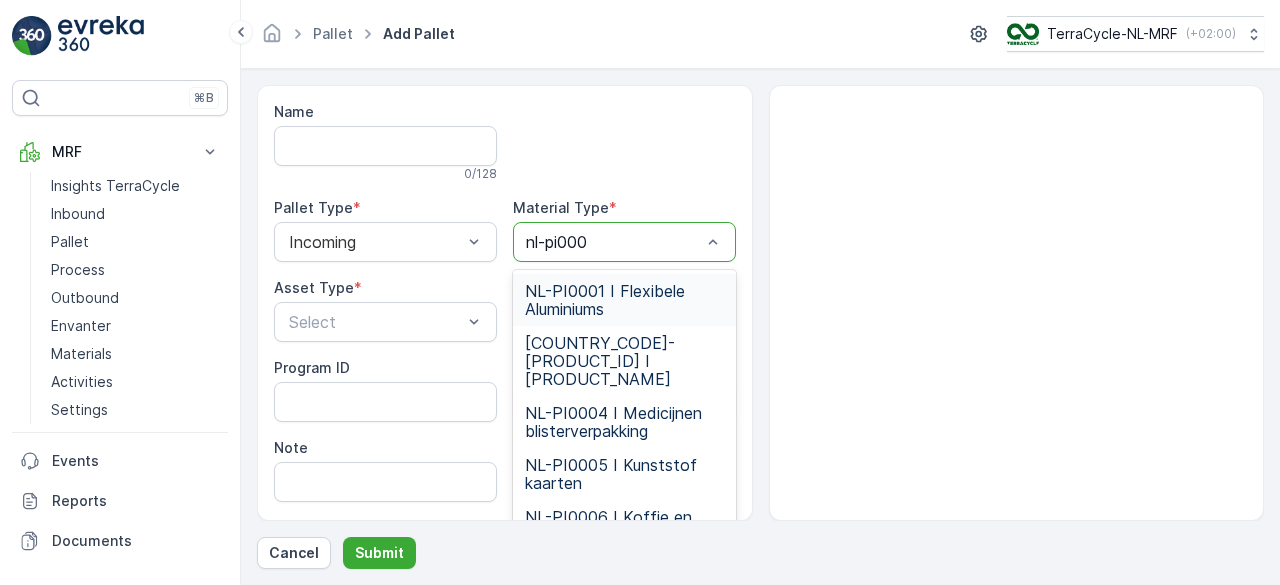 type on "[COUNTRYCODE]-[CODE]" 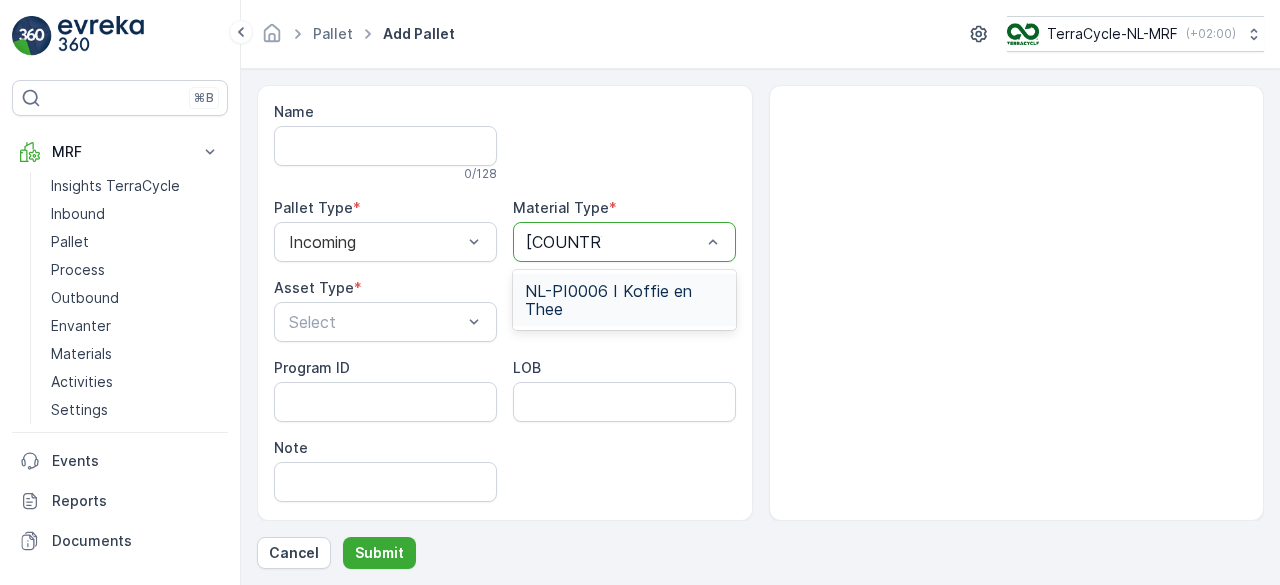 click on "NL-PI0006 I Koffie en Thee" at bounding box center [624, 300] 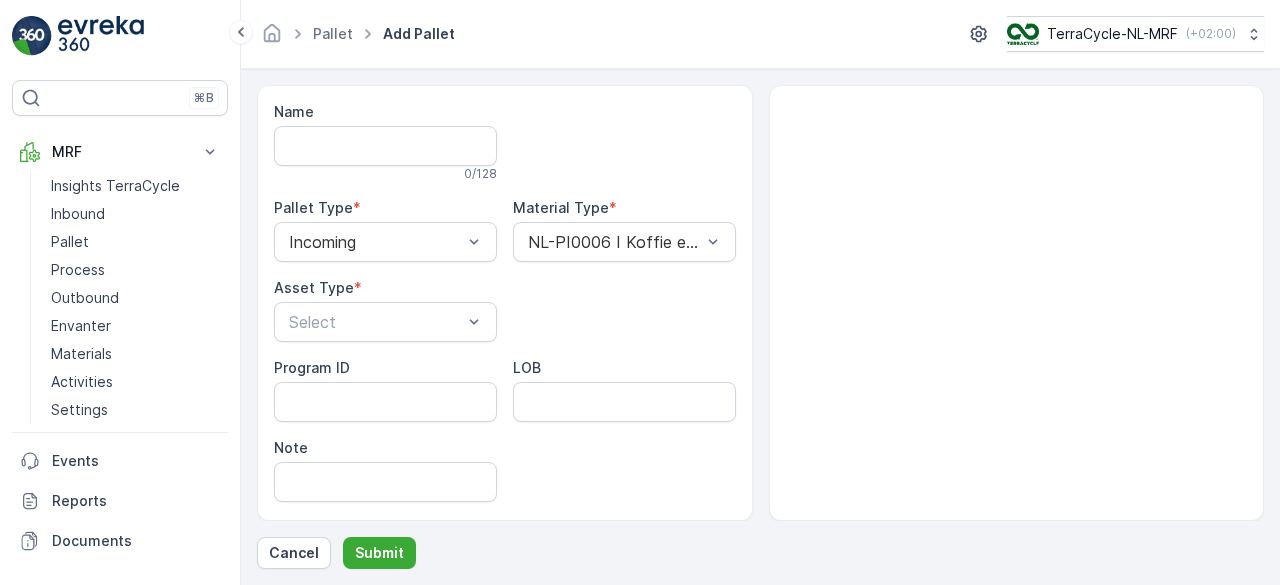click on "Name 0  /  128 Pallet Type * Incoming Material Type * NL-PI0006 I Koffie en Thee Asset Type * Select Program ID LOB Note Add Attachment" at bounding box center (505, 338) 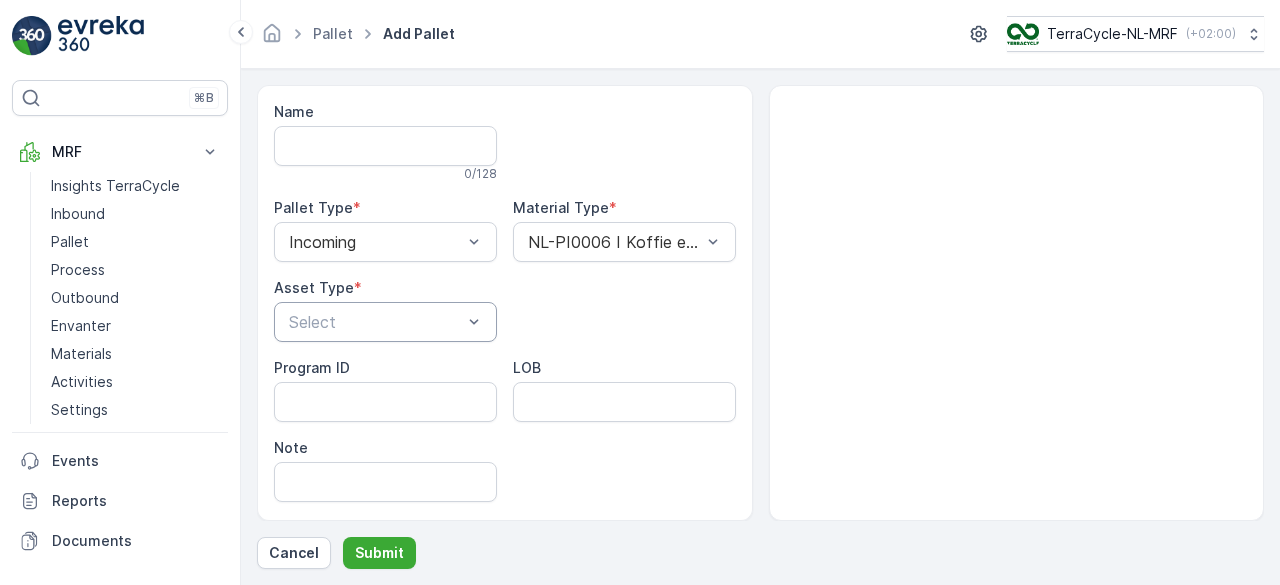 click at bounding box center (375, 322) 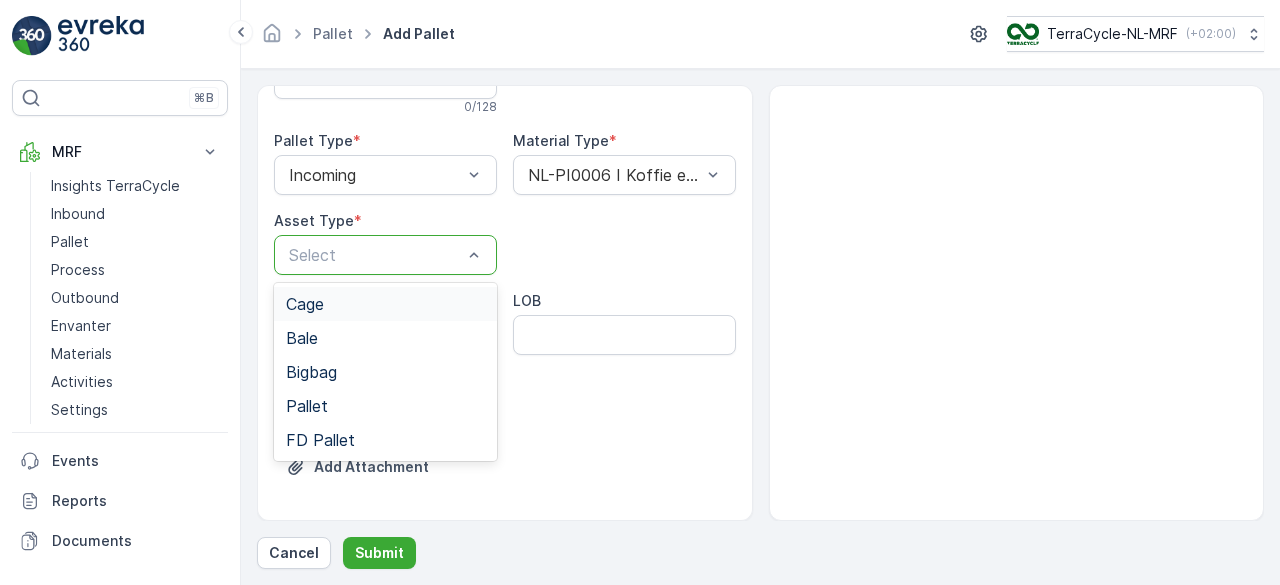scroll, scrollTop: 68, scrollLeft: 0, axis: vertical 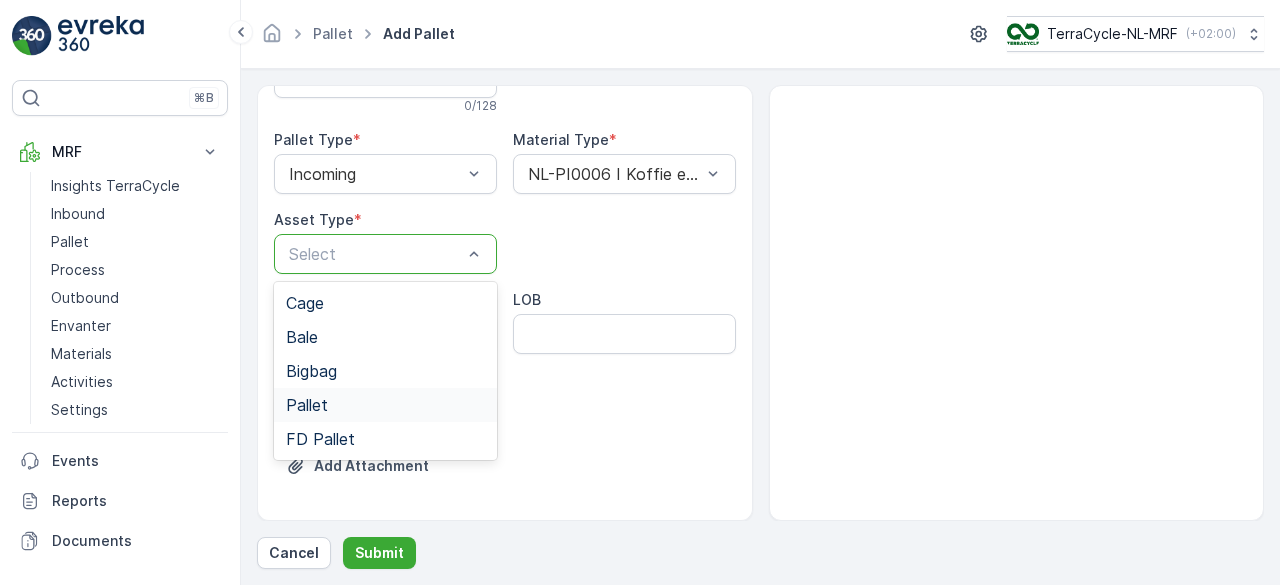 click on "Pallet" at bounding box center [307, 405] 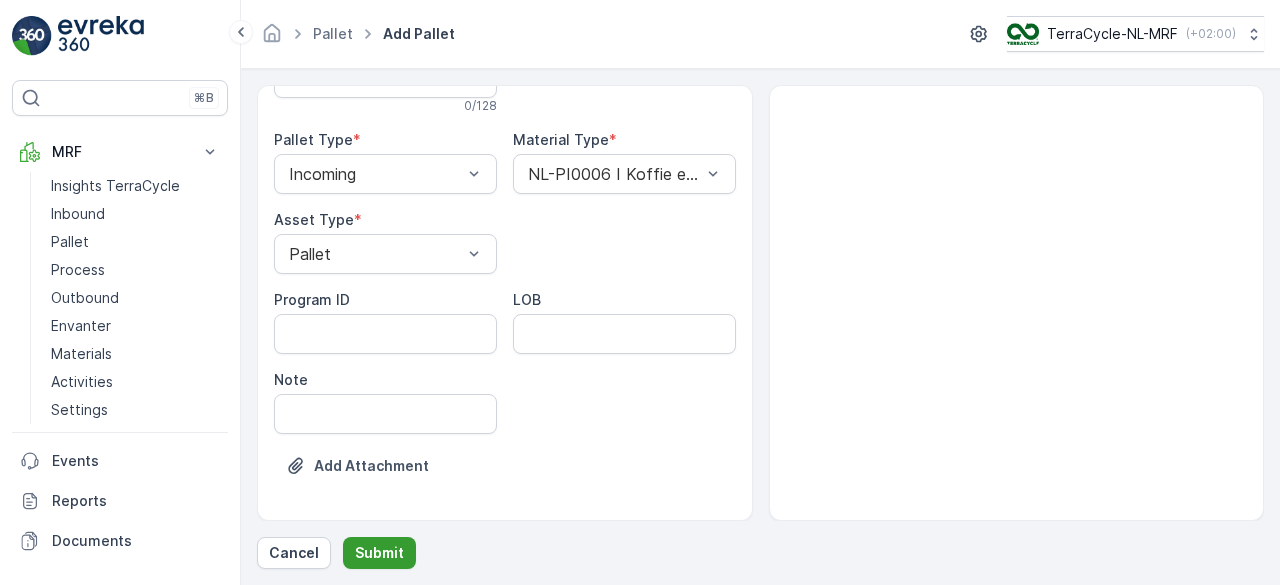 click on "Submit" at bounding box center (379, 553) 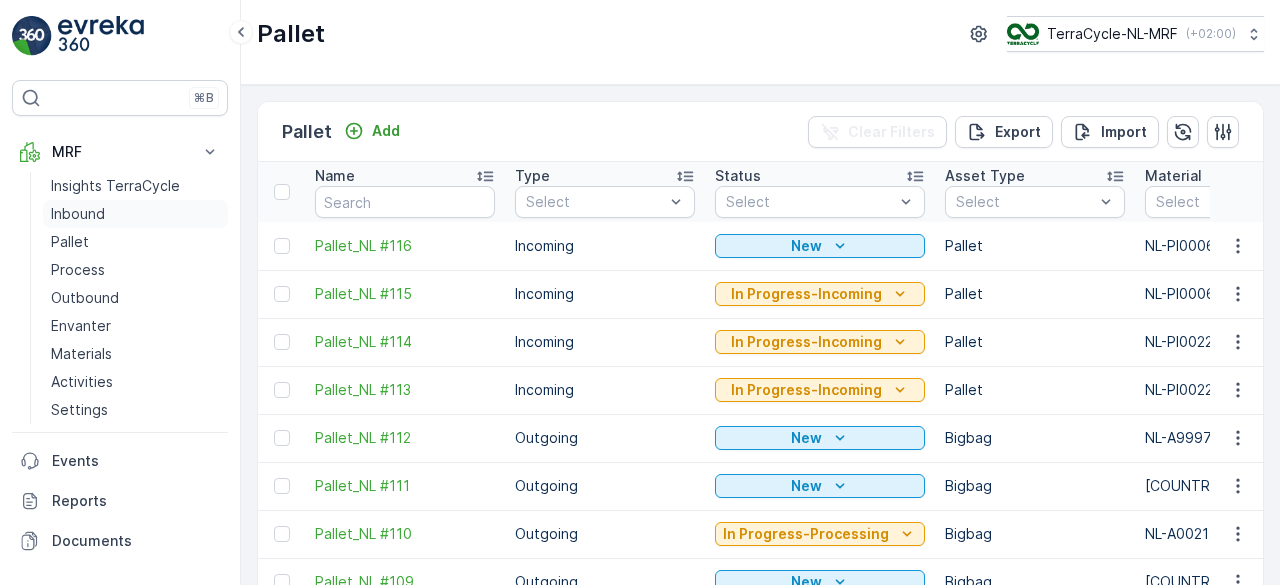 click on "Inbound" at bounding box center [78, 214] 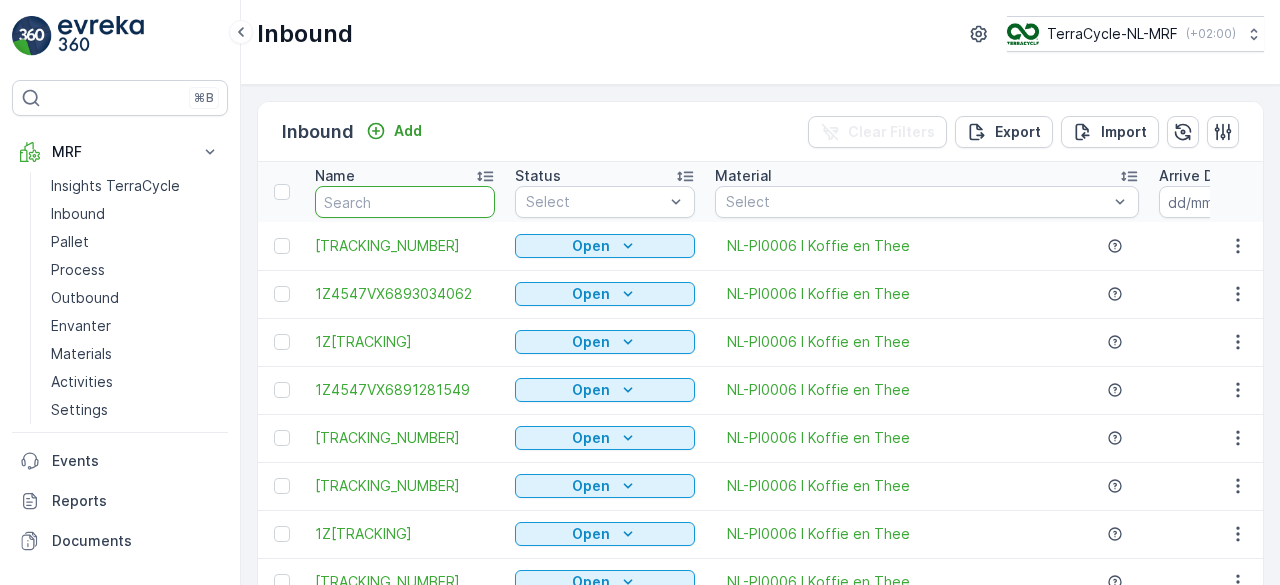 click at bounding box center (405, 202) 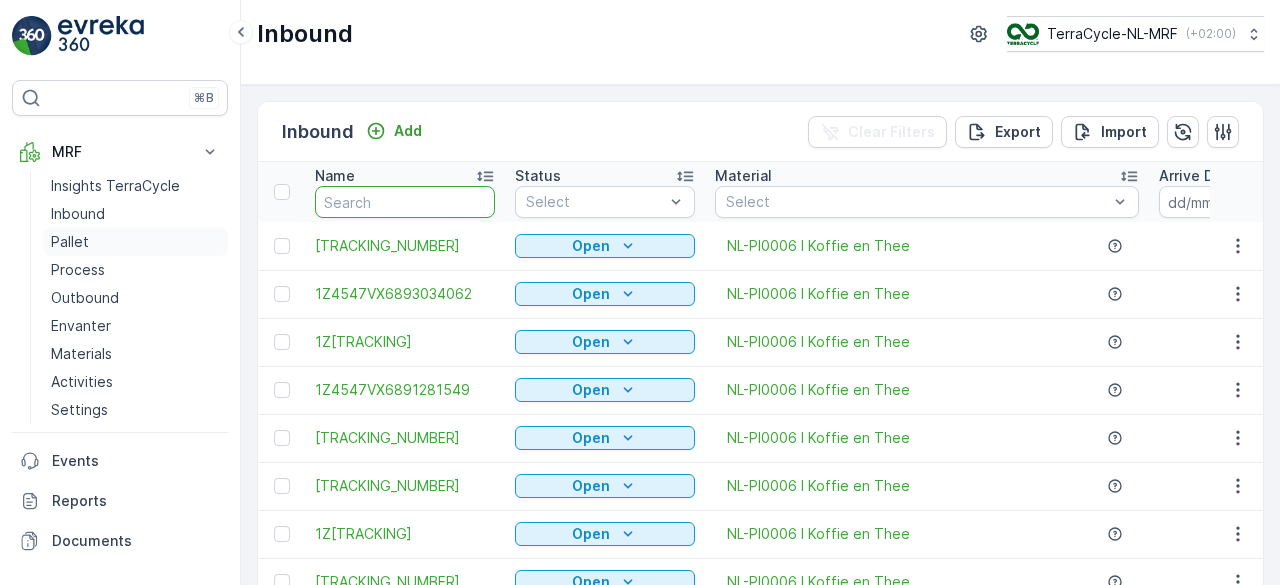 click on "Pallet" at bounding box center (135, 242) 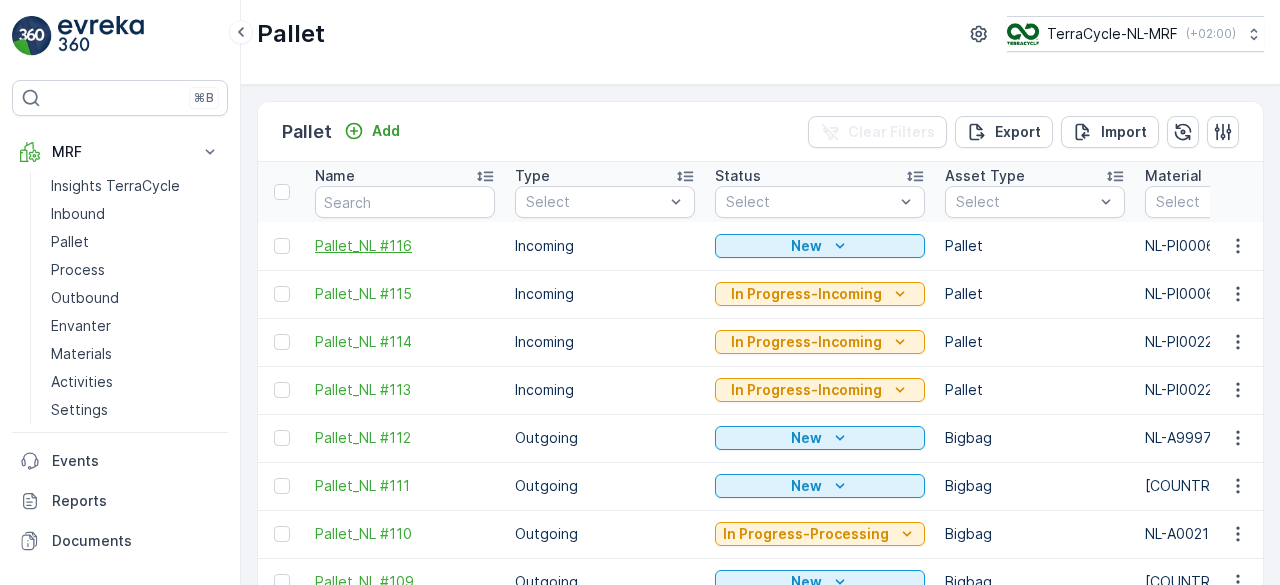 click on "Pallet_NL #116" at bounding box center (405, 246) 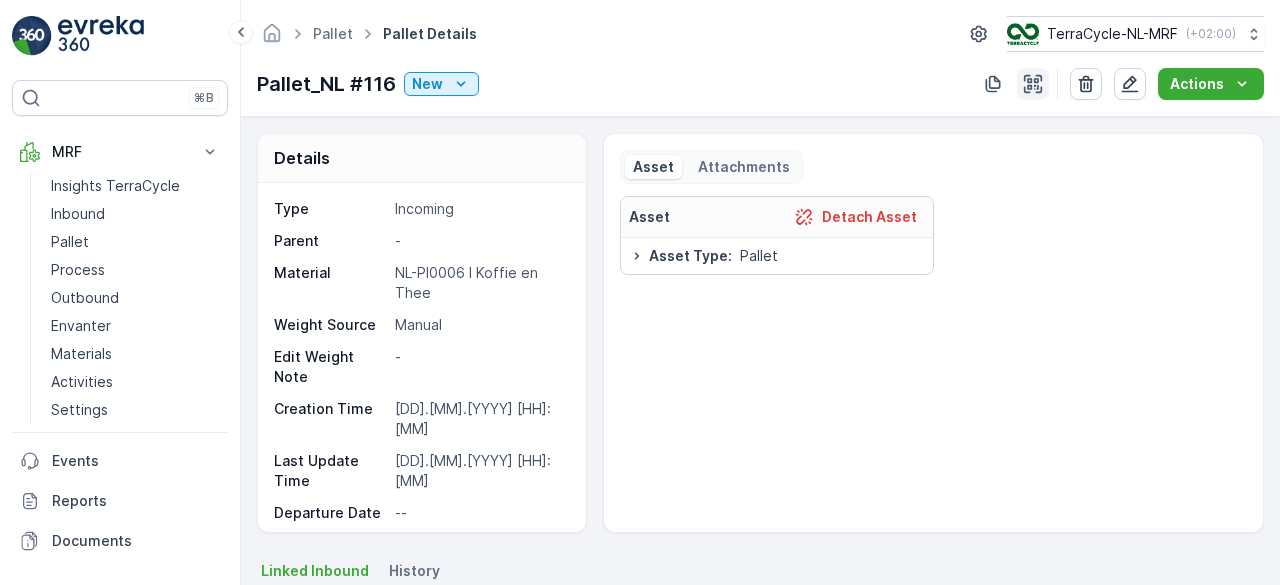 click 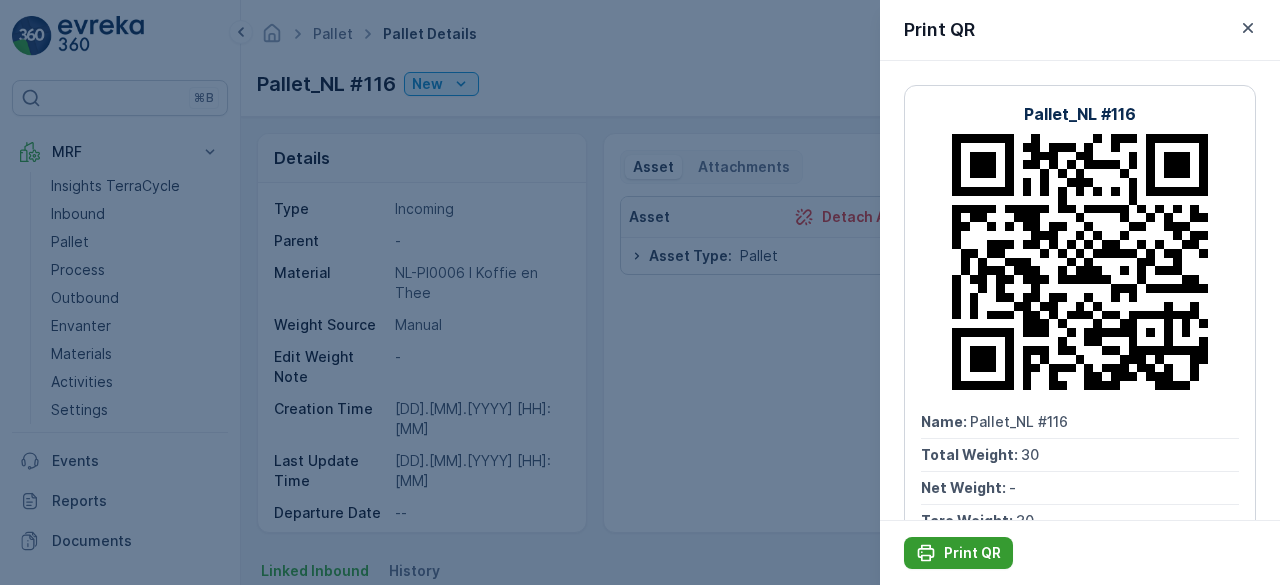 click on "Print QR" at bounding box center [972, 553] 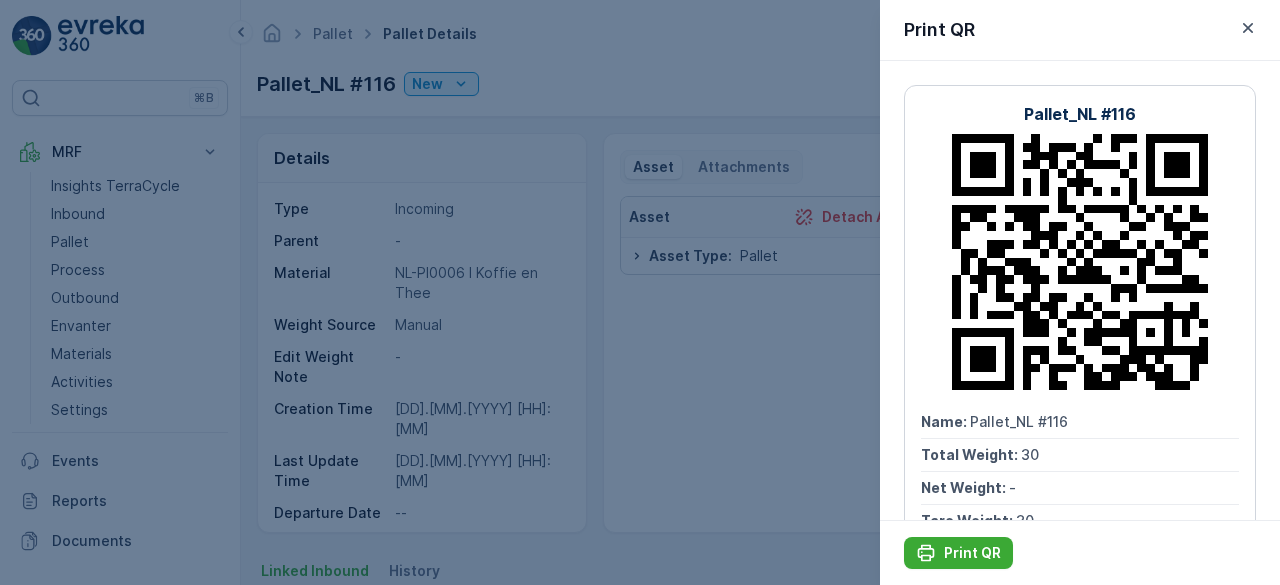 click at bounding box center (640, 292) 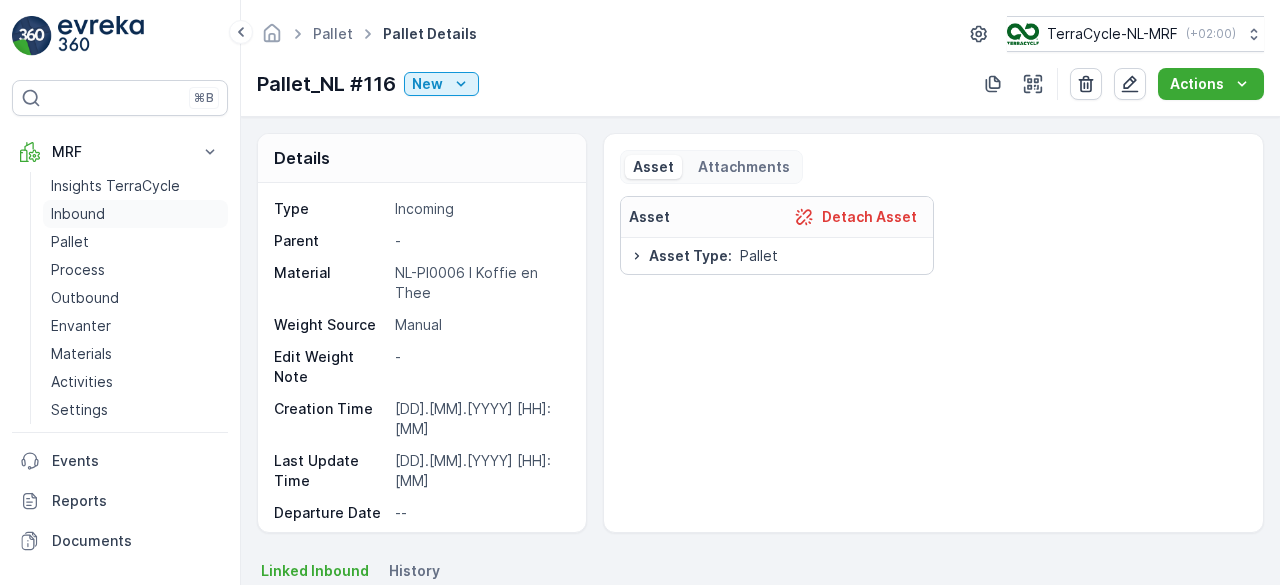 click on "Inbound" at bounding box center (78, 214) 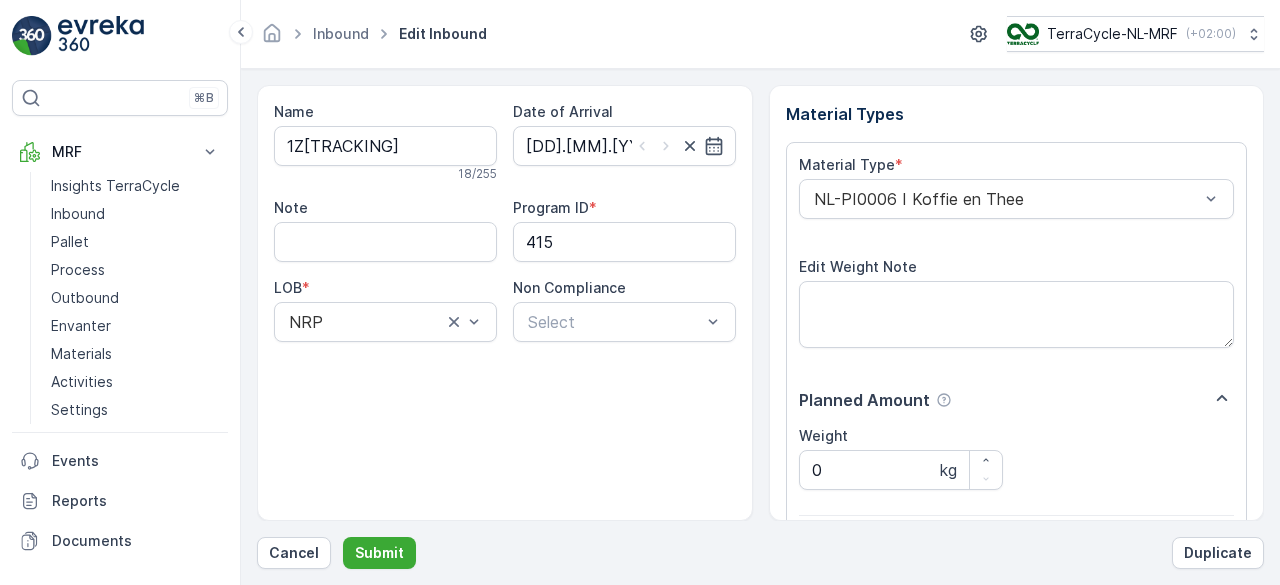 scroll, scrollTop: 311, scrollLeft: 0, axis: vertical 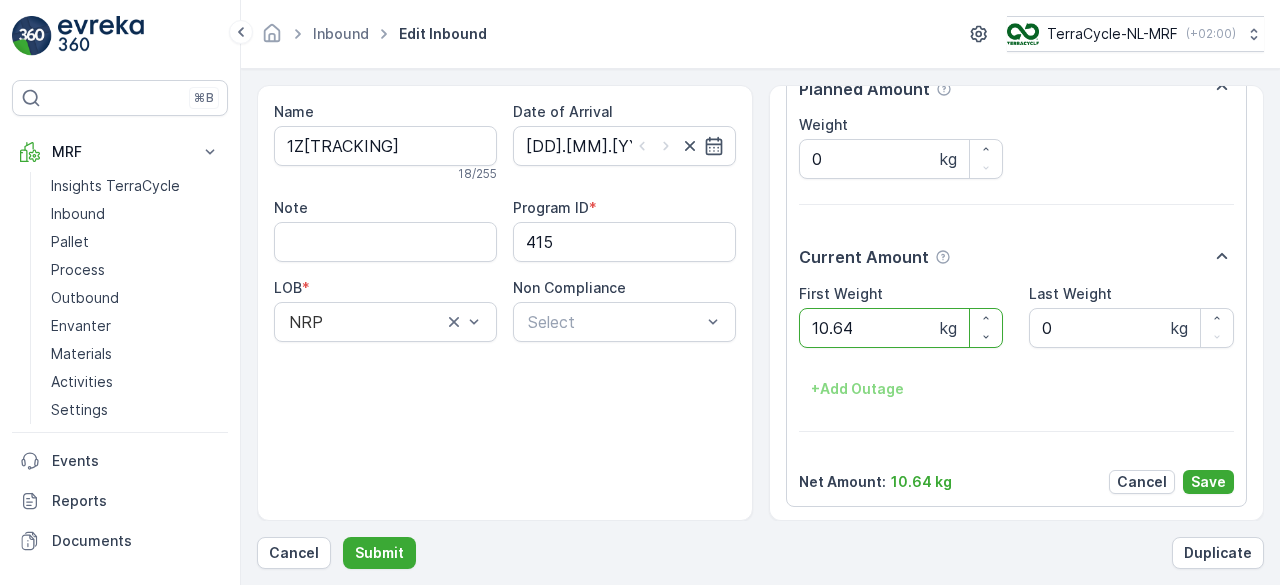 click on "Submit" at bounding box center [379, 553] 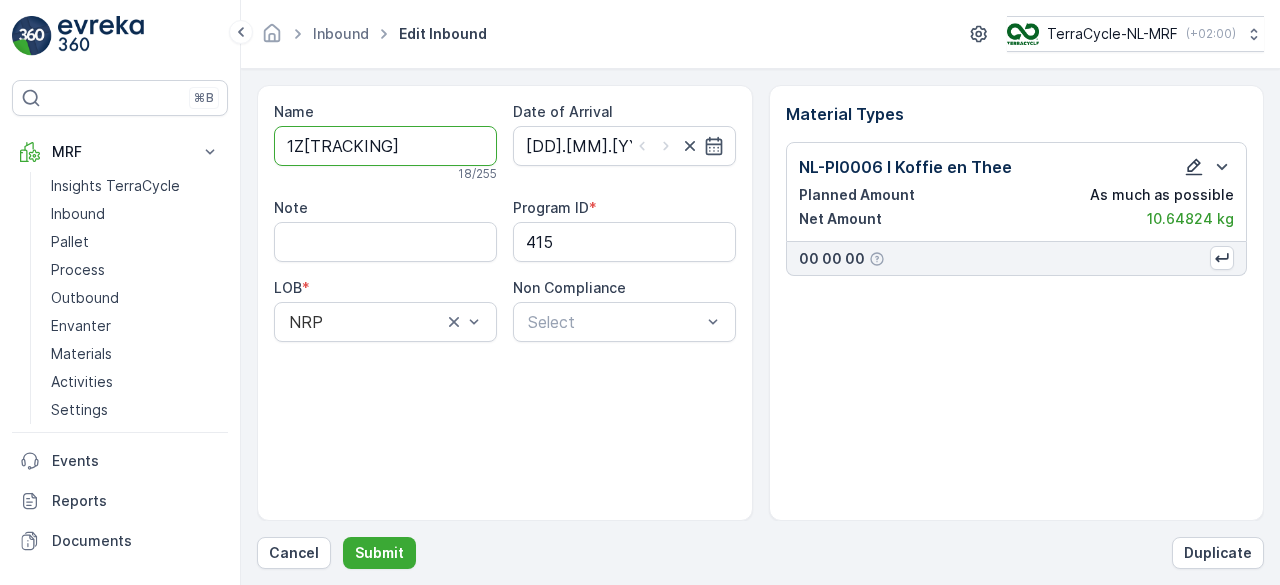 click 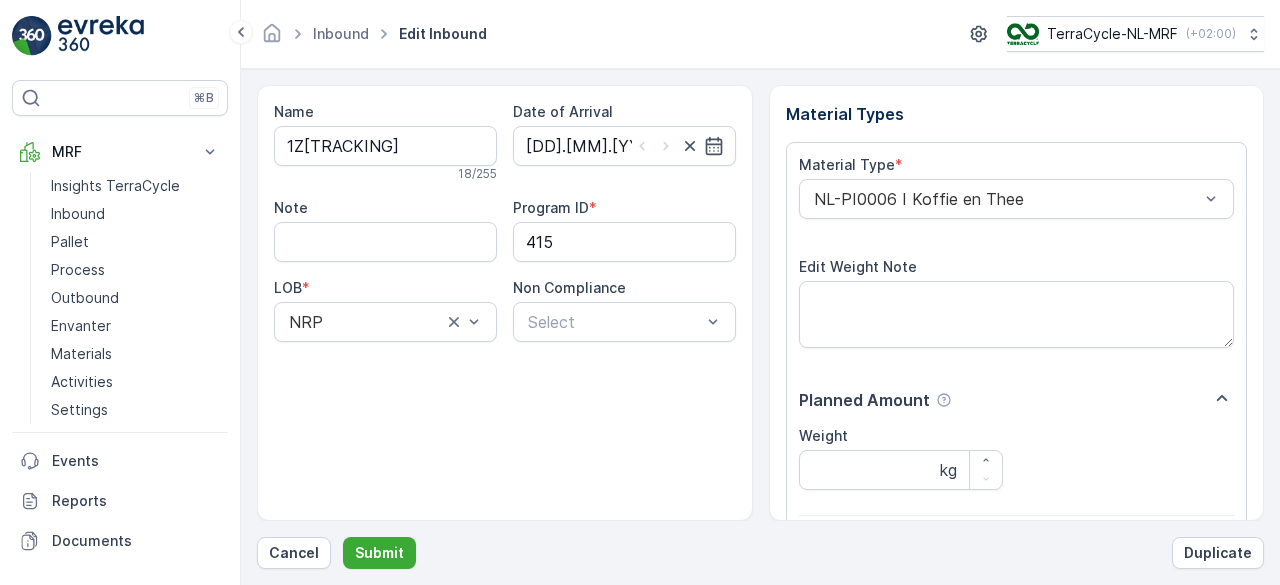 scroll, scrollTop: 311, scrollLeft: 0, axis: vertical 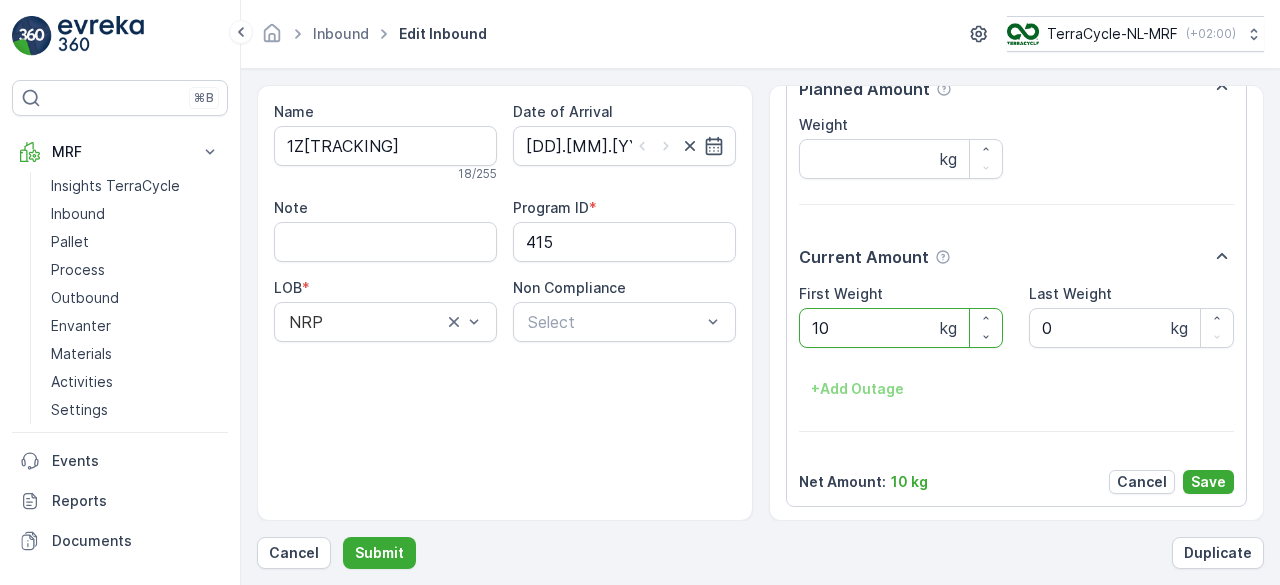 type on "1" 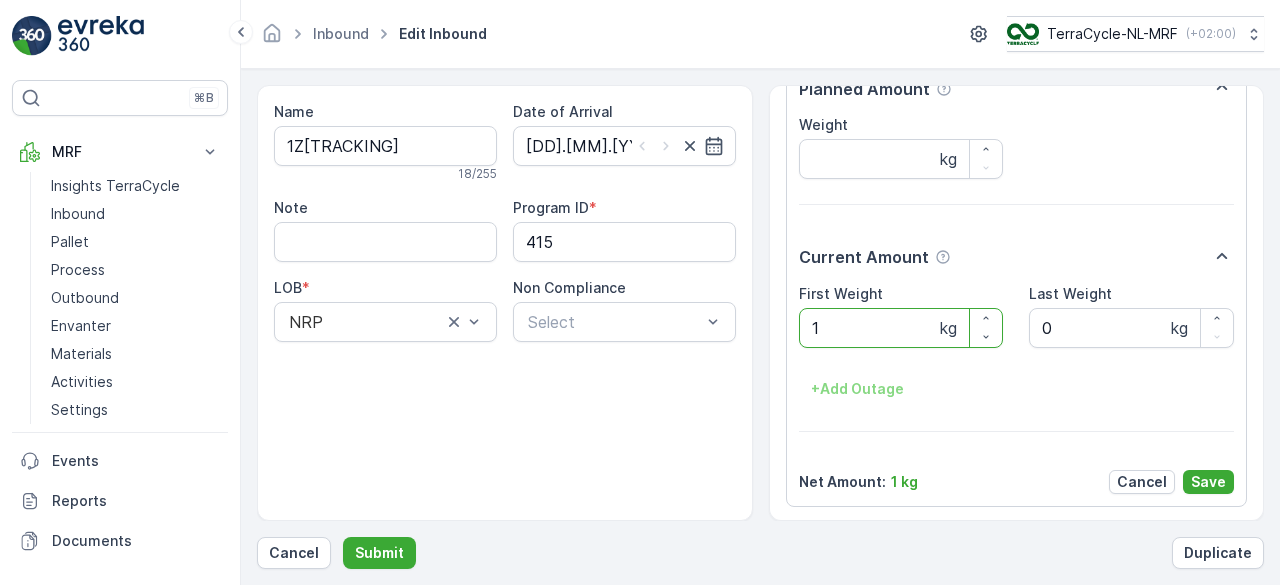 type 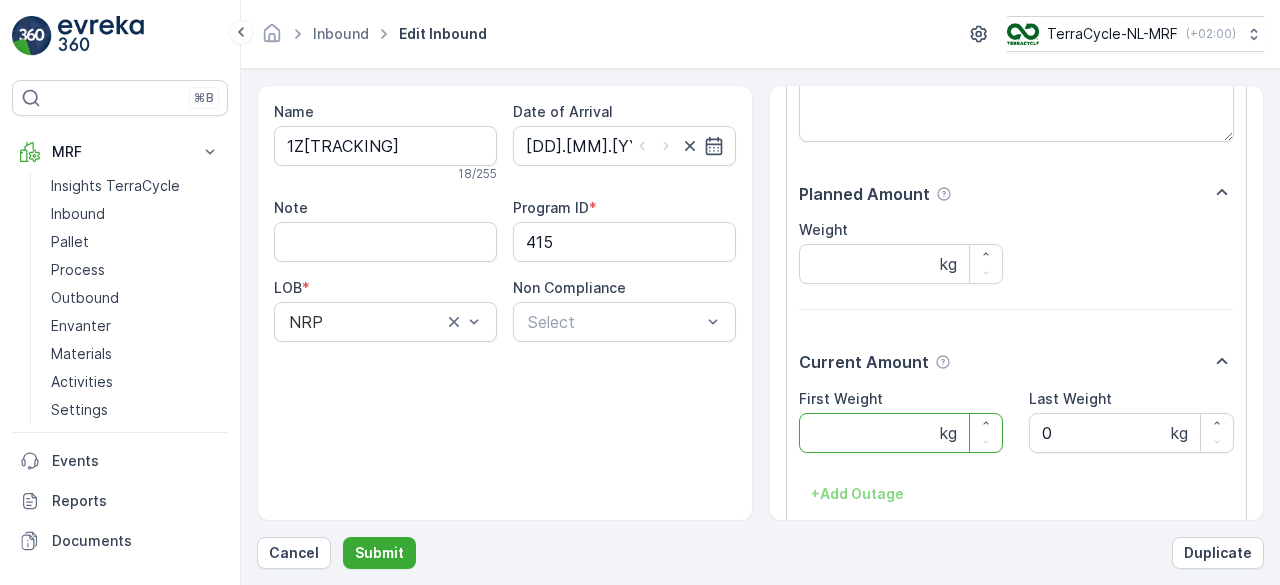 scroll, scrollTop: 245, scrollLeft: 0, axis: vertical 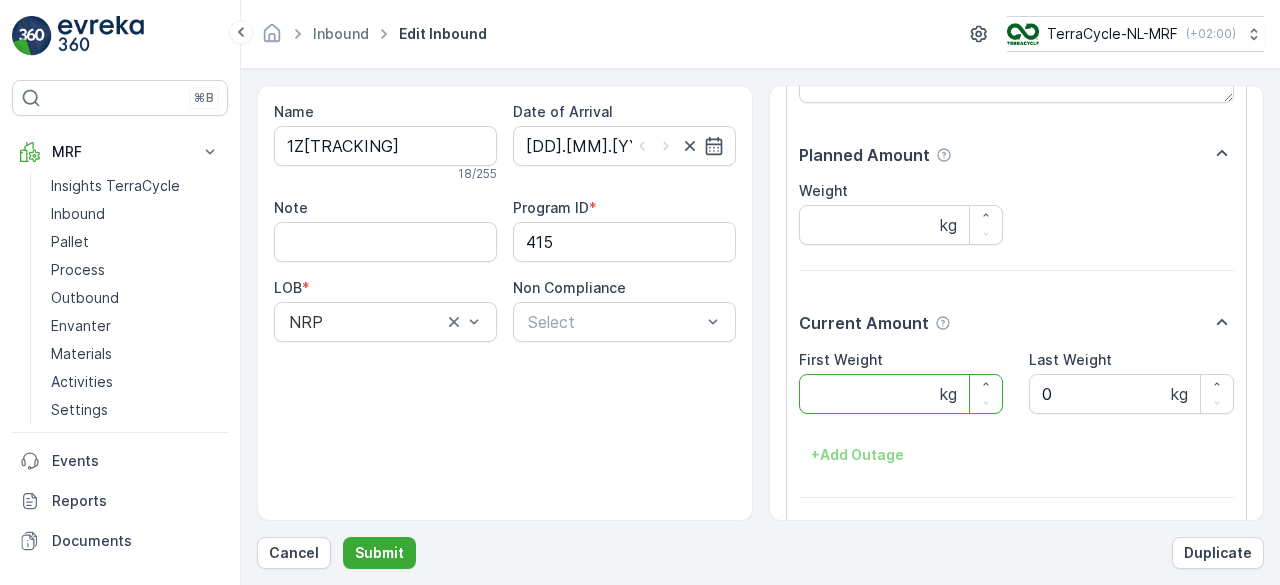 click on "First Weight" at bounding box center (901, 394) 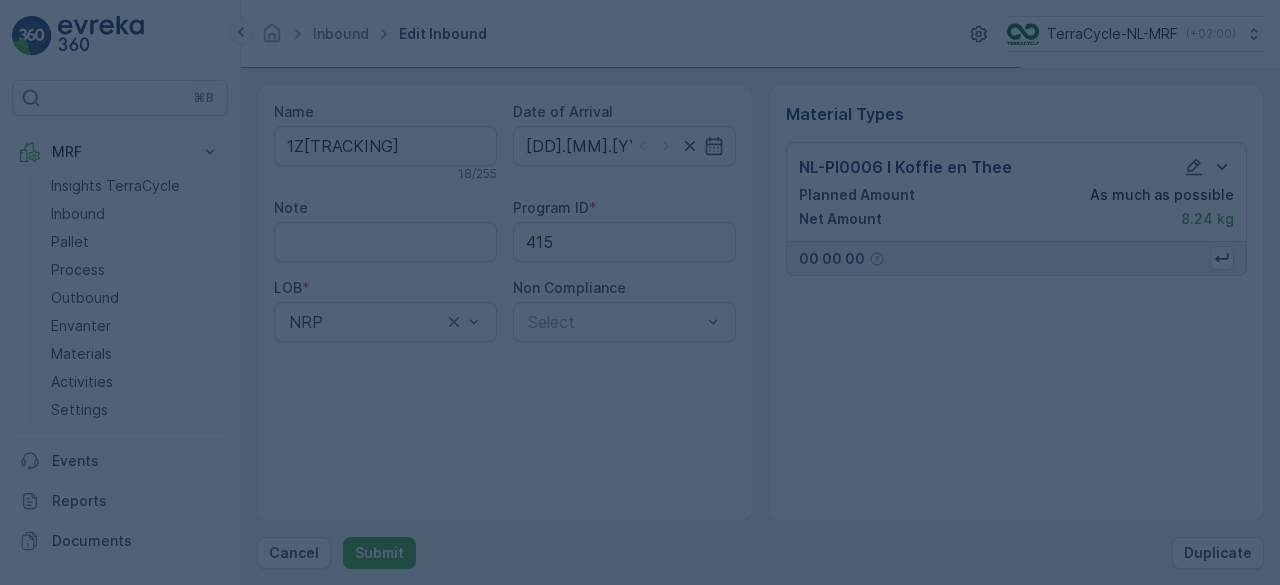 scroll, scrollTop: 0, scrollLeft: 0, axis: both 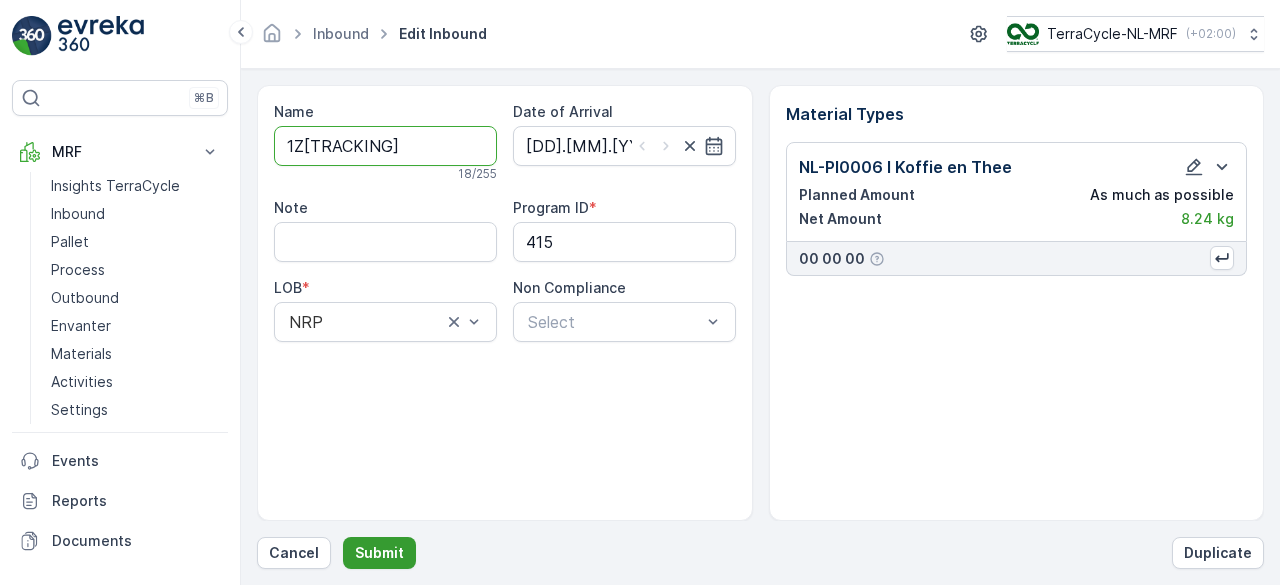 click on "Submit" at bounding box center (379, 553) 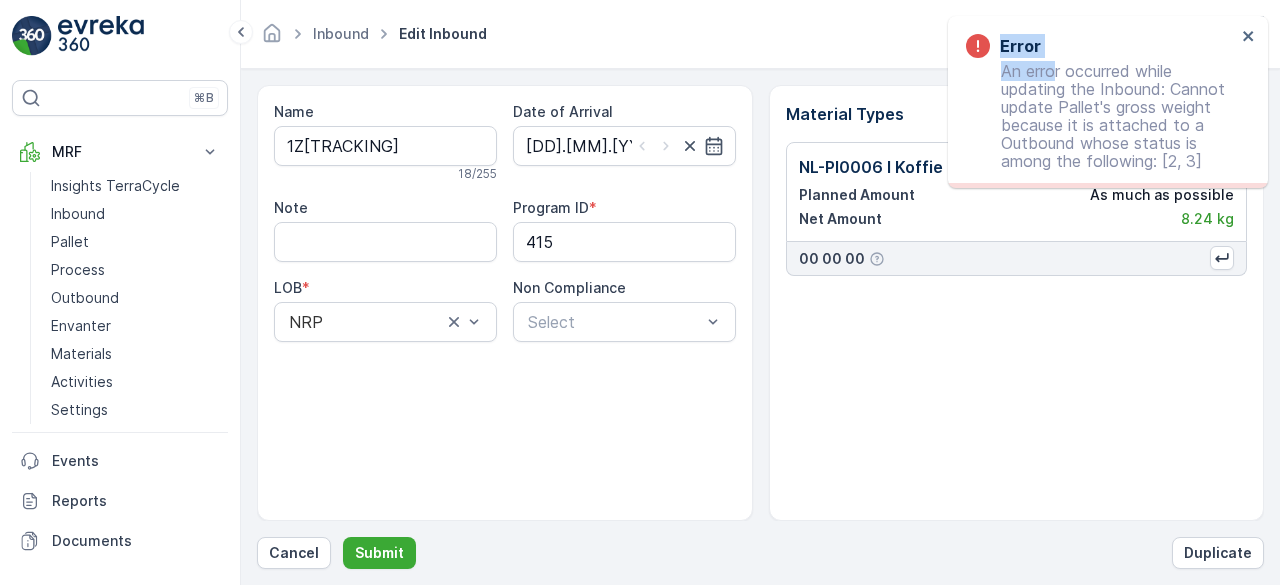 drag, startPoint x: 1052, startPoint y: 79, endPoint x: 950, endPoint y: 115, distance: 108.16654 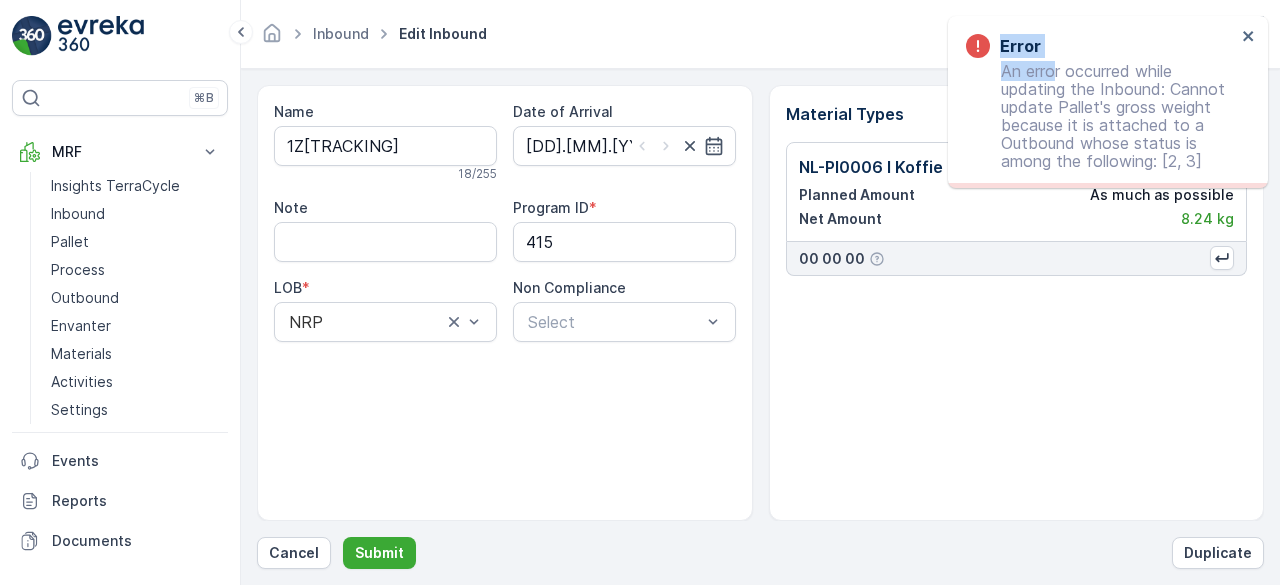 click on "Error An error occurred while updating the Inbound: Cannot update Pallet's gross weight because it is attached to a Outbound whose status is among the following: [2, 3]" at bounding box center (1108, 102) 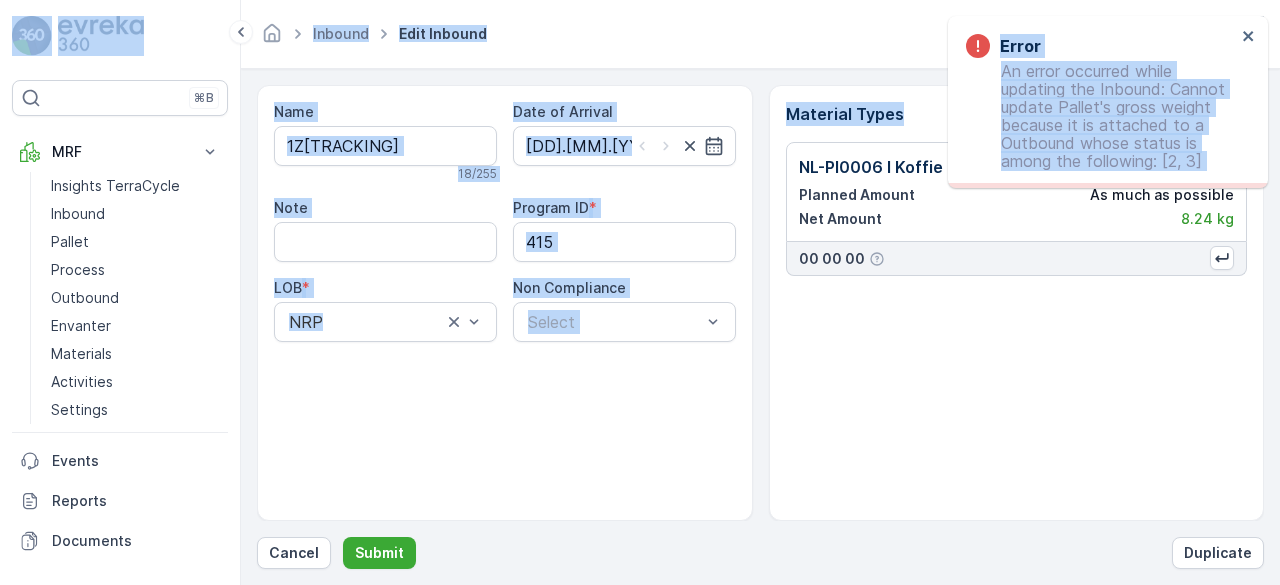 drag, startPoint x: 957, startPoint y: 121, endPoint x: 945, endPoint y: 110, distance: 16.27882 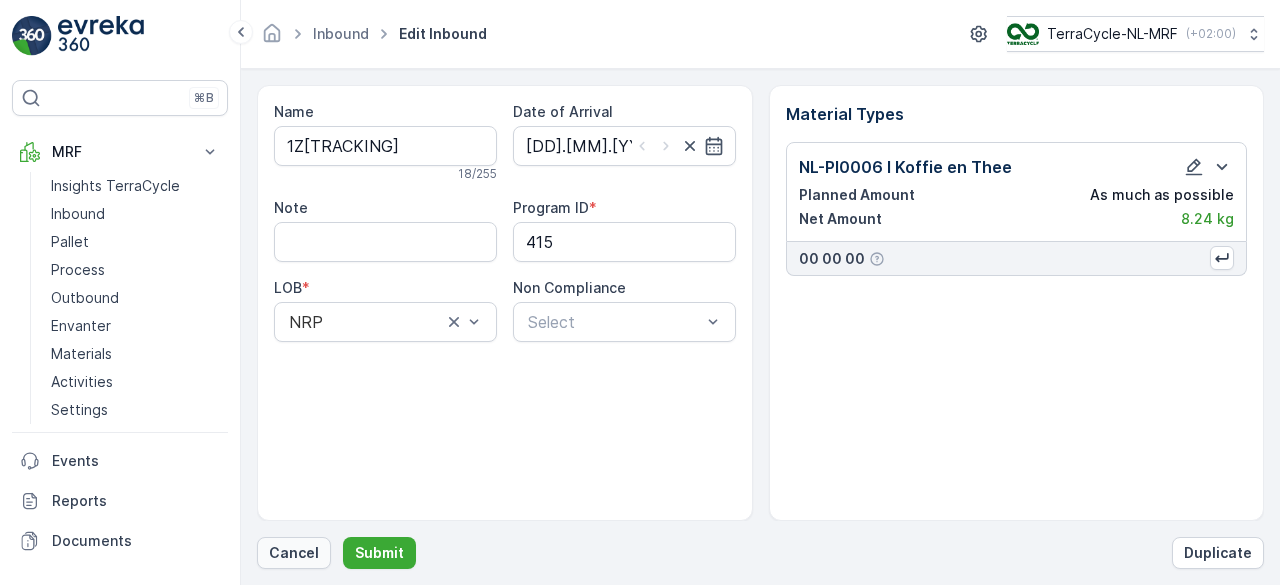 click on "Cancel" at bounding box center (294, 553) 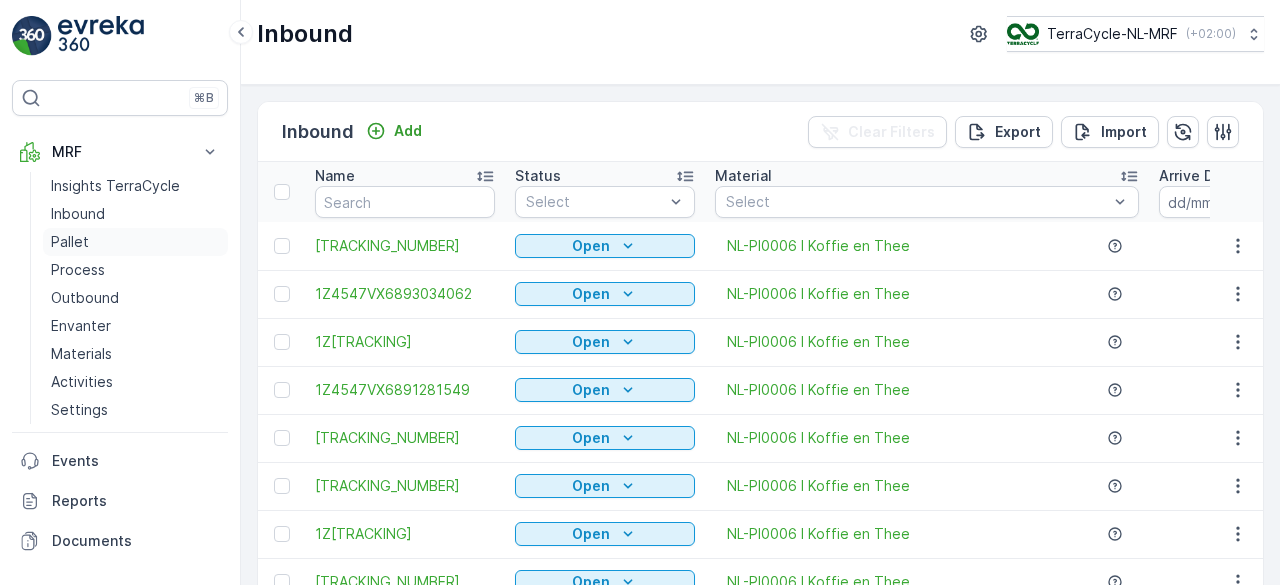 click on "Pallet" at bounding box center [135, 242] 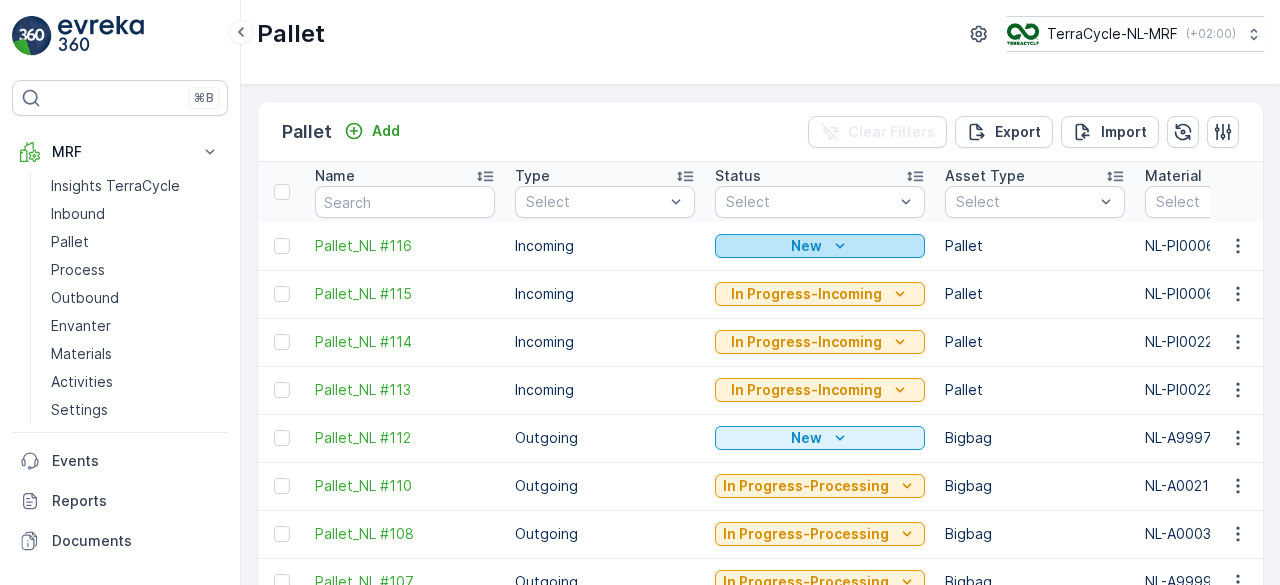 click on "New" at bounding box center [820, 246] 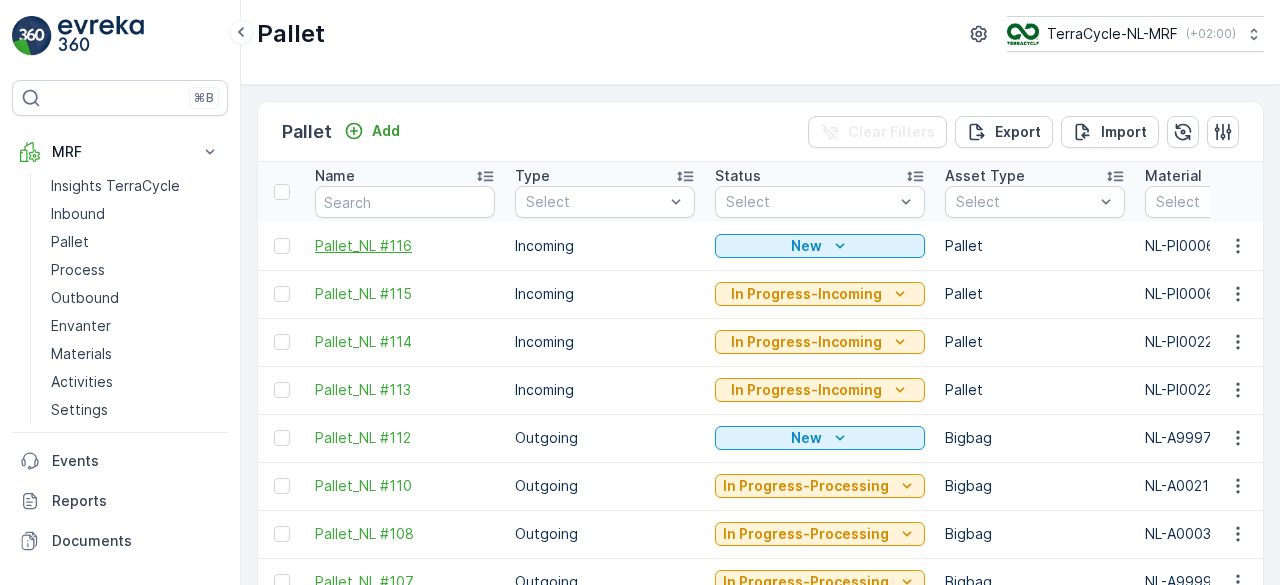click on "Pallet_NL #116" at bounding box center (405, 246) 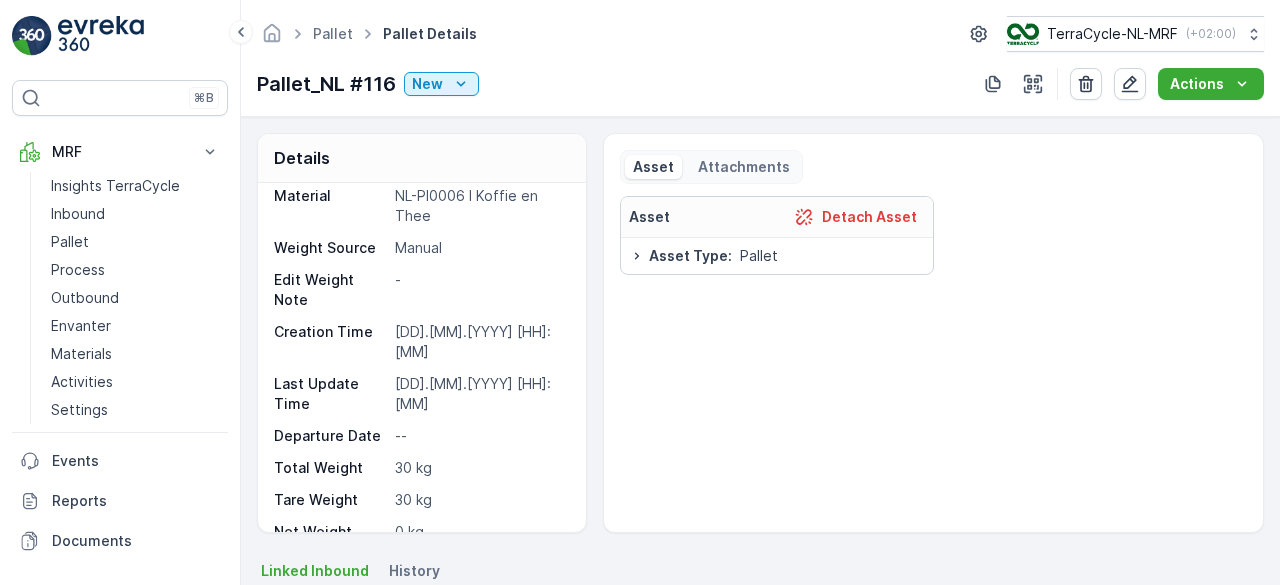 scroll, scrollTop: 0, scrollLeft: 0, axis: both 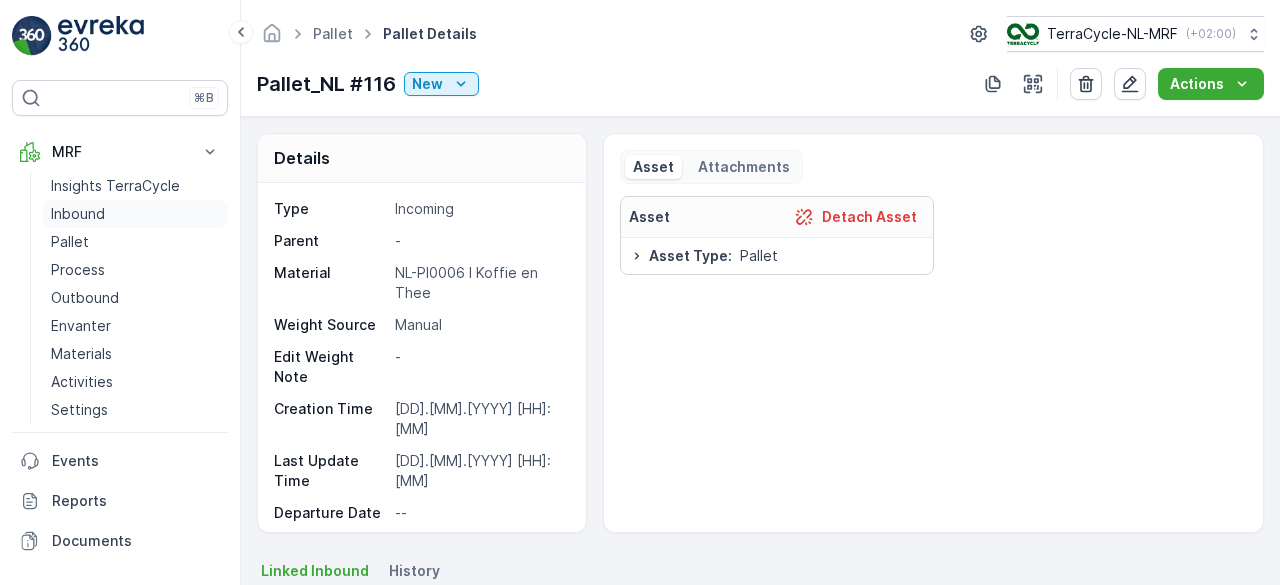 click on "Inbound" at bounding box center [78, 214] 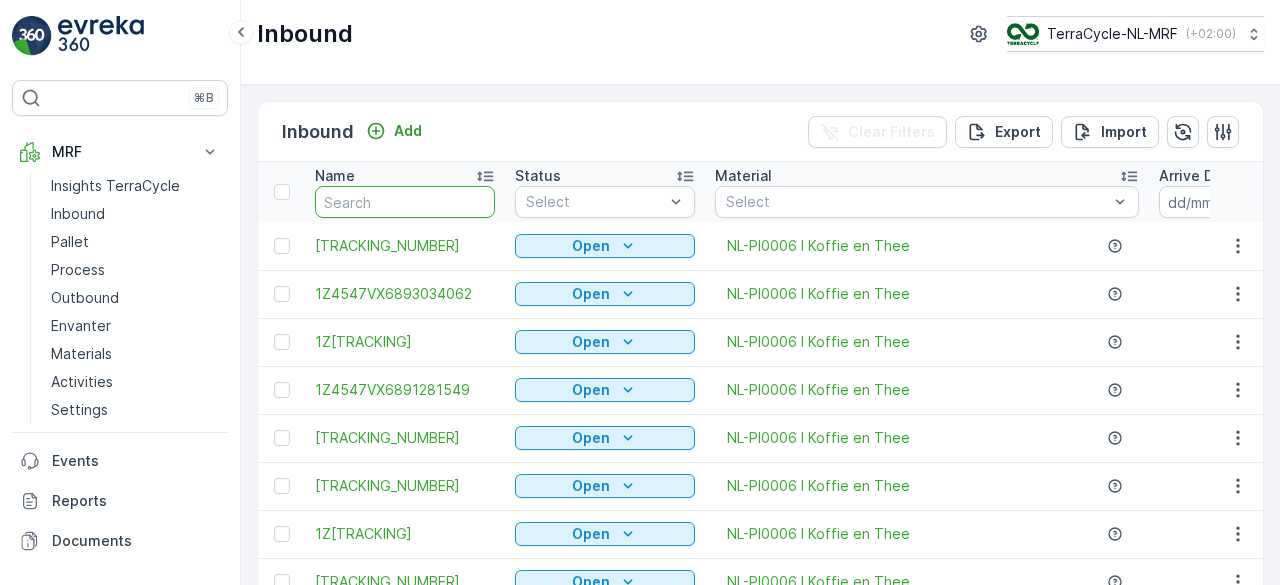 click at bounding box center [405, 202] 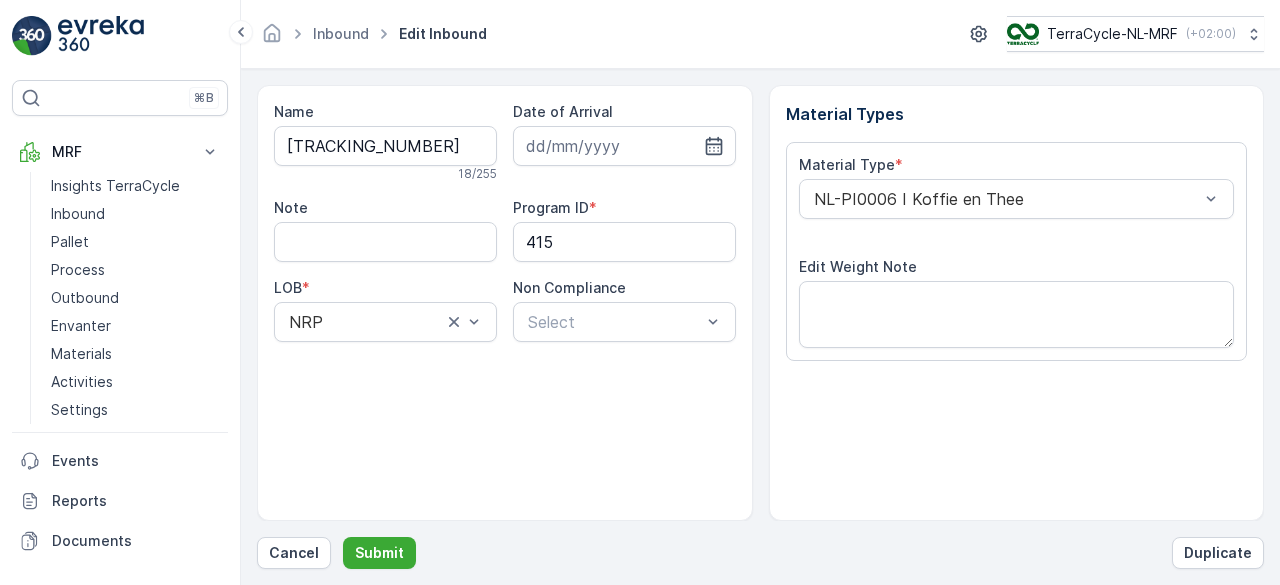 scroll, scrollTop: 311, scrollLeft: 0, axis: vertical 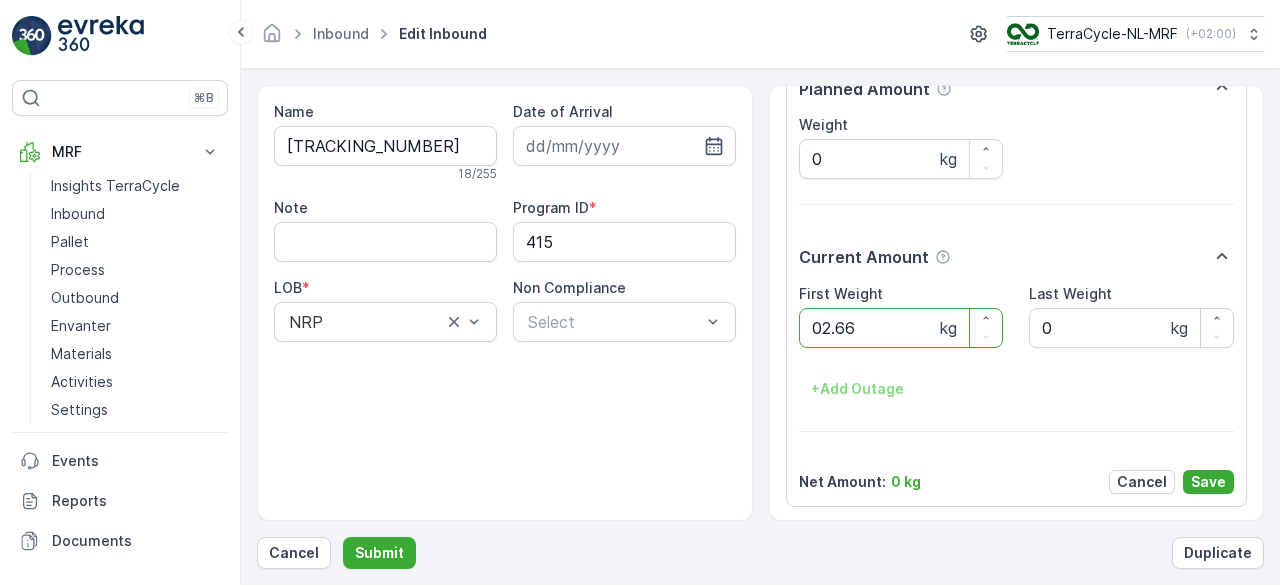 click on "Submit" at bounding box center (379, 553) 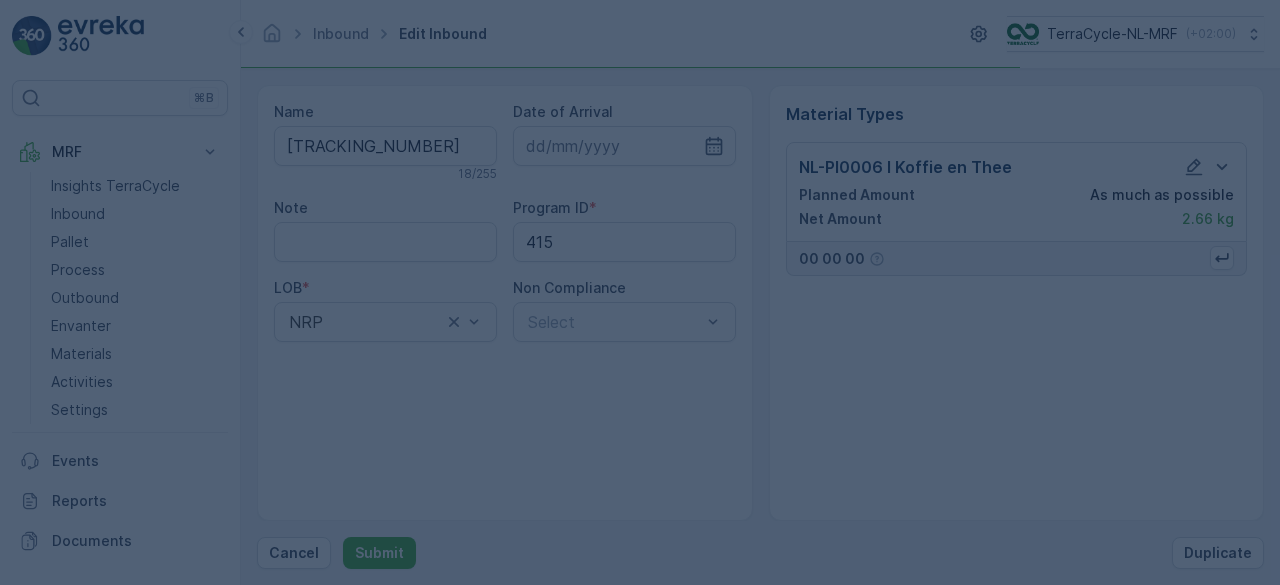 scroll, scrollTop: 0, scrollLeft: 0, axis: both 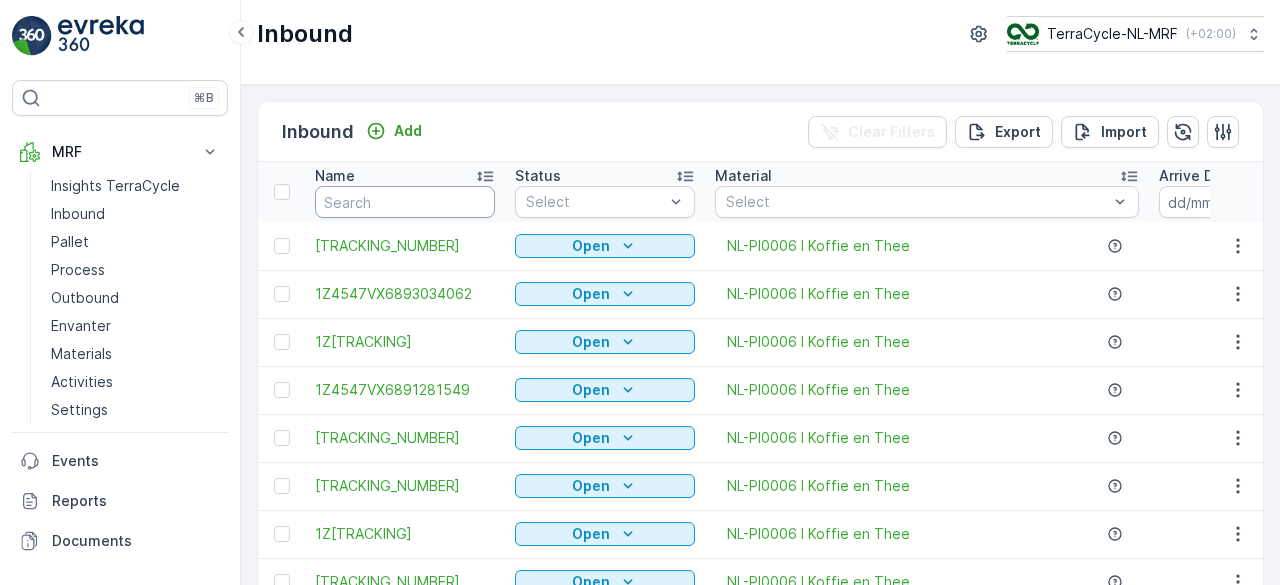 click at bounding box center (405, 202) 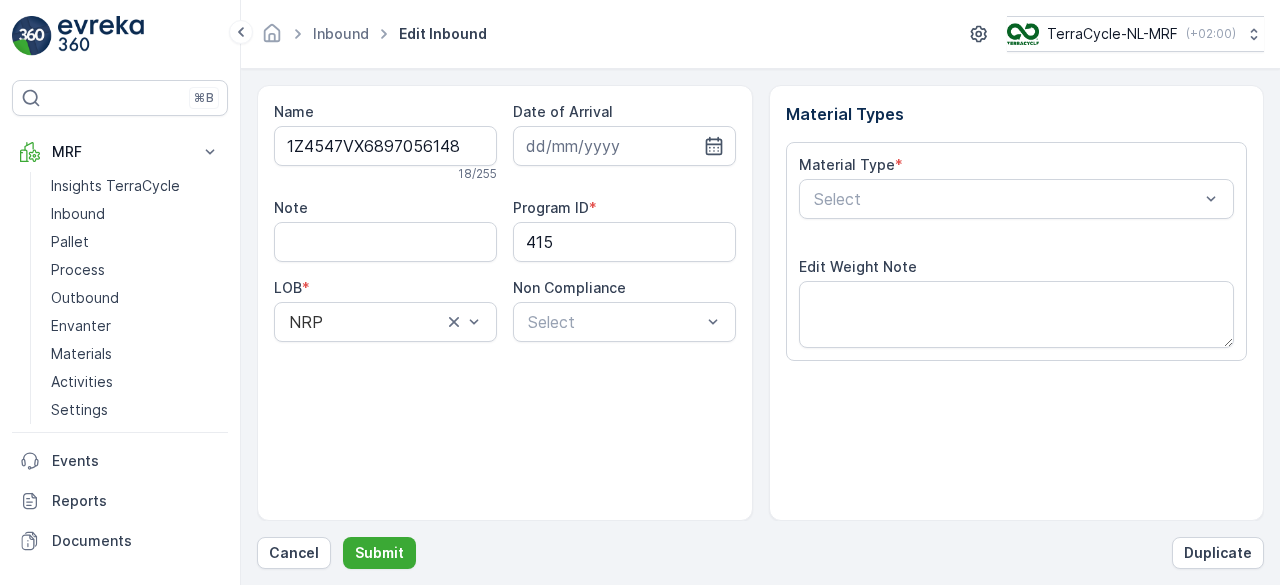 scroll, scrollTop: 311, scrollLeft: 0, axis: vertical 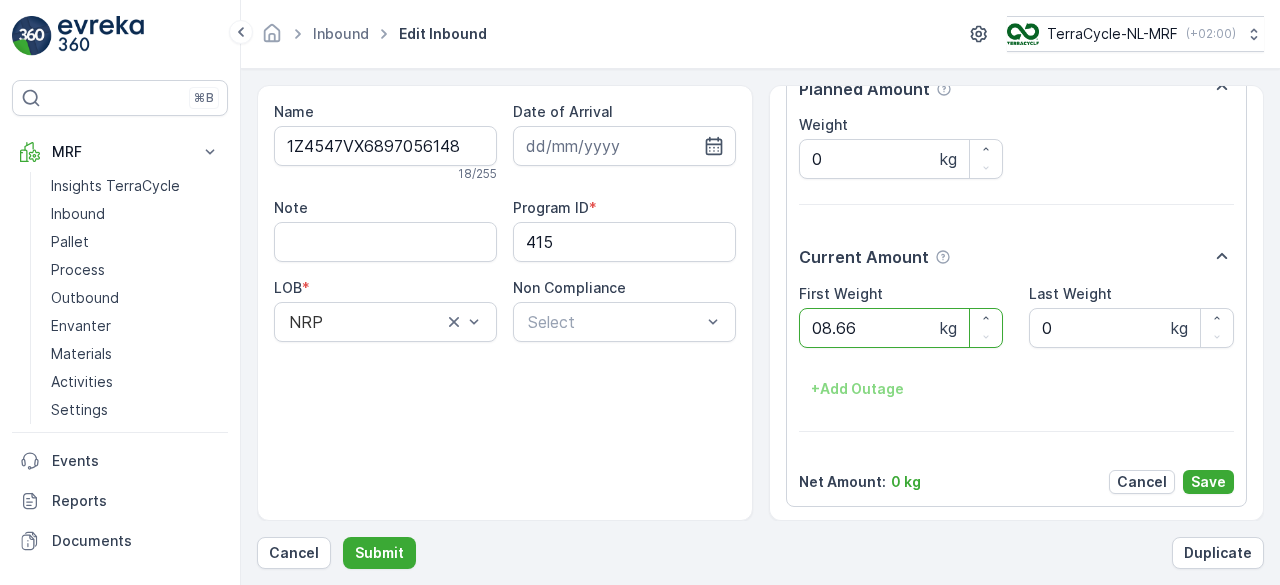 click on "Submit" at bounding box center [379, 553] 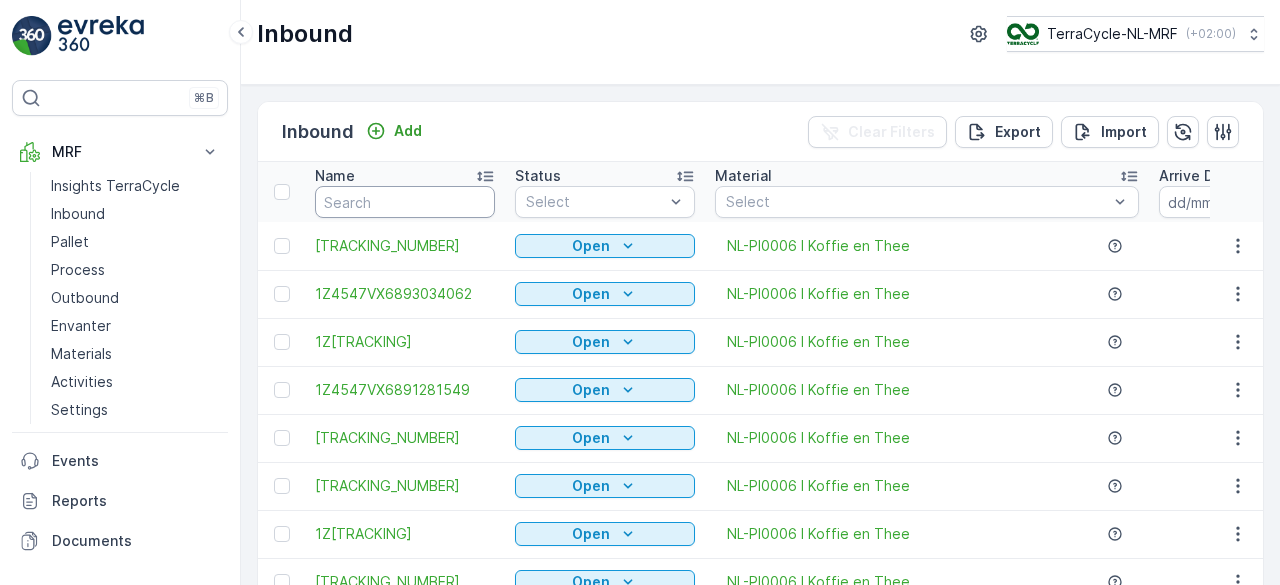 click at bounding box center (405, 202) 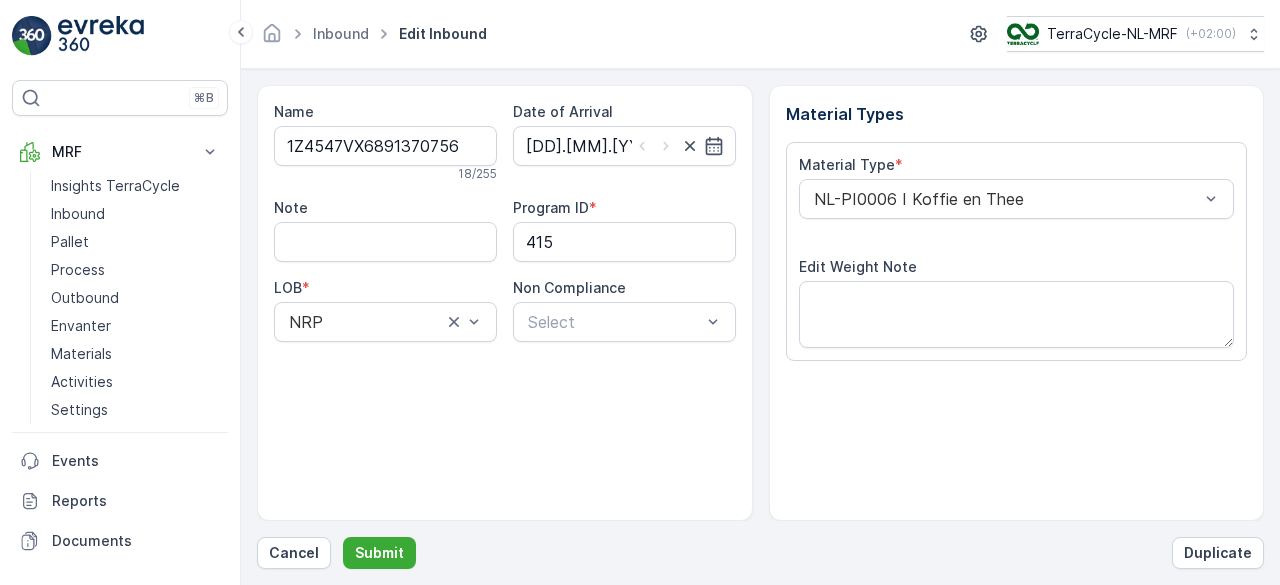 scroll, scrollTop: 311, scrollLeft: 0, axis: vertical 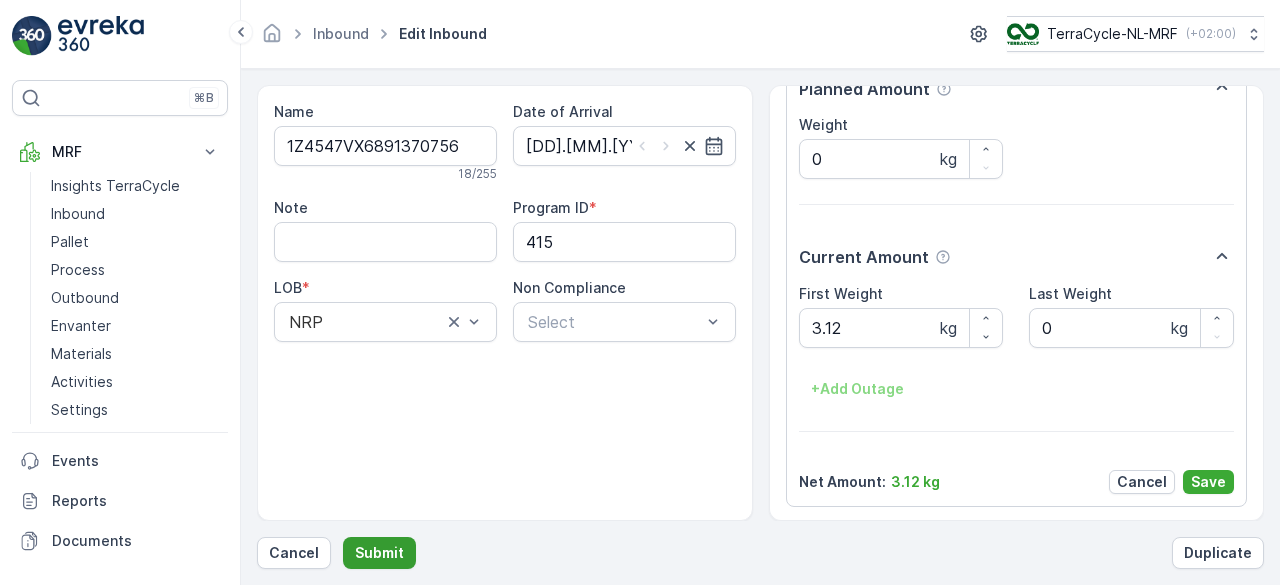 click on "Submit" at bounding box center (379, 553) 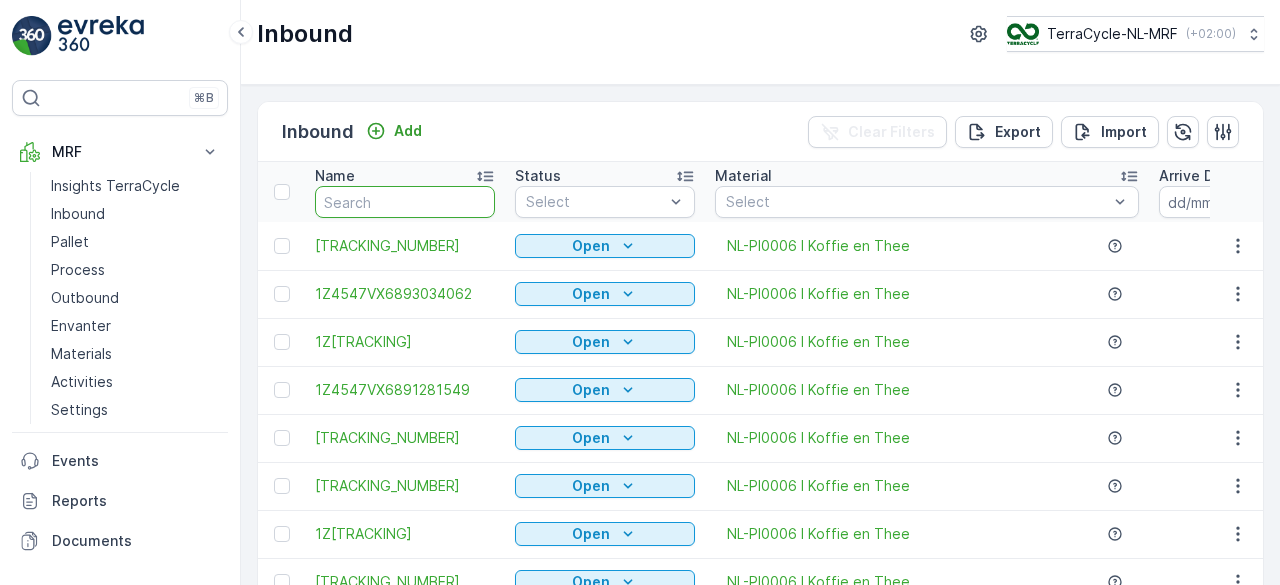 click at bounding box center (405, 202) 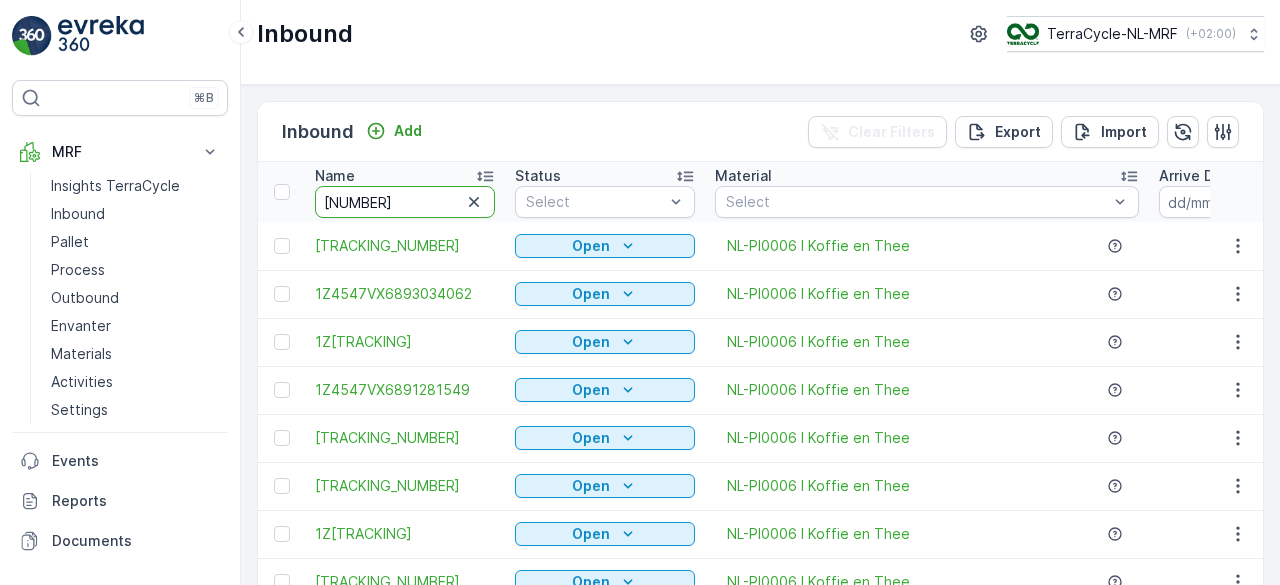 type on "79756" 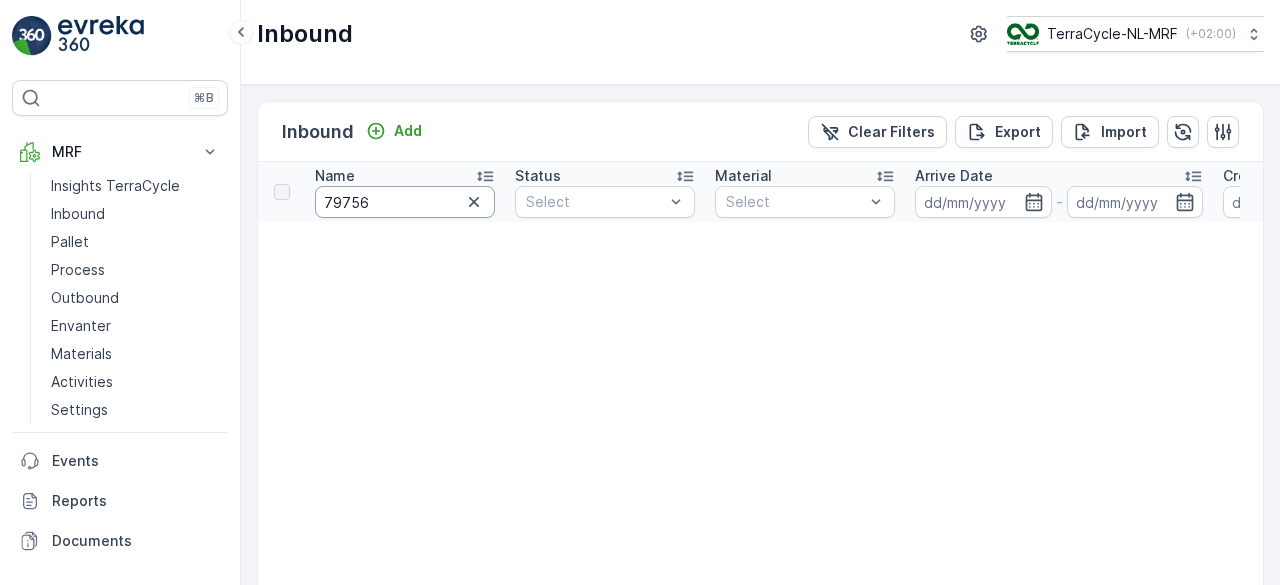 click on "79756" at bounding box center [405, 202] 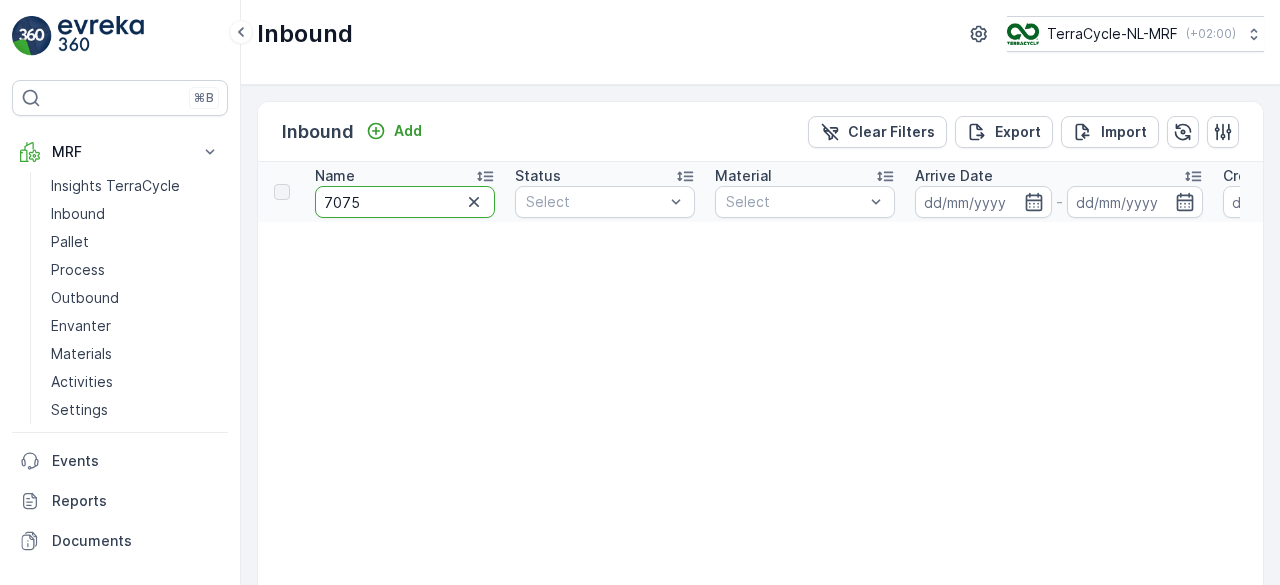 type on "70756" 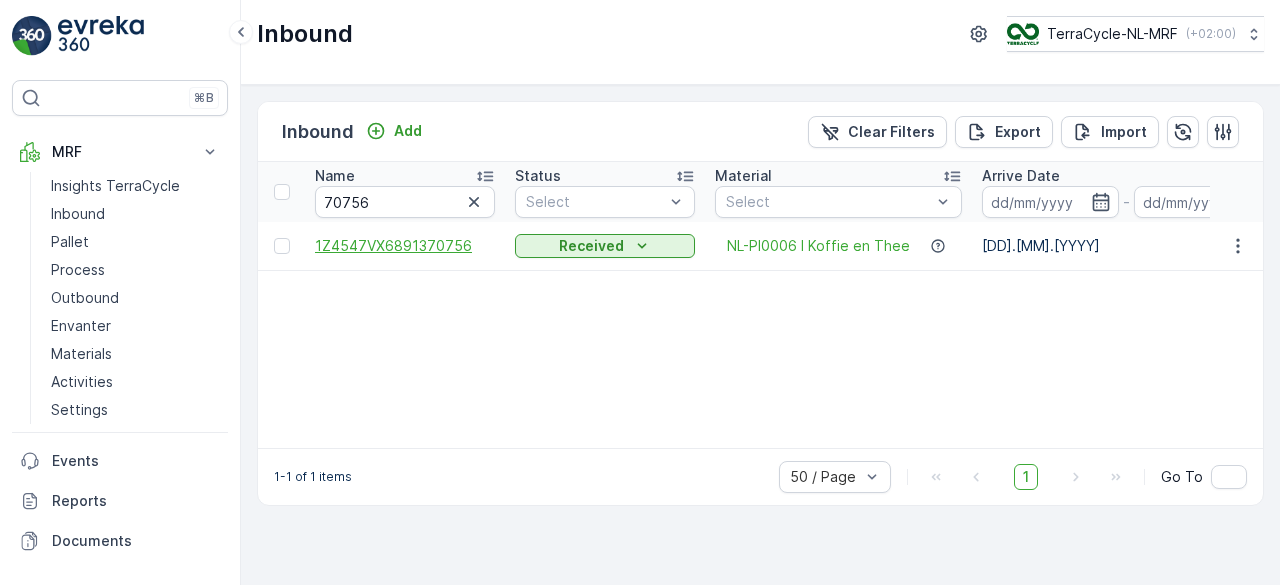 click on "1Z4547VX6891370756" at bounding box center (405, 246) 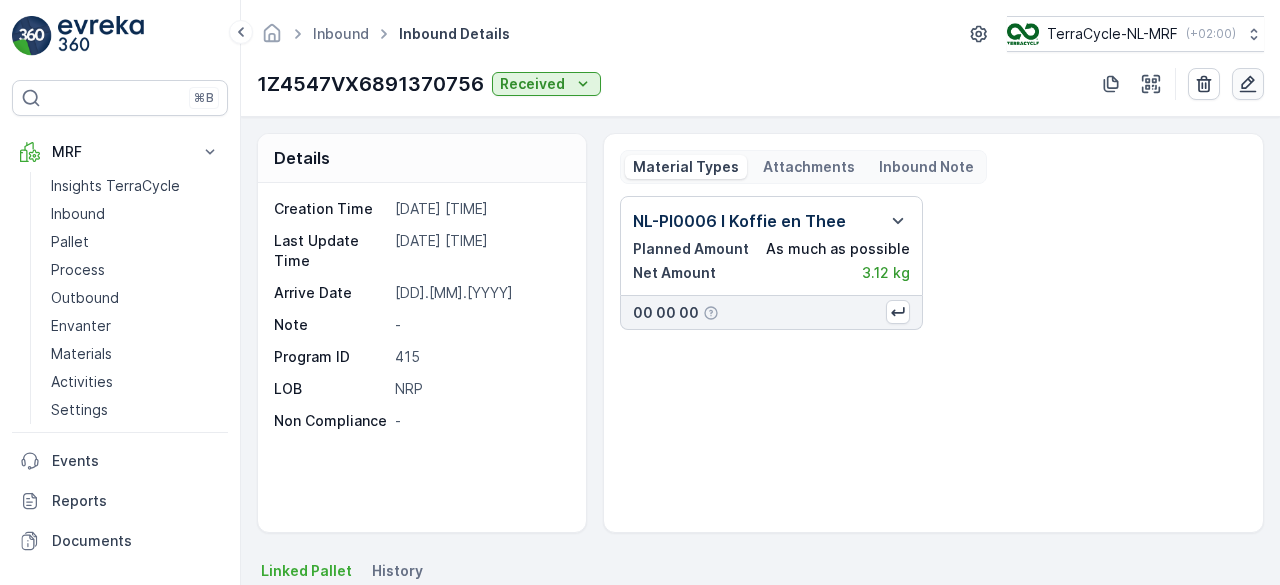 click 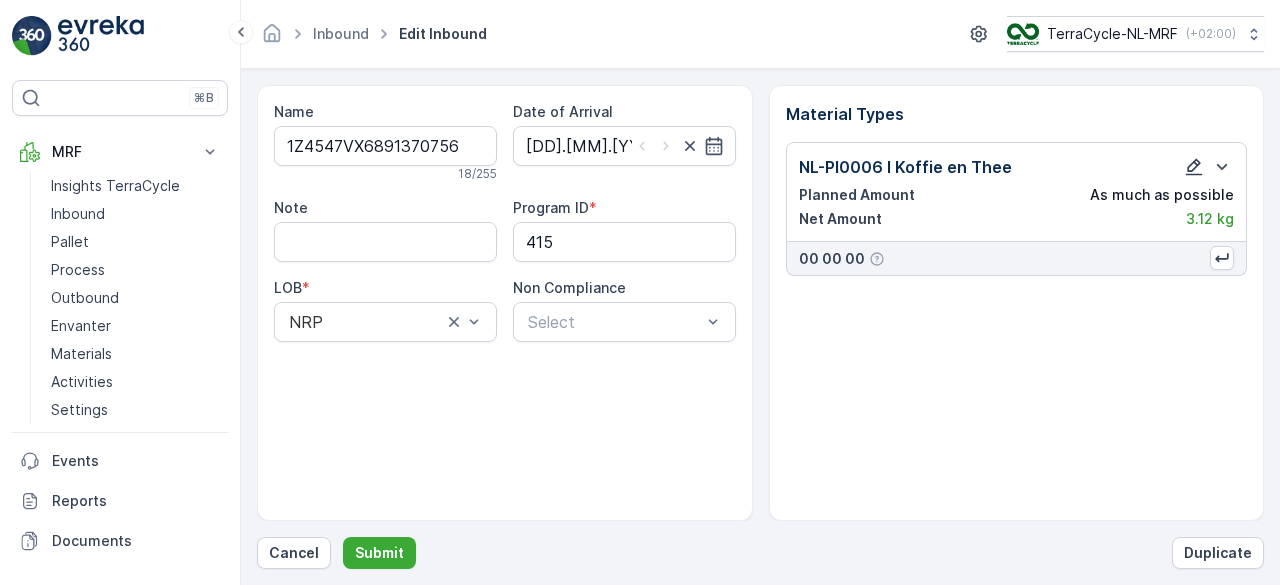 click 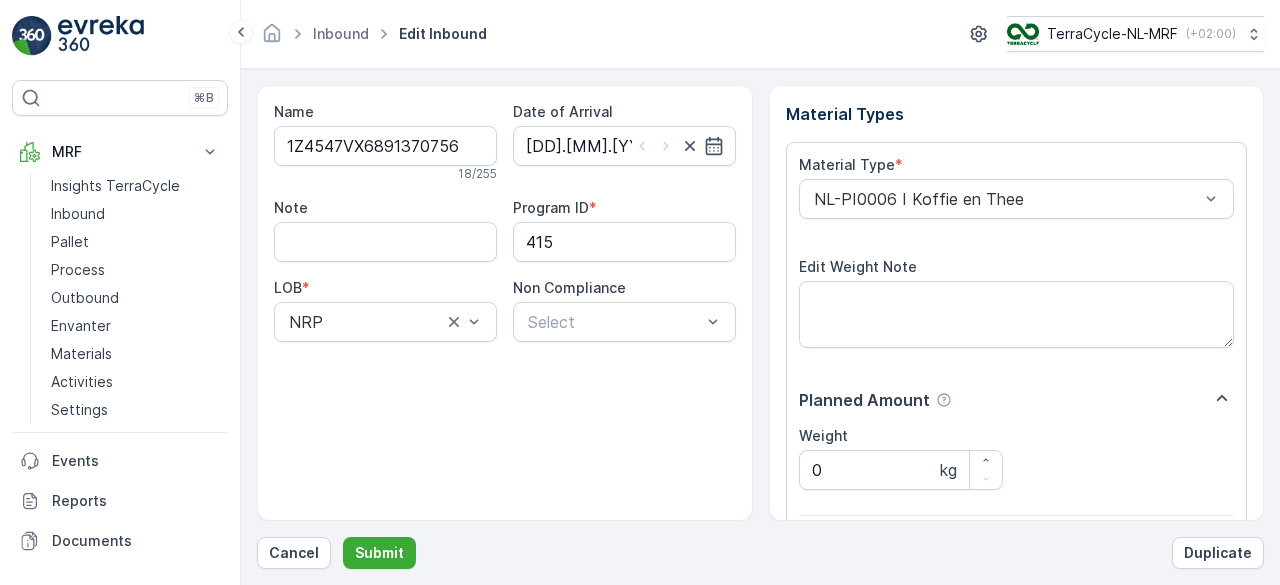 scroll, scrollTop: 311, scrollLeft: 0, axis: vertical 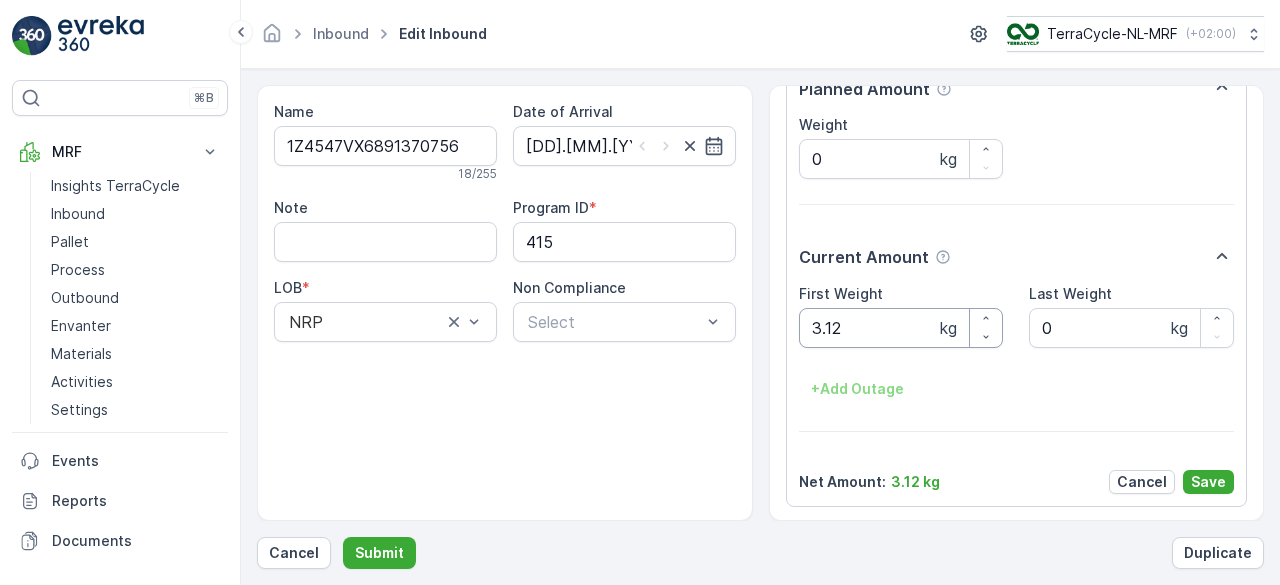 click on "3.12" at bounding box center [901, 328] 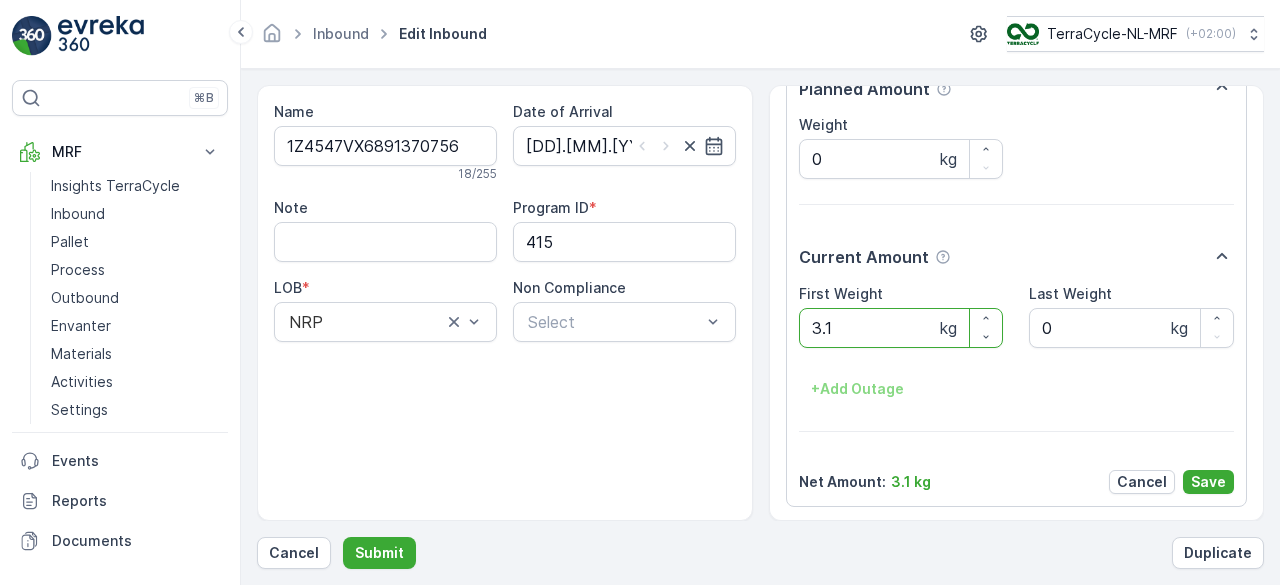 type on "3" 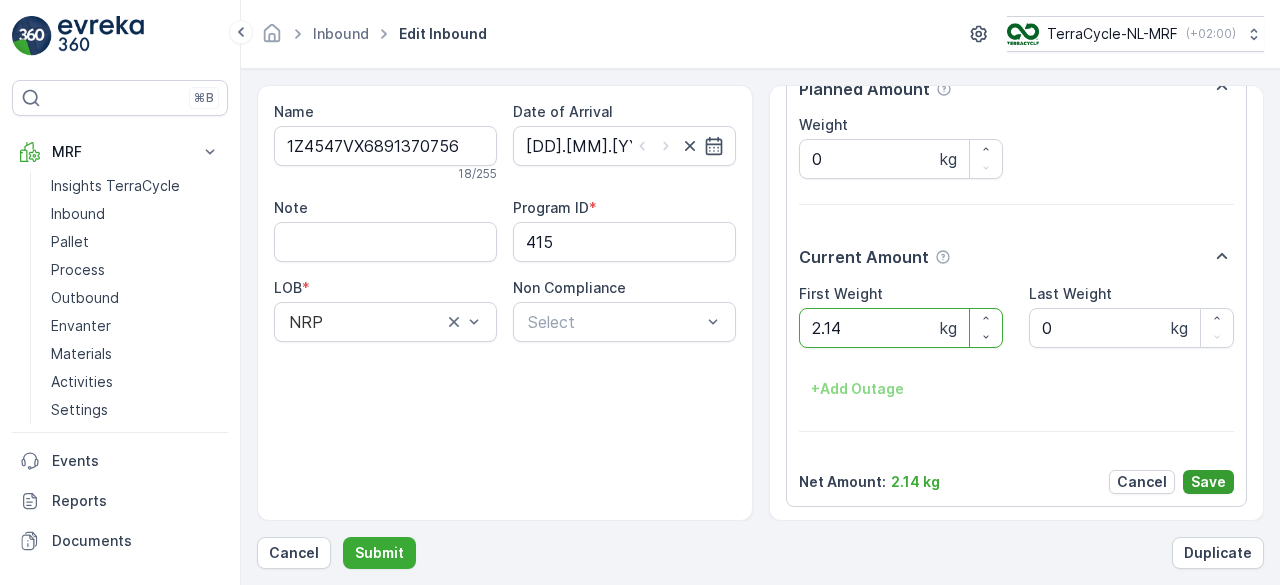 type on "2.14" 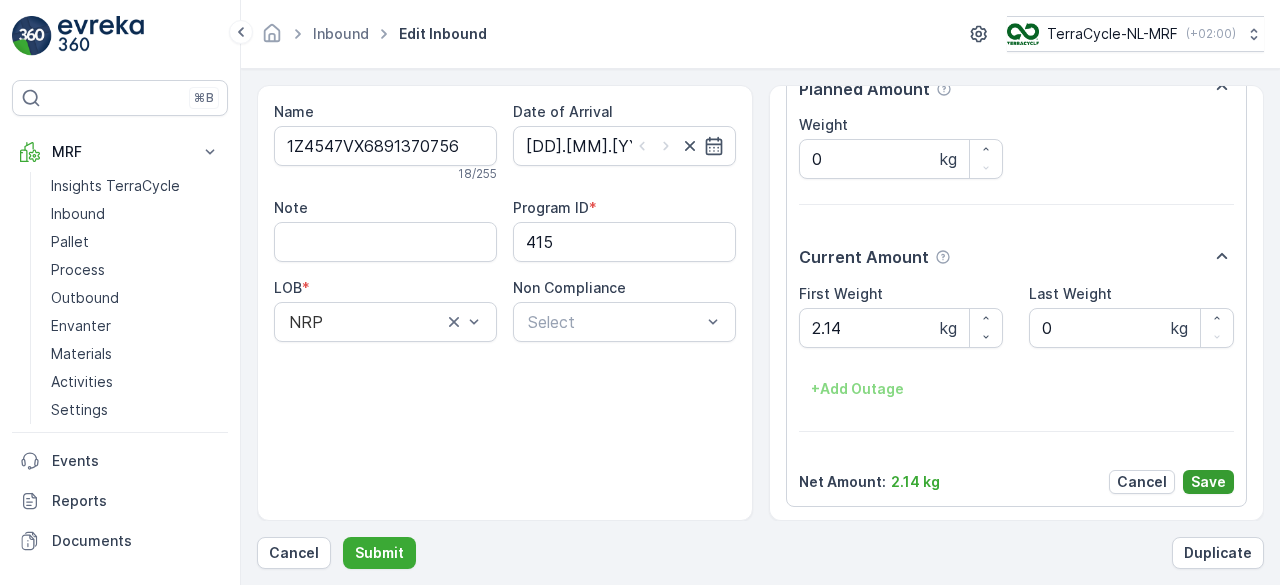 click on "Save" at bounding box center [1208, 482] 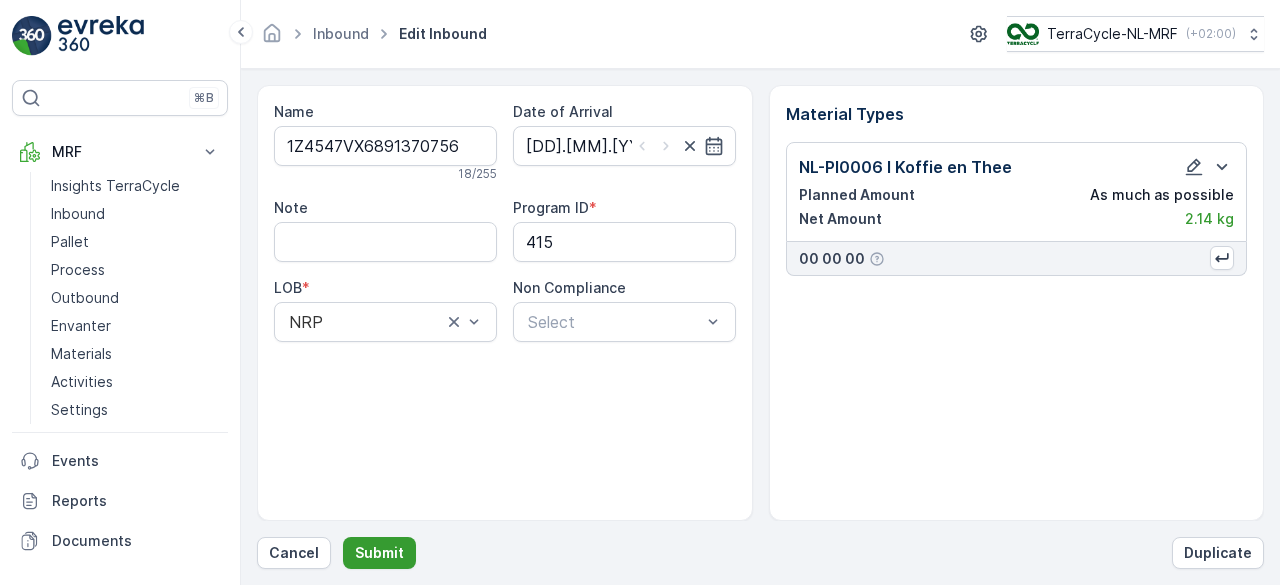 click on "Submit" at bounding box center [379, 553] 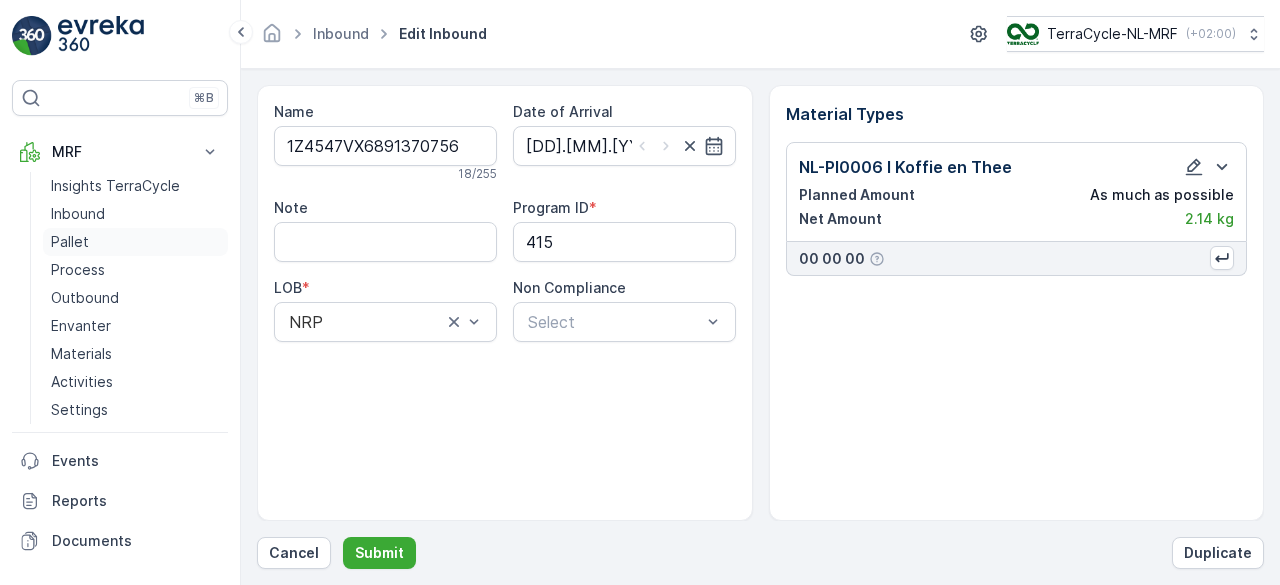 click on "Pallet" at bounding box center (70, 242) 